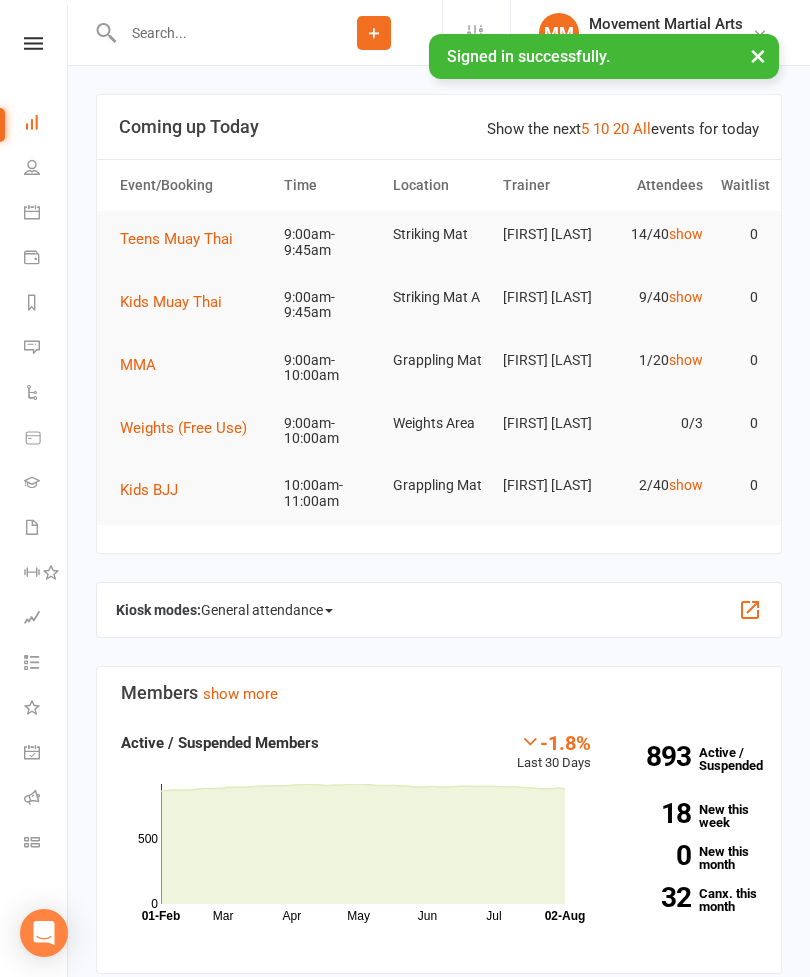 scroll, scrollTop: 0, scrollLeft: 0, axis: both 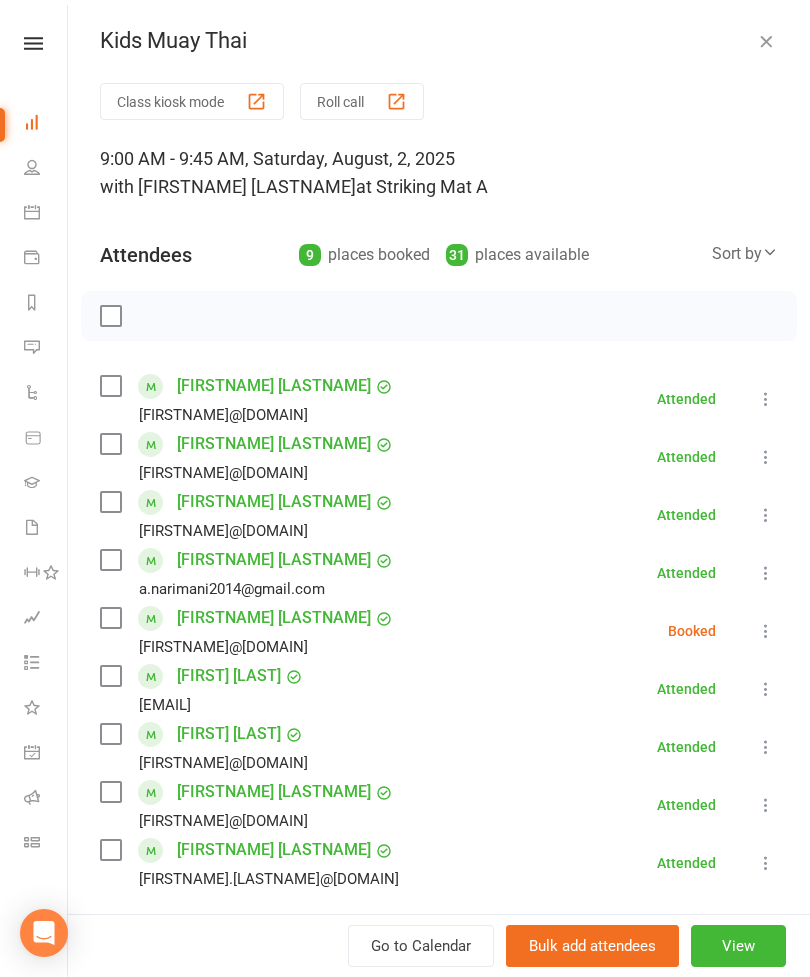 click on "Sort by" at bounding box center [745, 254] 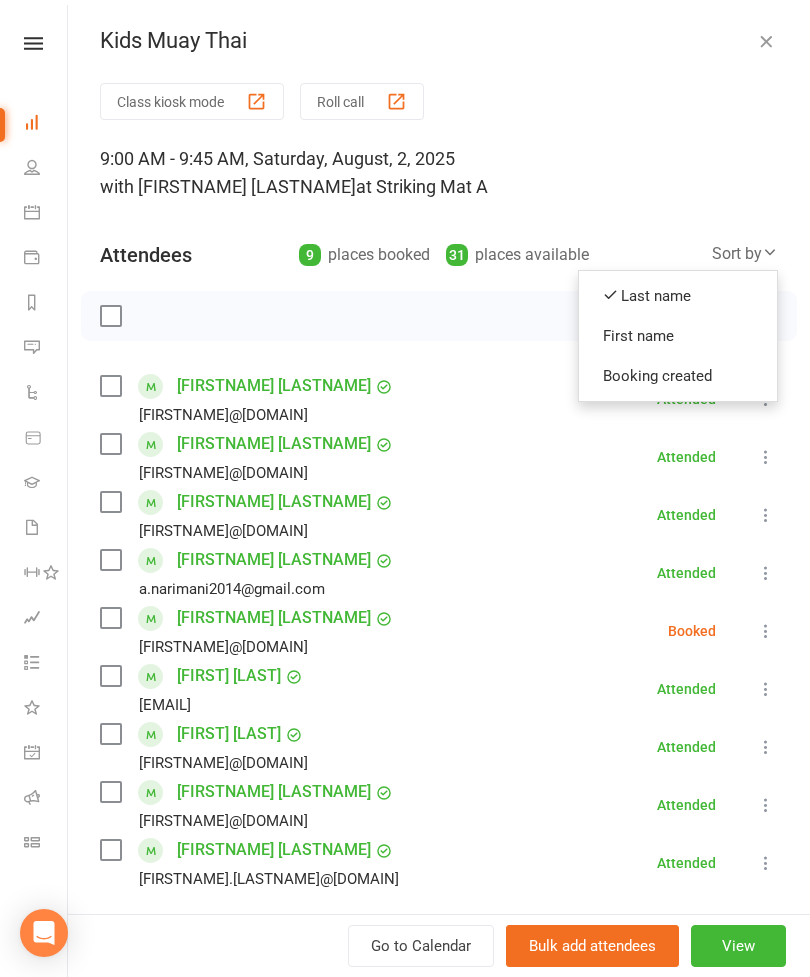 click on "First name" at bounding box center (678, 336) 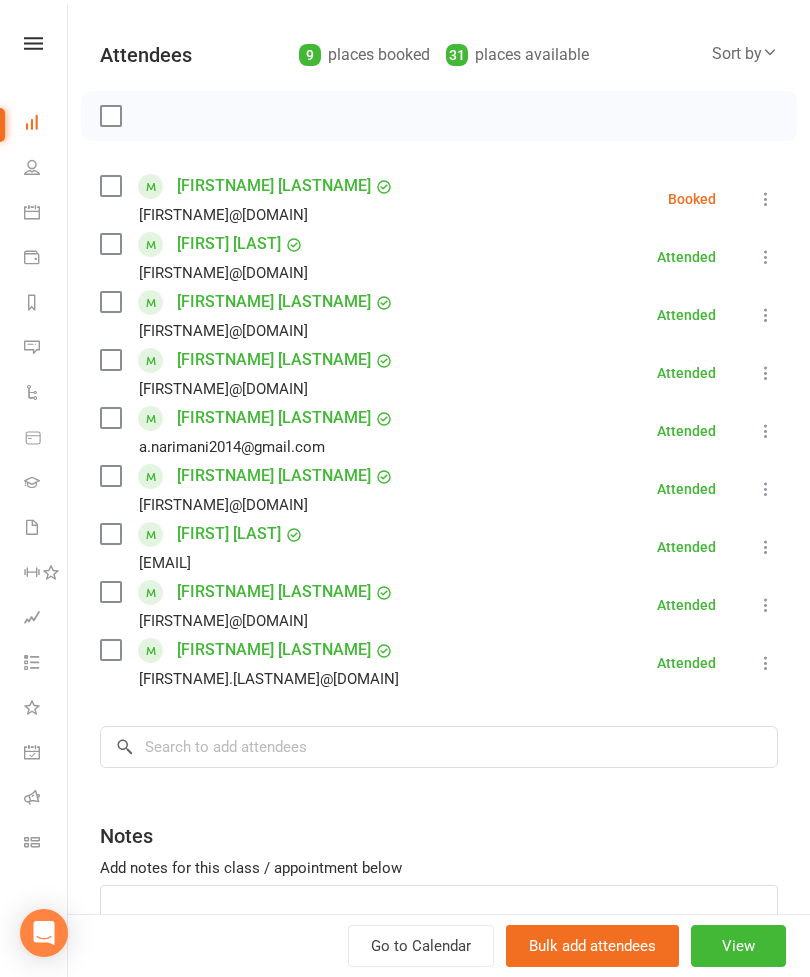 scroll, scrollTop: 199, scrollLeft: 0, axis: vertical 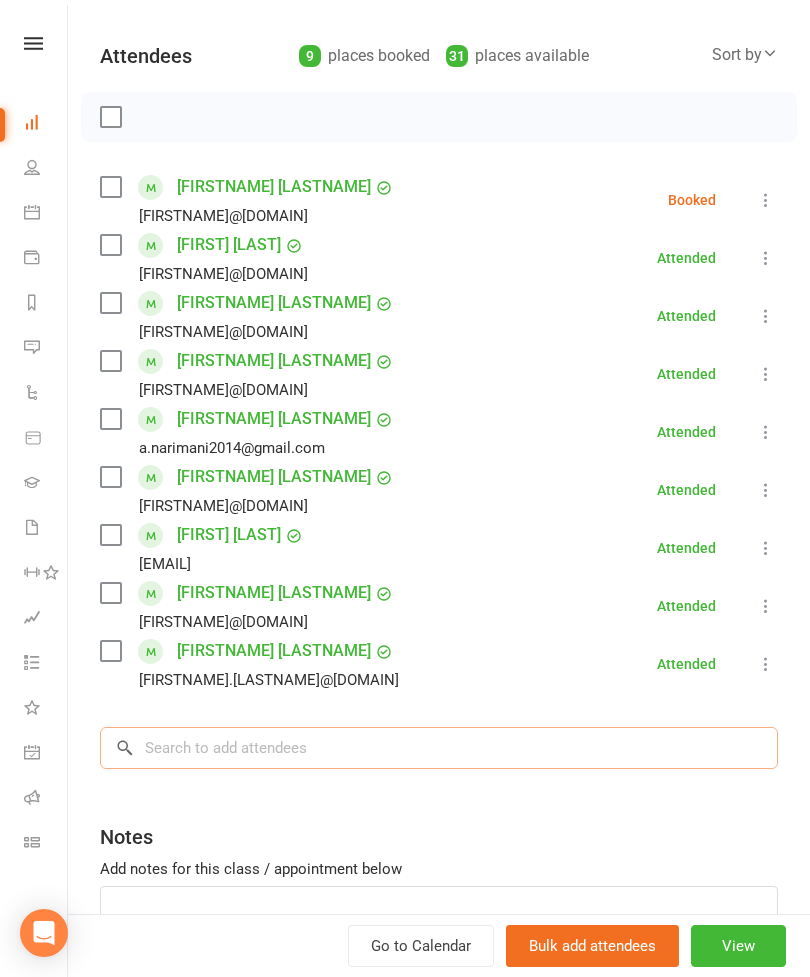 click at bounding box center (439, 748) 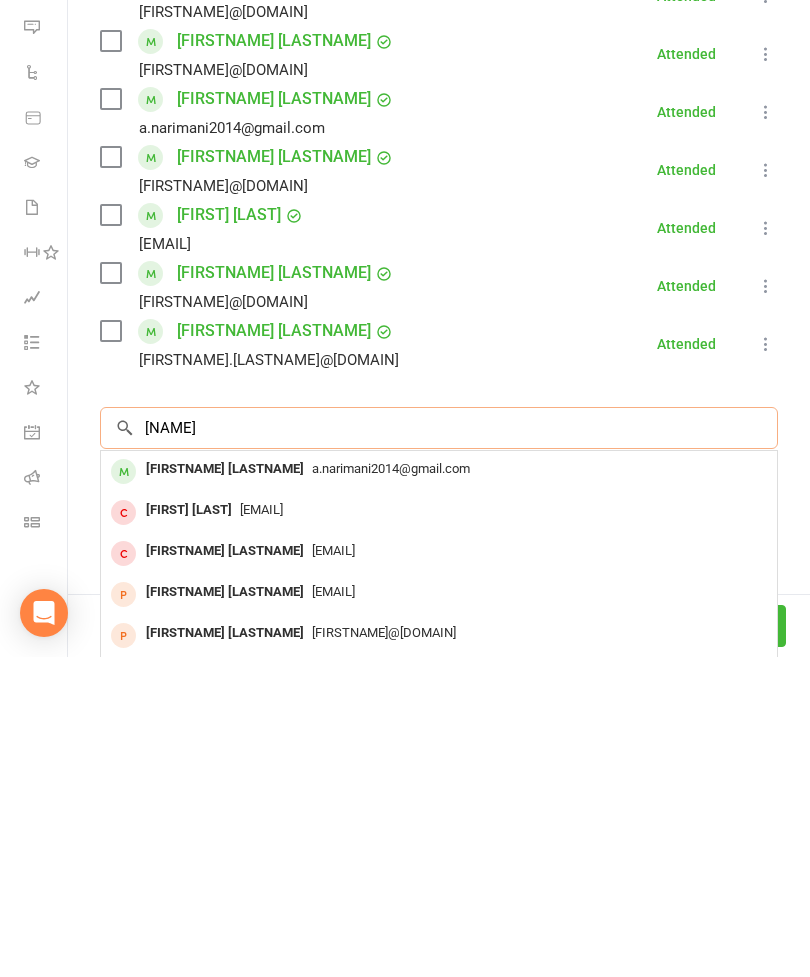 type on "[NAME]" 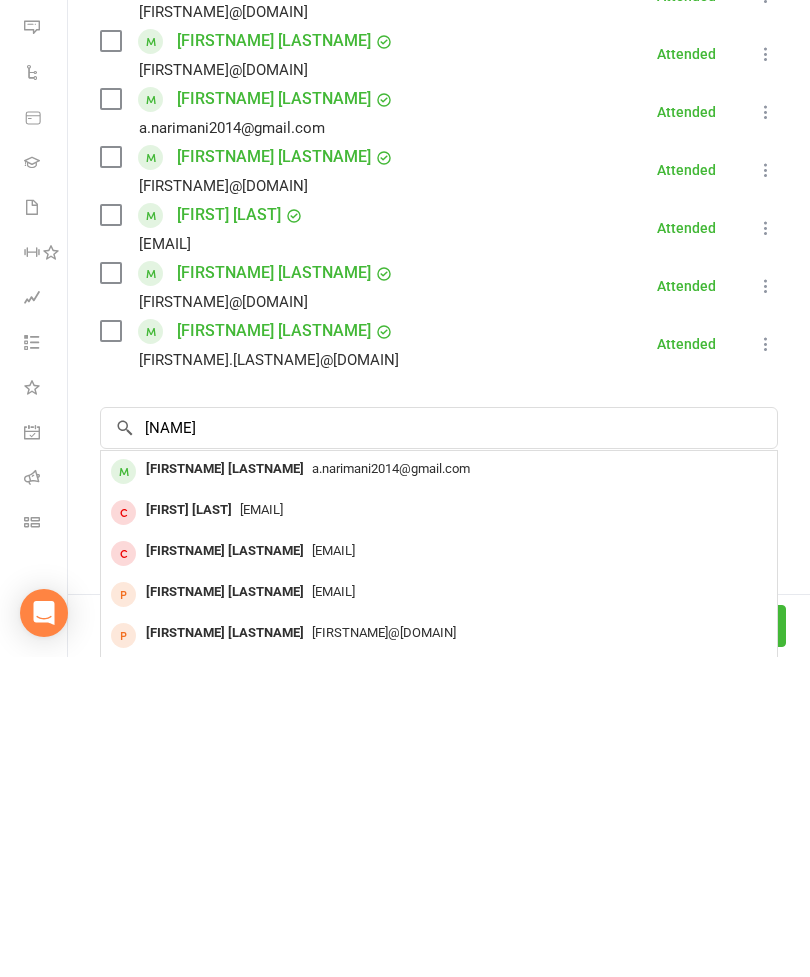 click on "a.narimani2014@gmail.com" at bounding box center [439, 789] 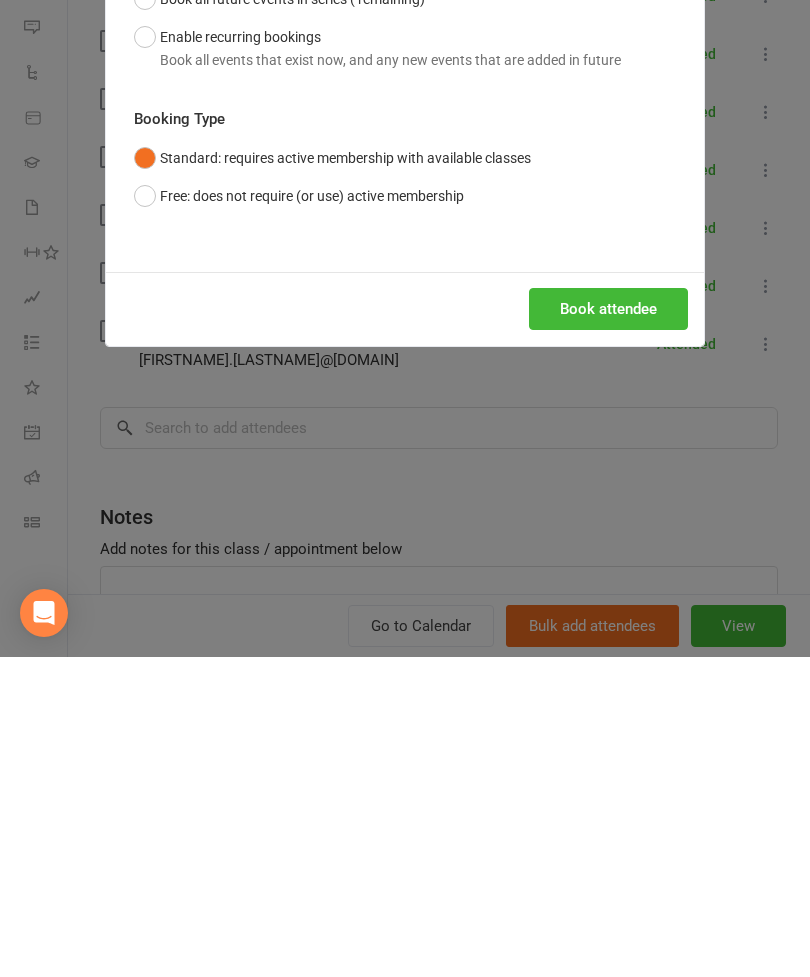 scroll, scrollTop: 420, scrollLeft: 0, axis: vertical 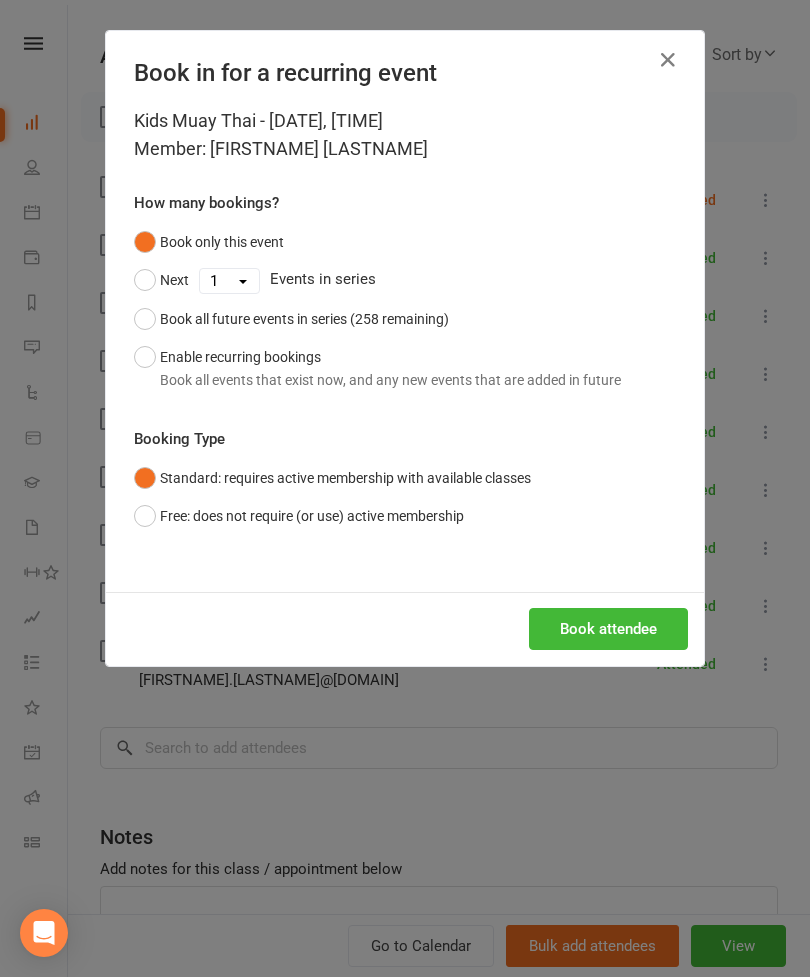 click on "Book attendee" at bounding box center (608, 629) 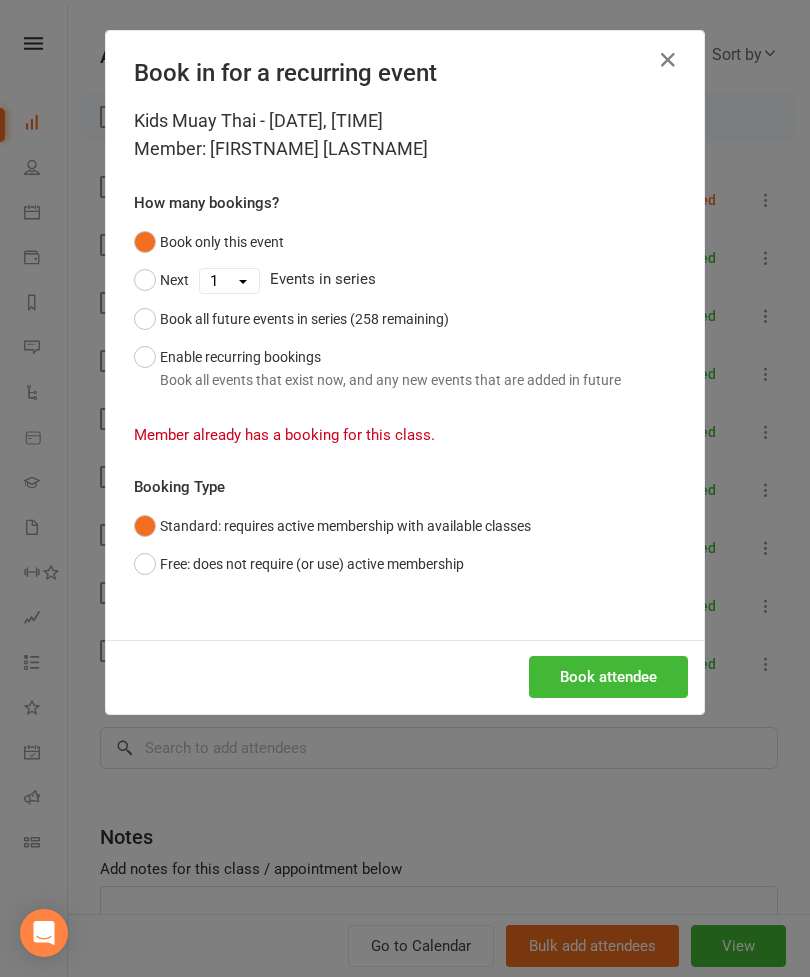 click on "Book attendee" at bounding box center [608, 677] 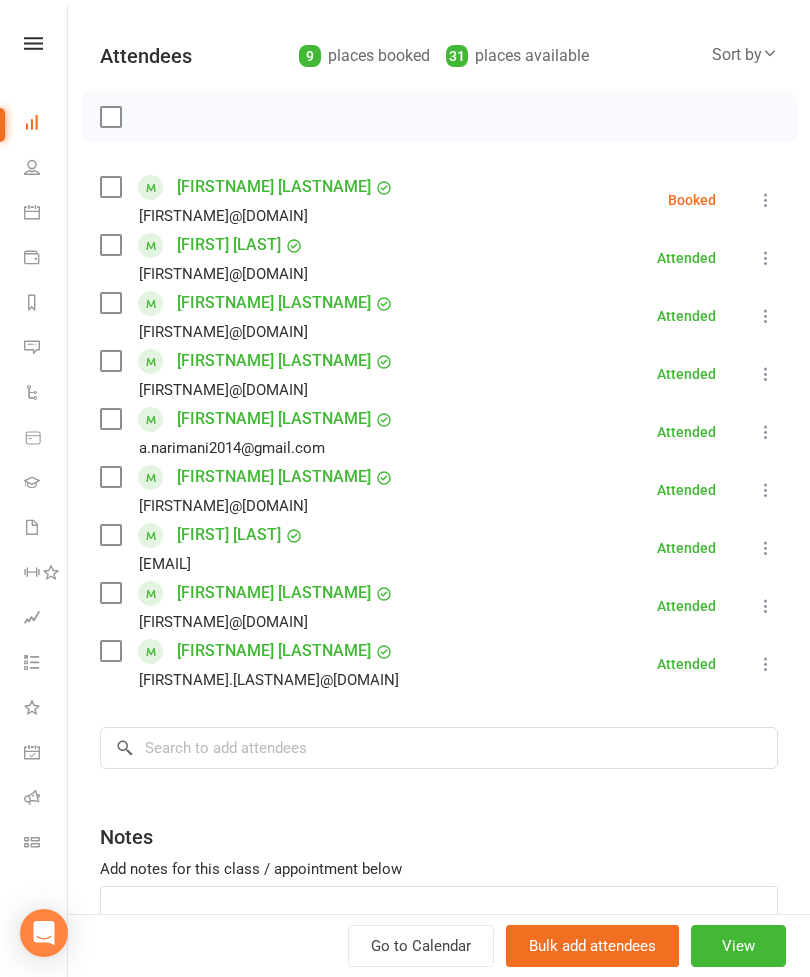 click on "Class kiosk mode  Roll call  9:00 AM - 9:45 AM, Saturday, August, 2, 2025 with [FIRST] [LAST]  at  Striking Mat A  Attendees  9  places booked 31  places available Sort by  Last name  First name  Booking created    [FIRST] [LAST]  [EMAIL] Booked More info  Remove  Check in  Mark absent  Send message  Enable recurring bookings  All bookings for series    [FIRST] [LAST]  [EMAIL] Attended More info  Remove  Mark absent  Undo check-in  Send message  Enable recurring bookings  All bookings for series    [FIRST] [LAST]  [EMAIL] Attended More info  Remove  Mark absent  Undo check-in  Send message  Enable recurring bookings  All bookings for series    [FIRST] [LAST]  [EMAIL] Attended More info  Remove  Mark absent  Undo check-in  Send message  Enable recurring bookings  All bookings for series    [FIRST] [LAST]  [EMAIL] Attended More info  Remove  Mark absent  Undo check-in  Send message  Enable recurring bookings" at bounding box center [439, 468] 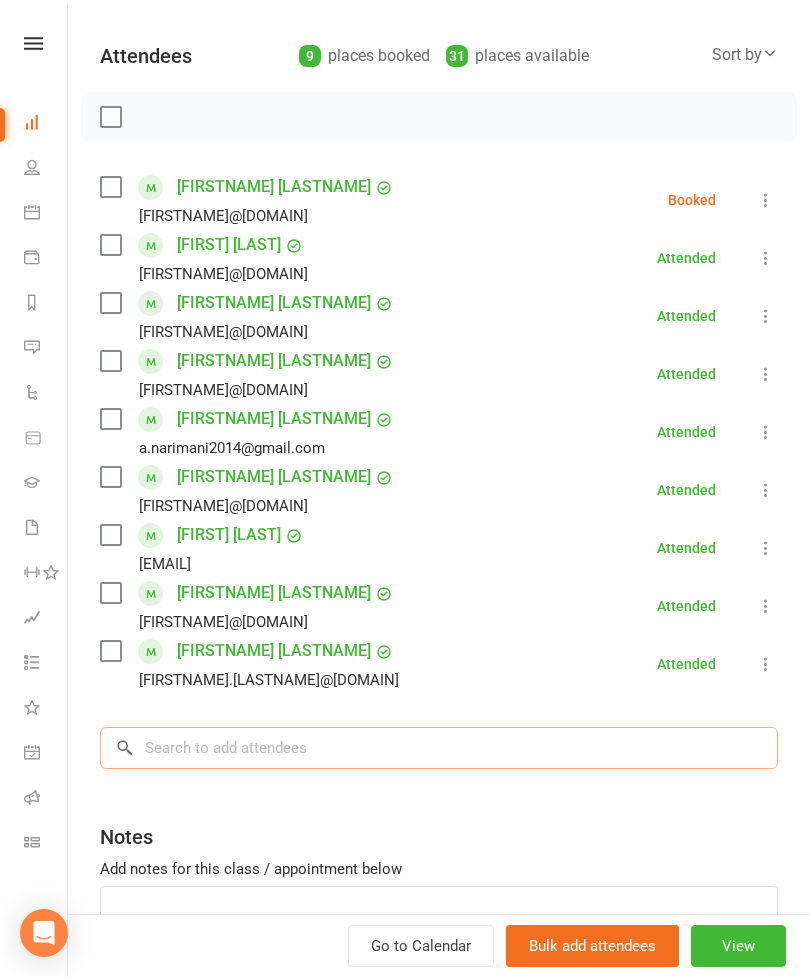 click at bounding box center (439, 748) 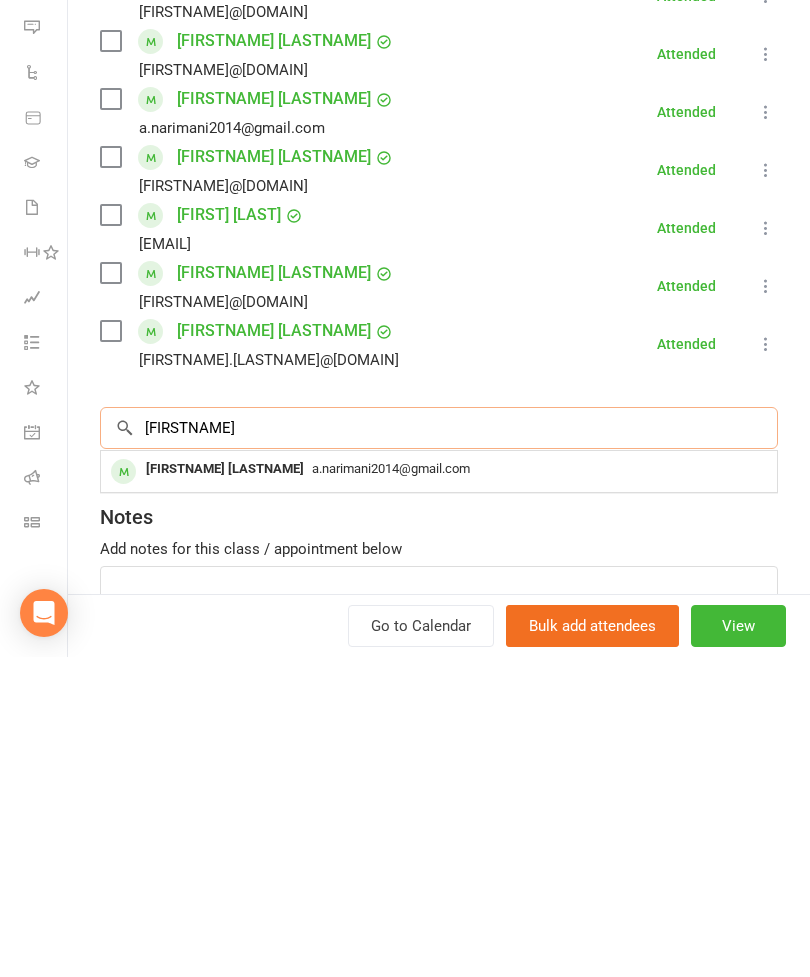type on "[FIRSTNAME]" 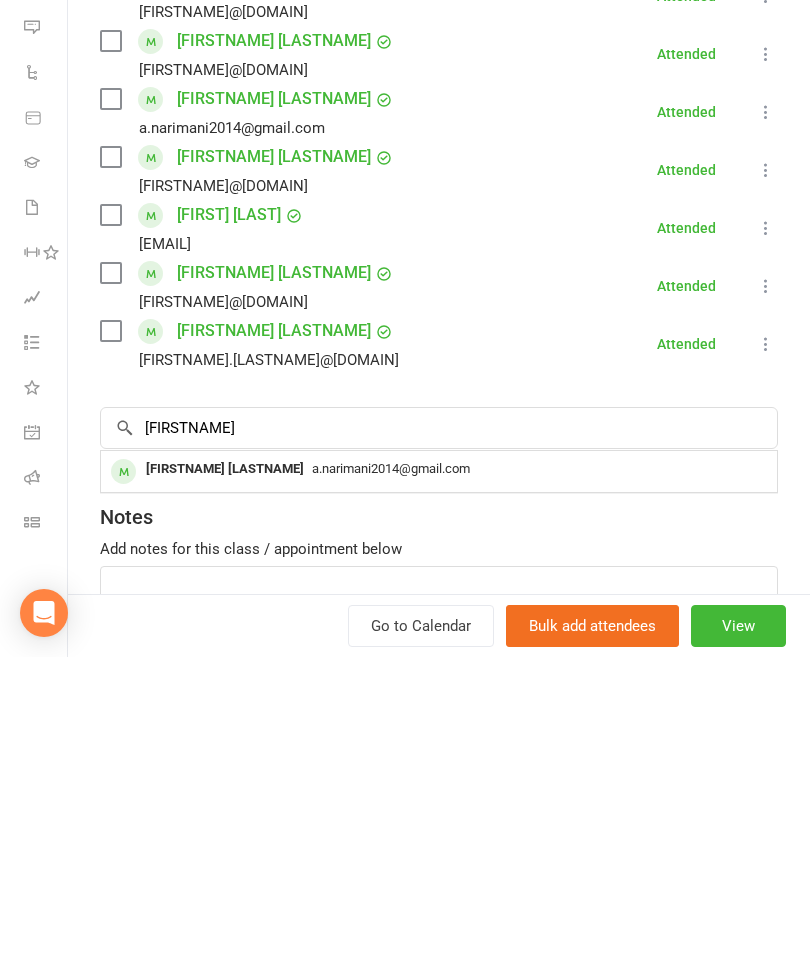 click on "a.narimani2014@gmail.com" at bounding box center (439, 789) 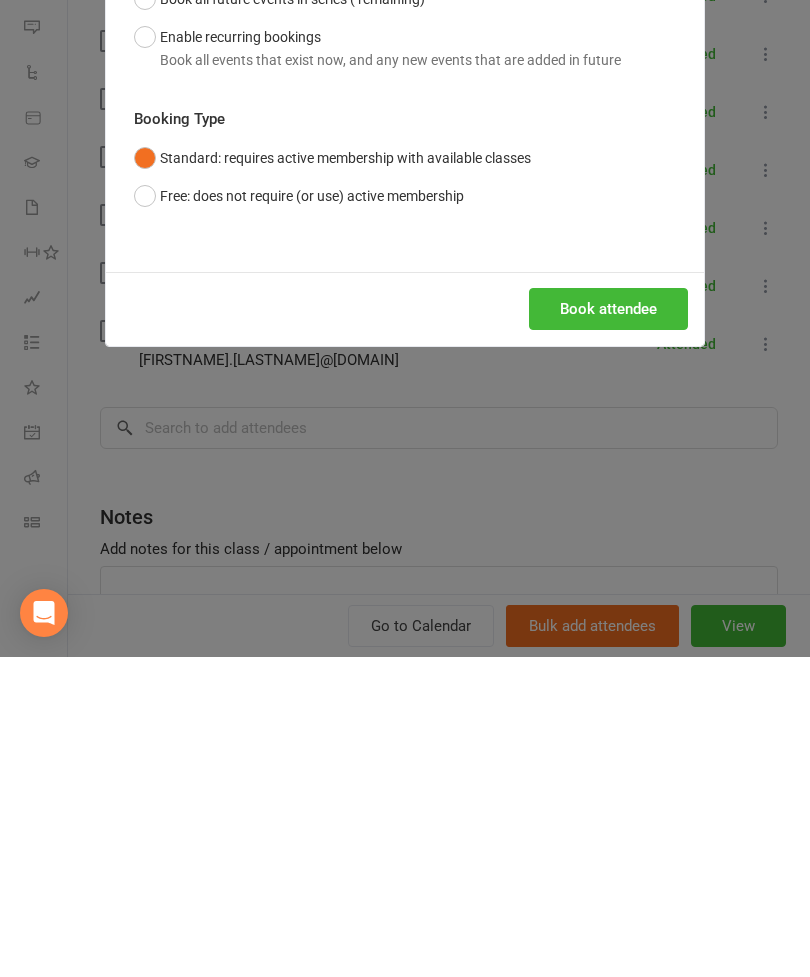 scroll, scrollTop: 840, scrollLeft: 0, axis: vertical 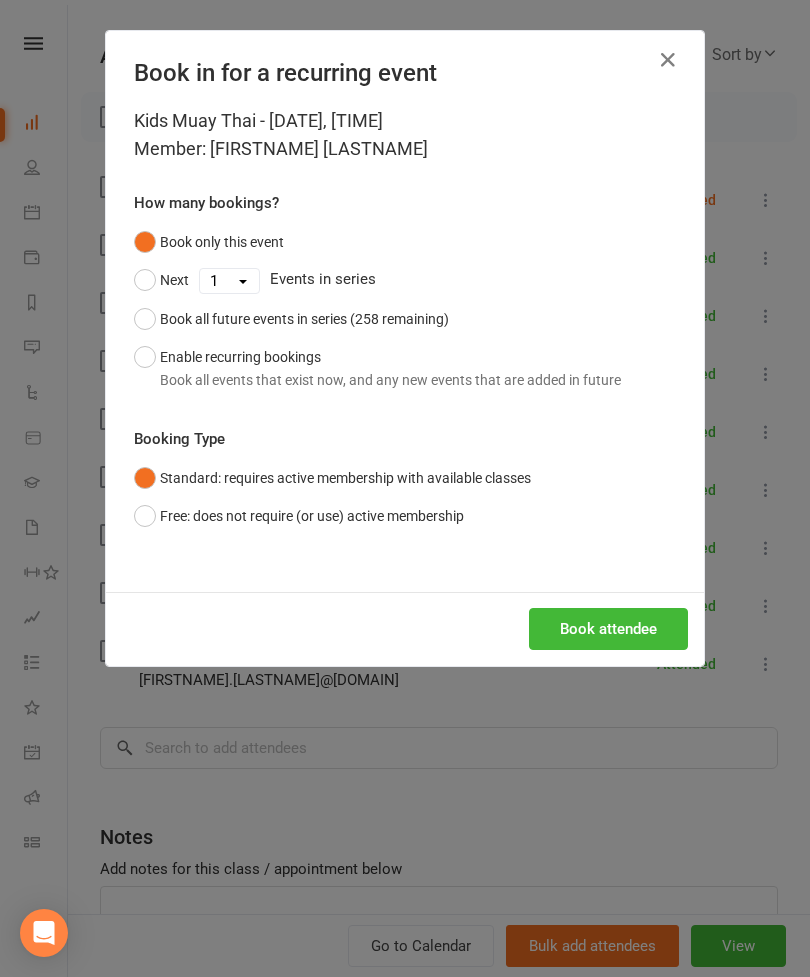 click on "Book attendee" at bounding box center [608, 629] 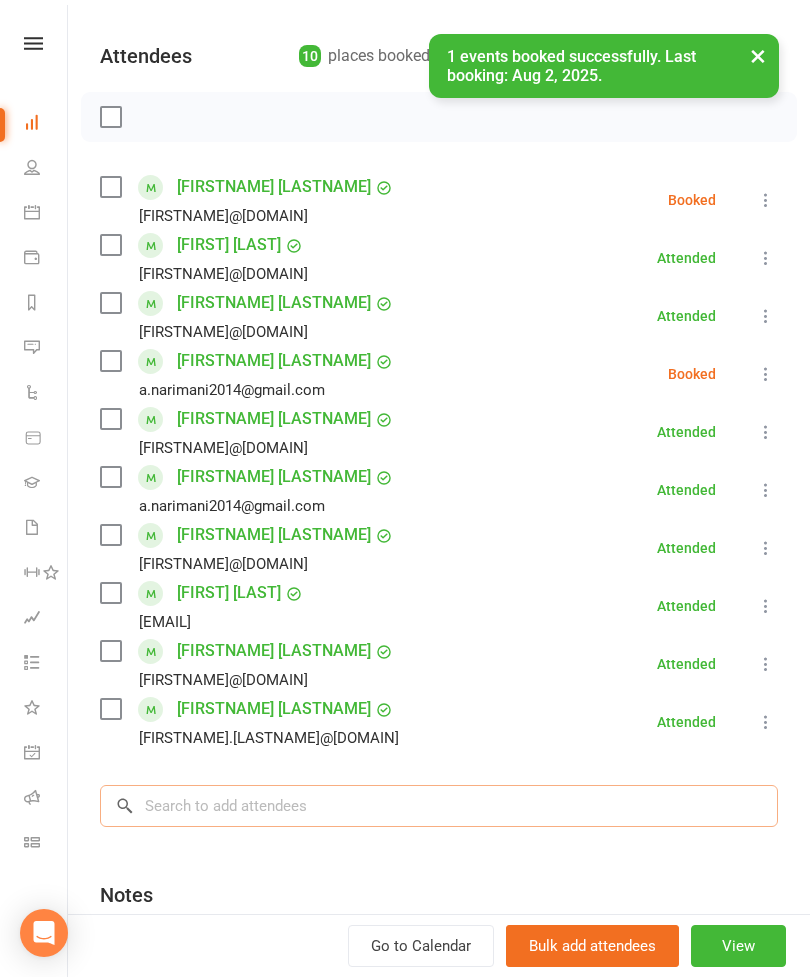 click at bounding box center (439, 806) 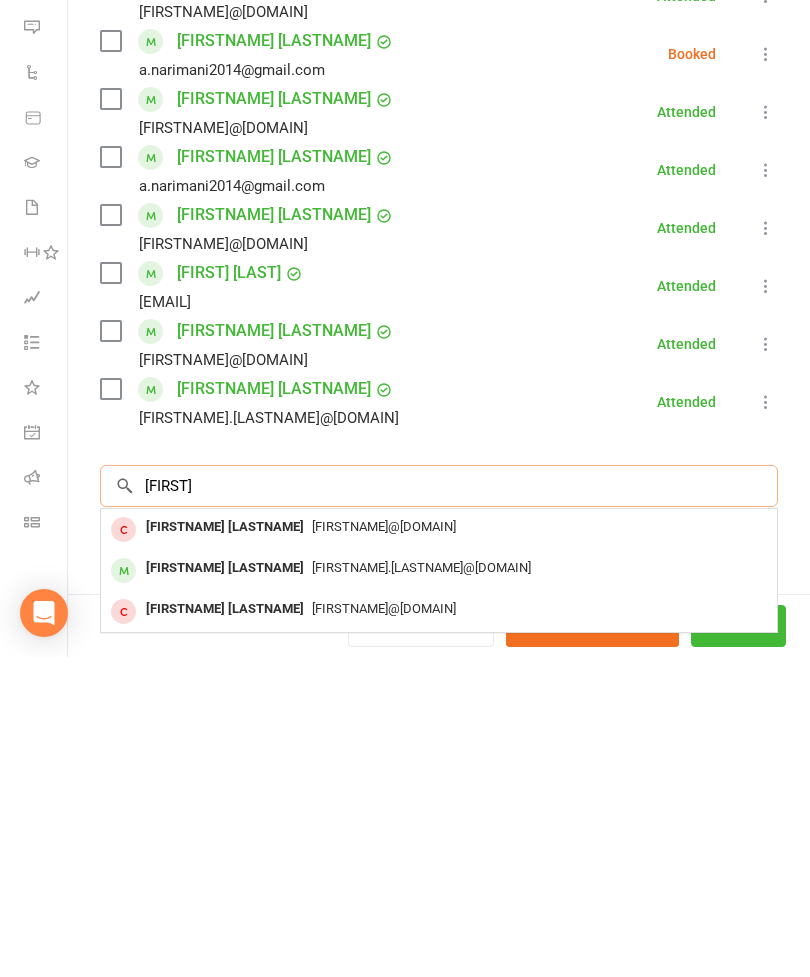 type on "[FIRST]" 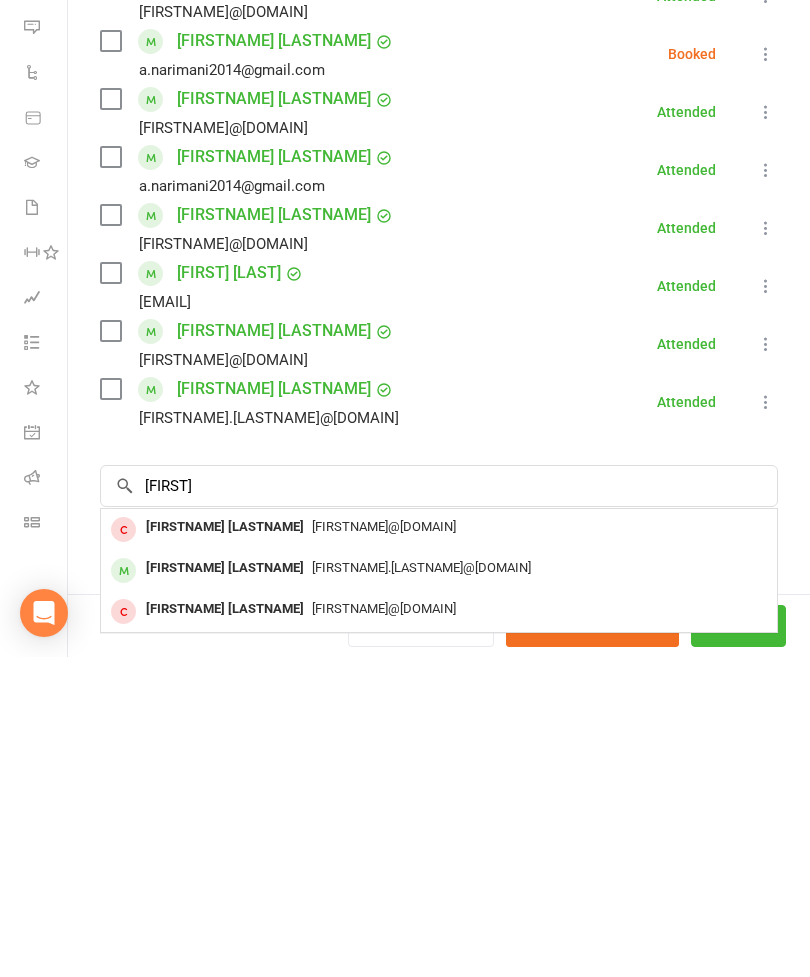 click on "[FIRSTNAME].[LASTNAME]@[DOMAIN]" at bounding box center (439, 888) 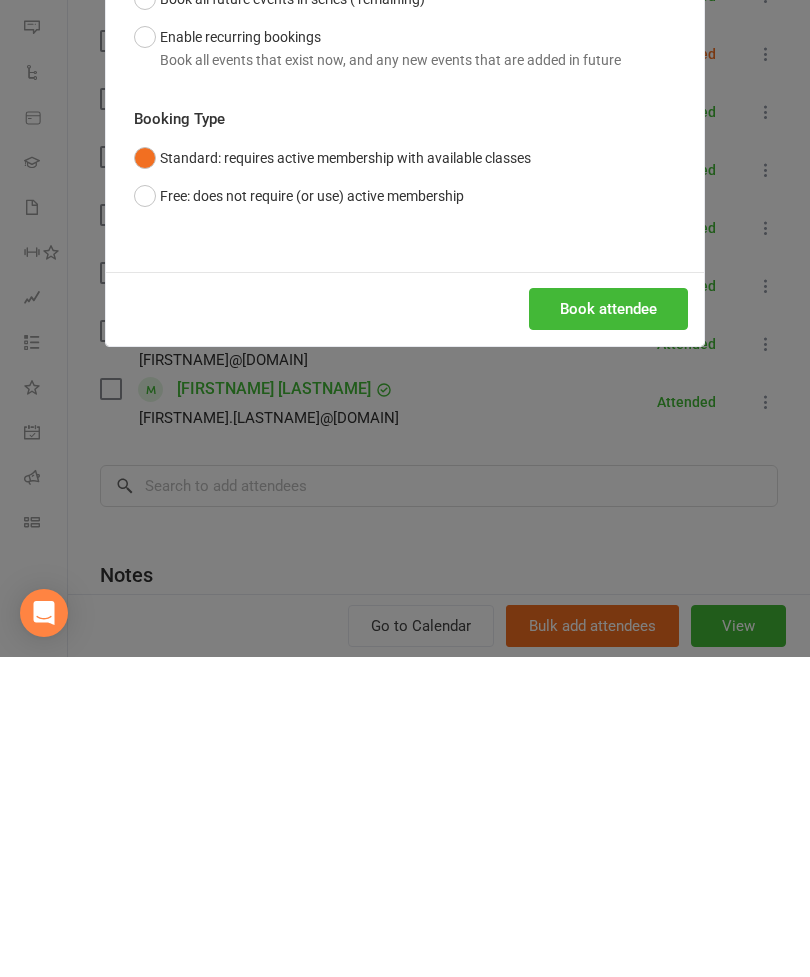 scroll, scrollTop: 1318, scrollLeft: 0, axis: vertical 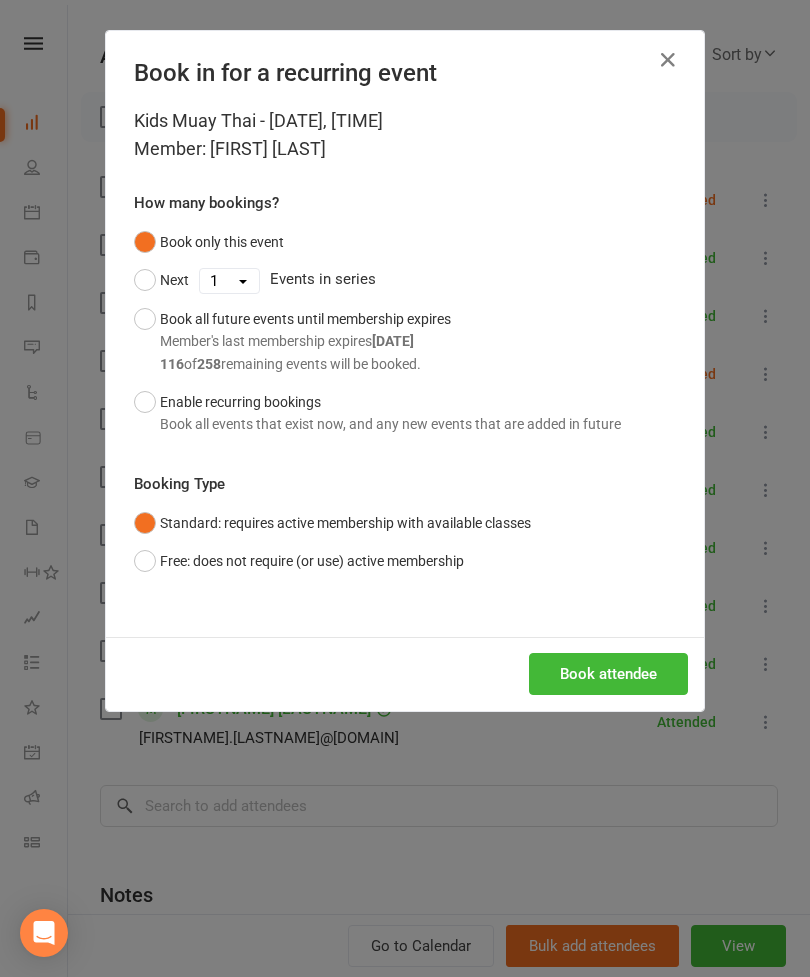 click on "Book attendee" at bounding box center (608, 674) 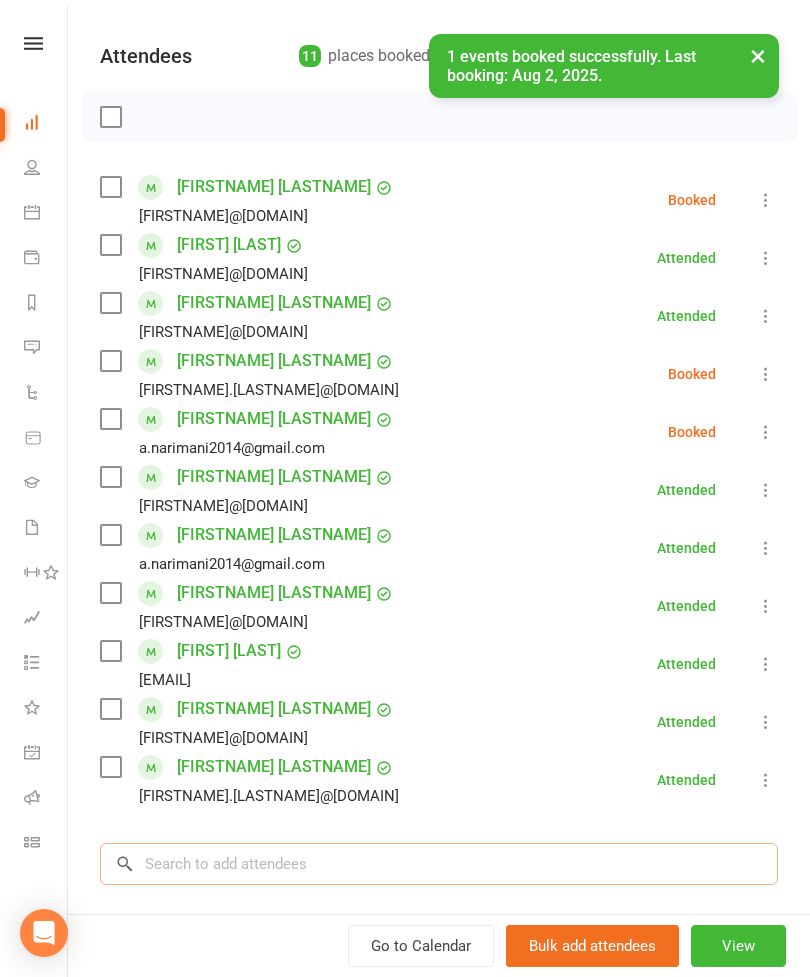 click at bounding box center (439, 864) 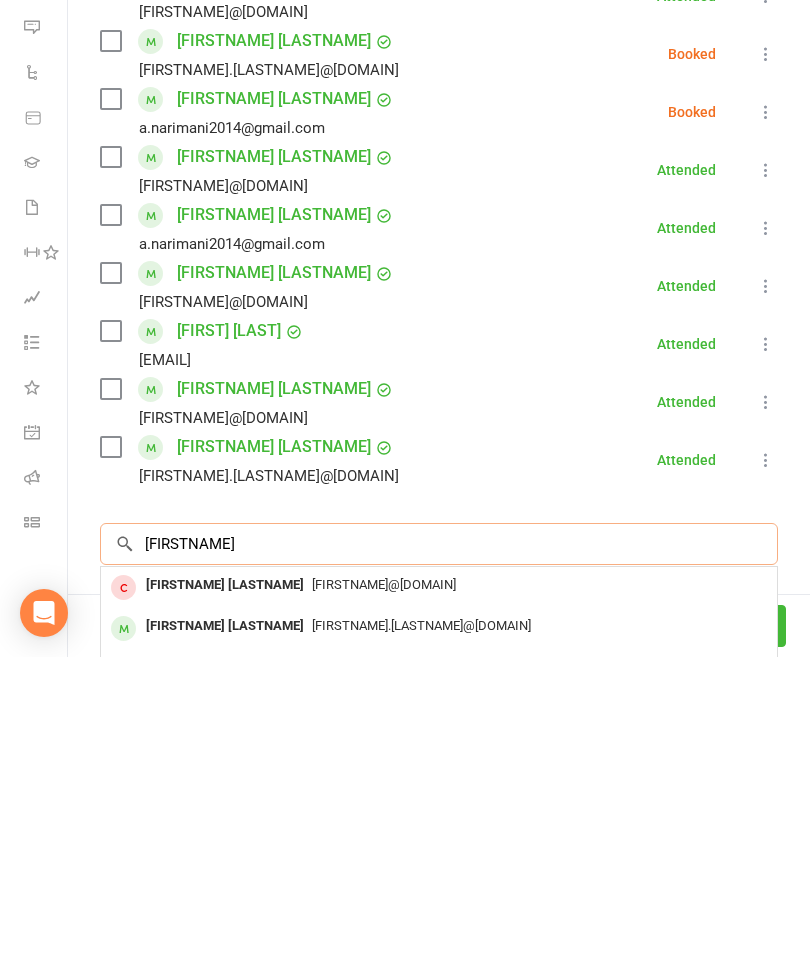 scroll, scrollTop: 1534, scrollLeft: 0, axis: vertical 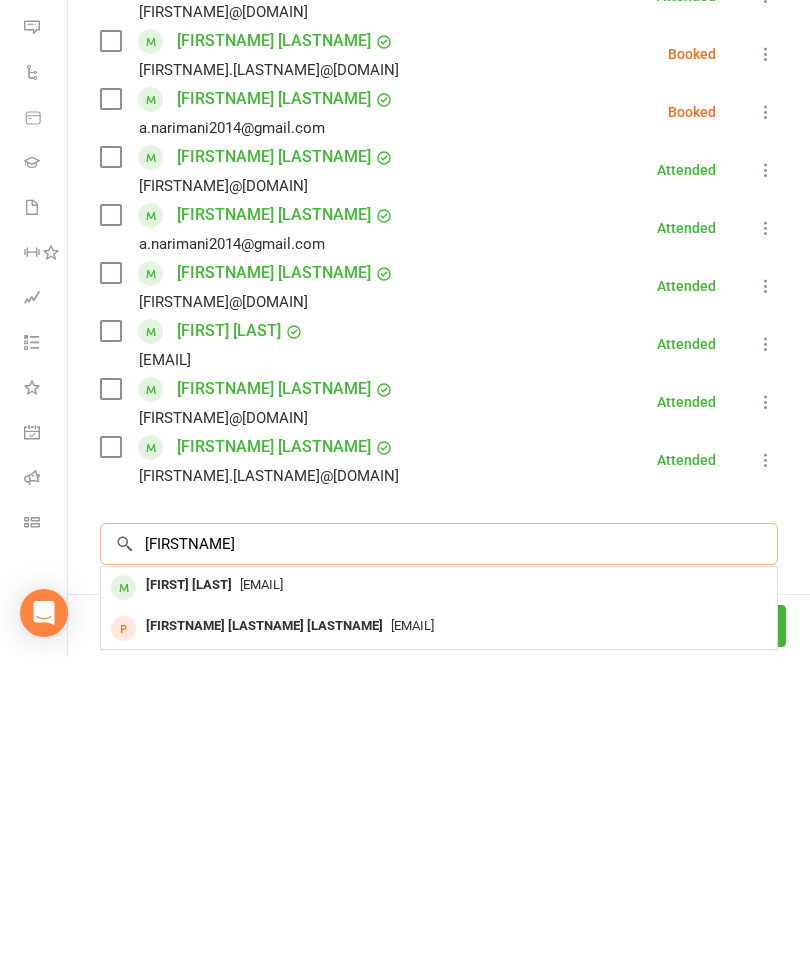 type on "[FIRSTNAME]" 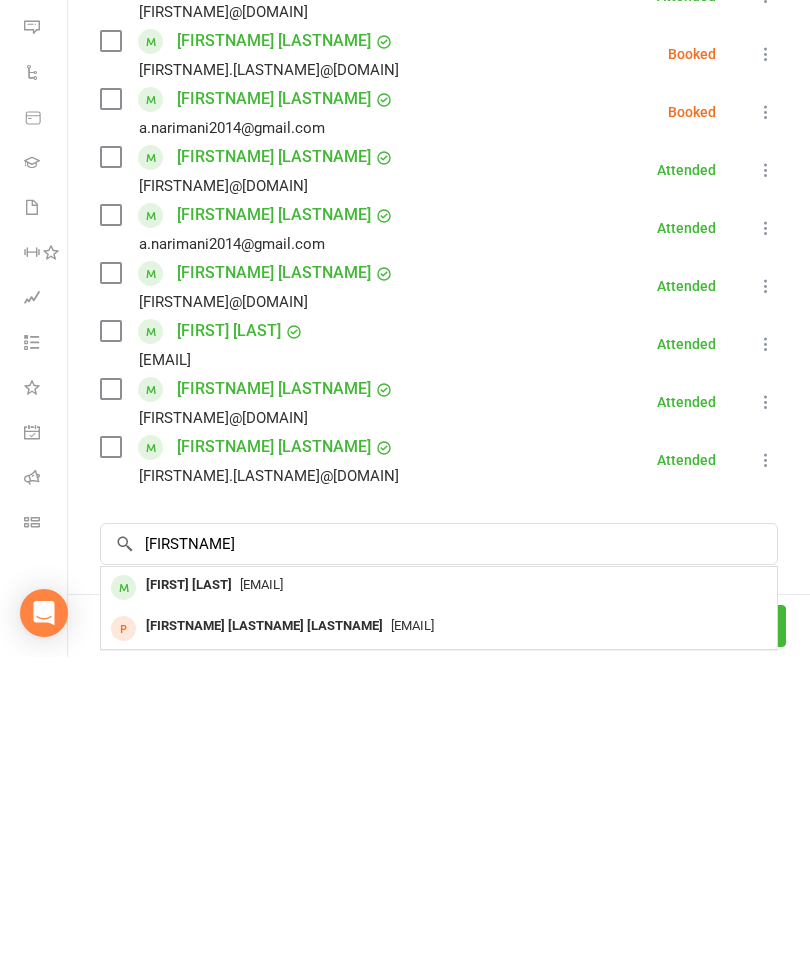 click on "[EMAIL]" at bounding box center (439, 905) 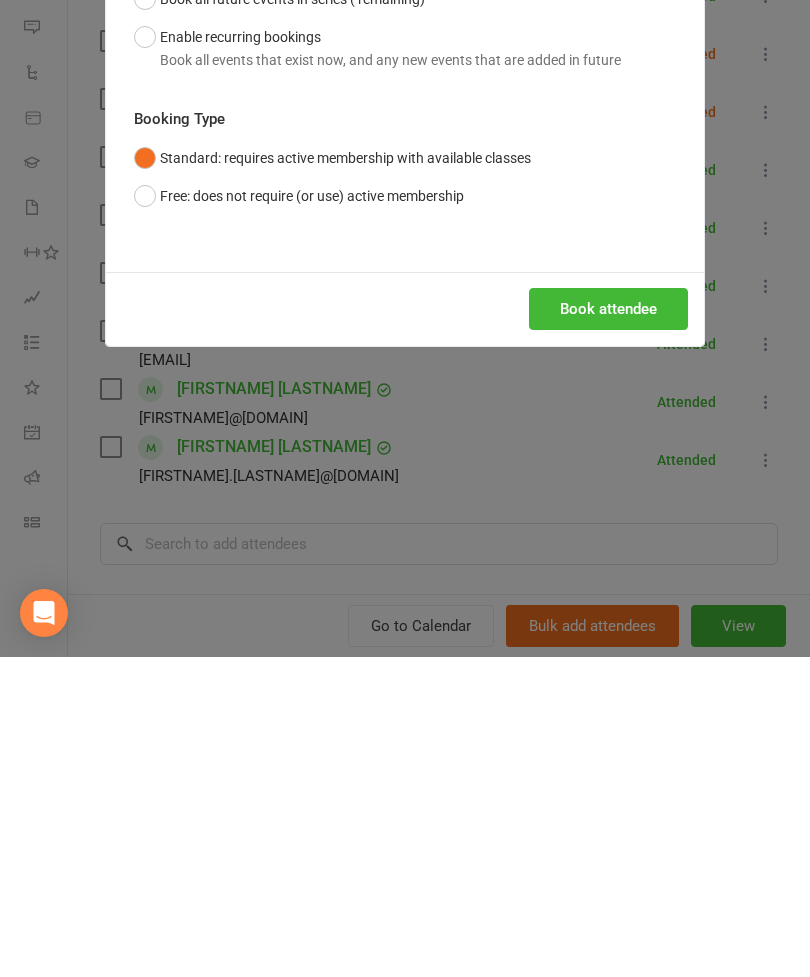 scroll, scrollTop: 1854, scrollLeft: 0, axis: vertical 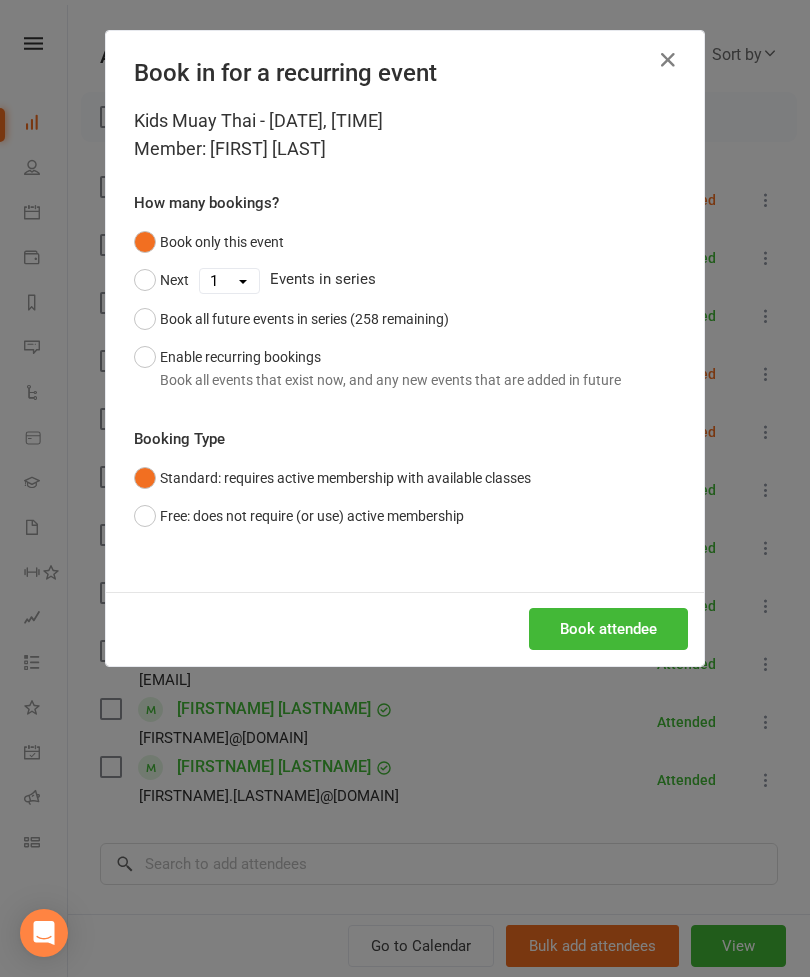 click on "Book attendee" at bounding box center [608, 629] 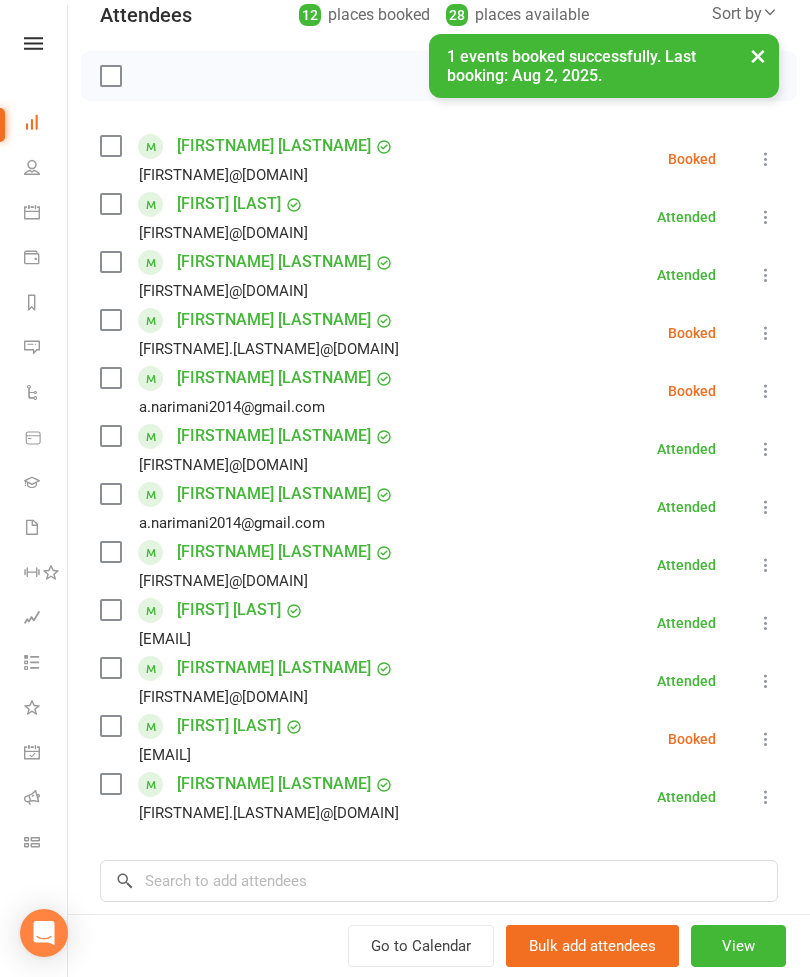 scroll, scrollTop: 239, scrollLeft: 0, axis: vertical 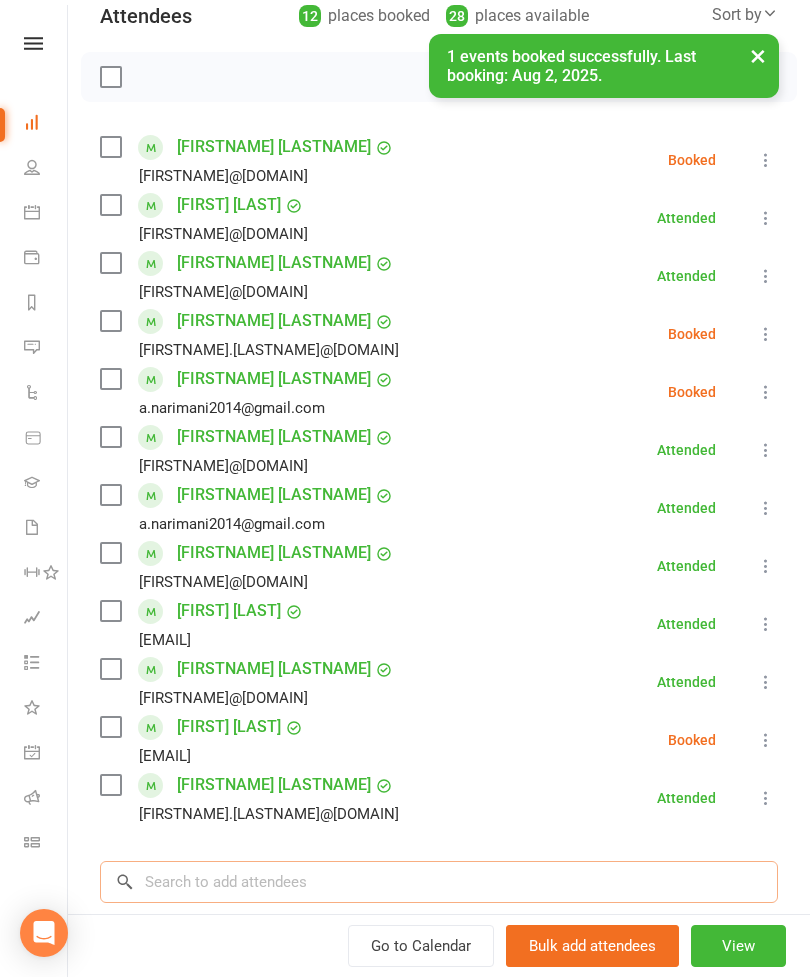 click at bounding box center (439, 882) 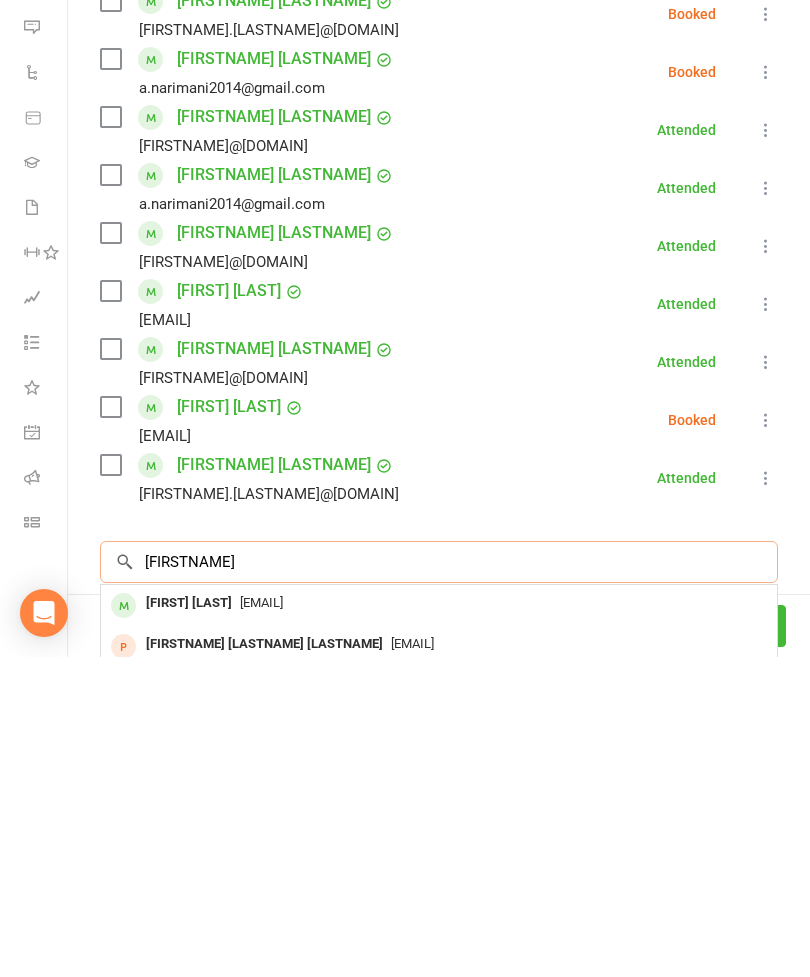 scroll, scrollTop: 2088, scrollLeft: 0, axis: vertical 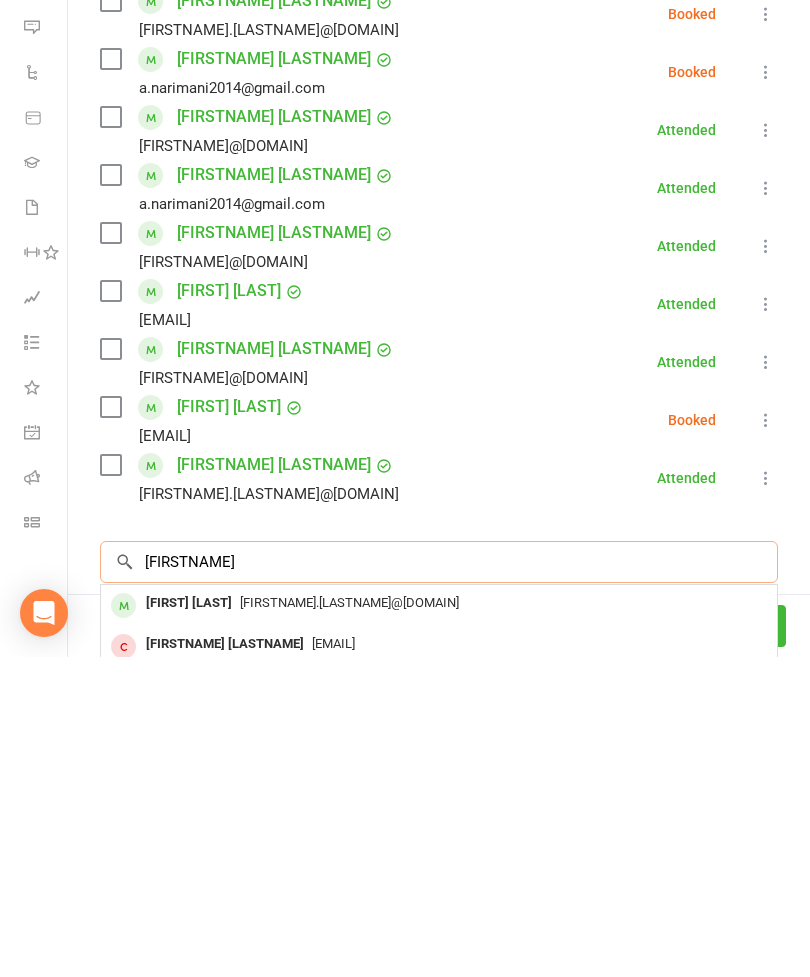 type on "[FIRSTNAME]" 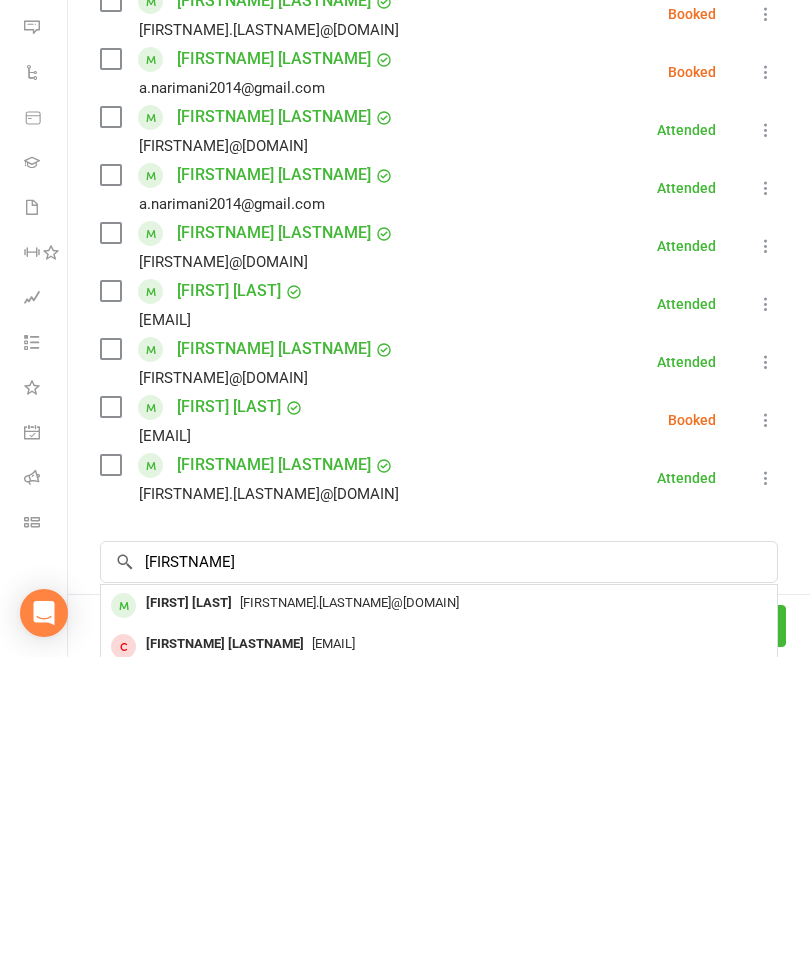click on "[FIRSTNAME].[LASTNAME]@[DOMAIN]" at bounding box center [349, 922] 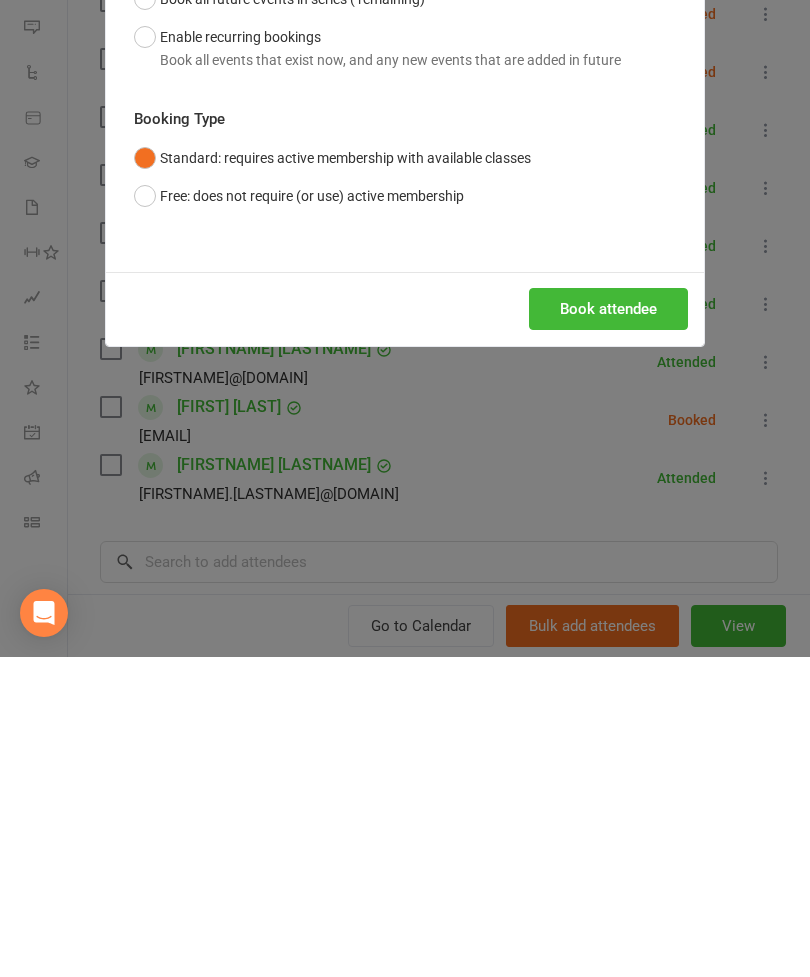 scroll, scrollTop: 2236, scrollLeft: 0, axis: vertical 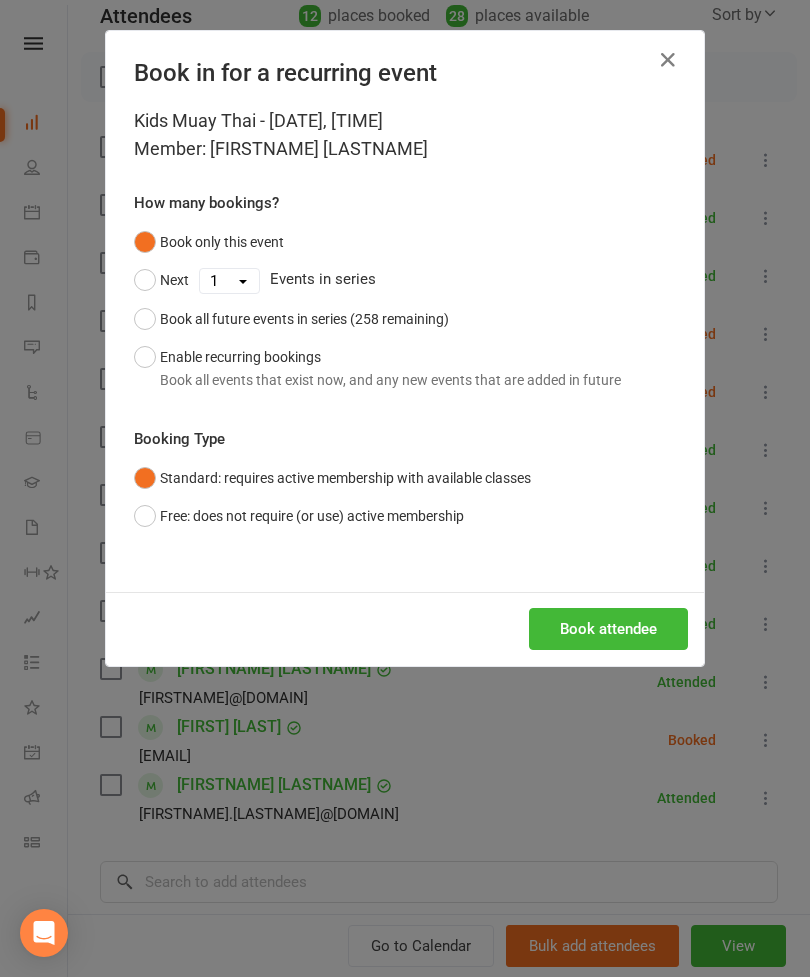 click on "Book attendee" at bounding box center [608, 629] 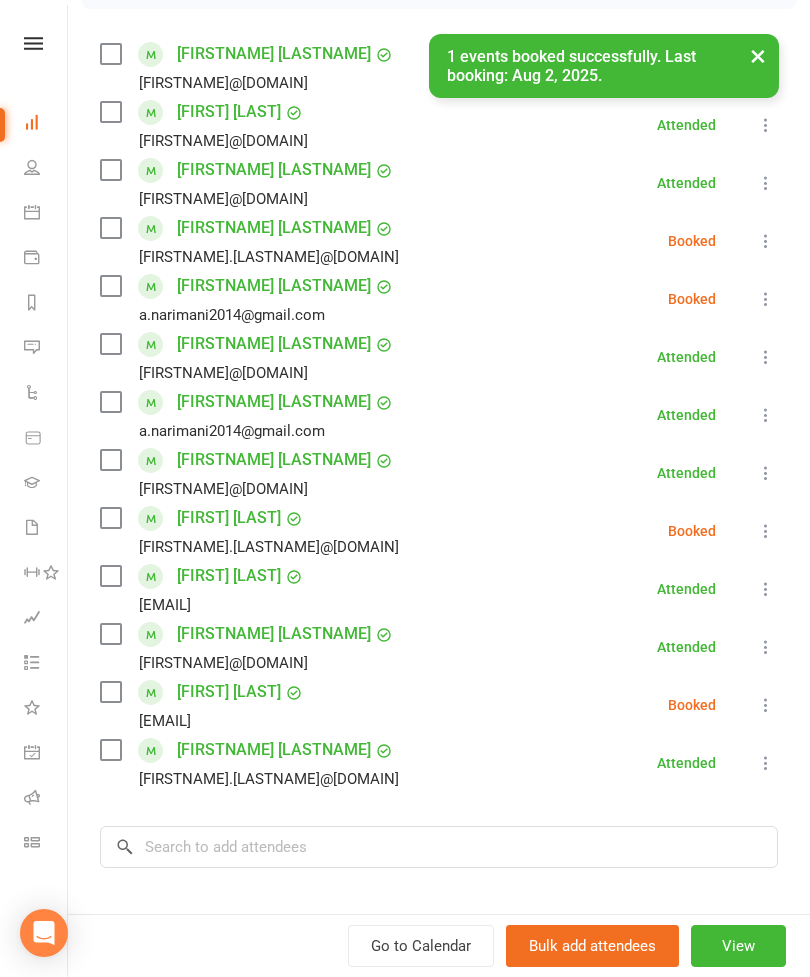 scroll, scrollTop: 331, scrollLeft: 0, axis: vertical 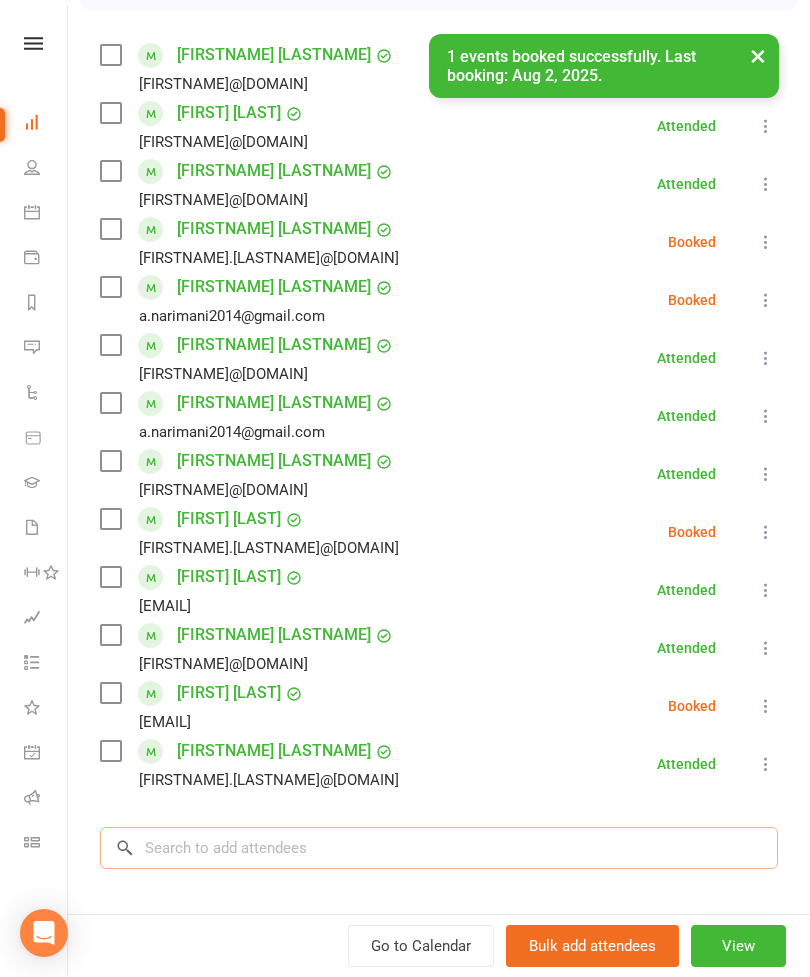 click at bounding box center [439, 848] 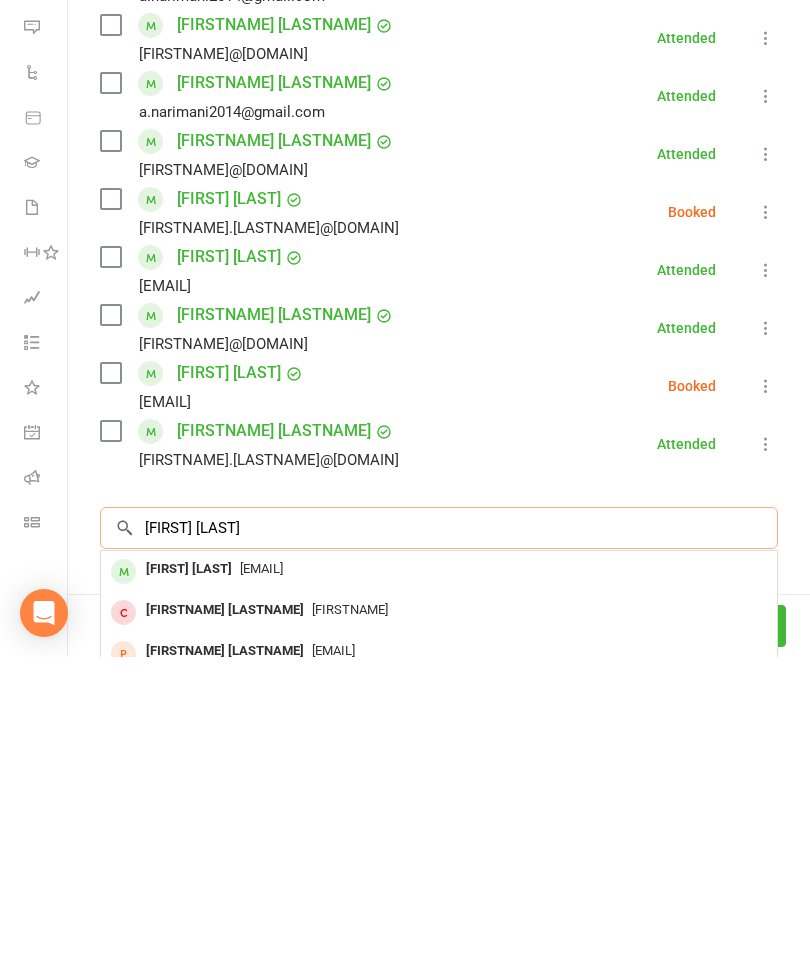 type on "[FIRST] [LAST]" 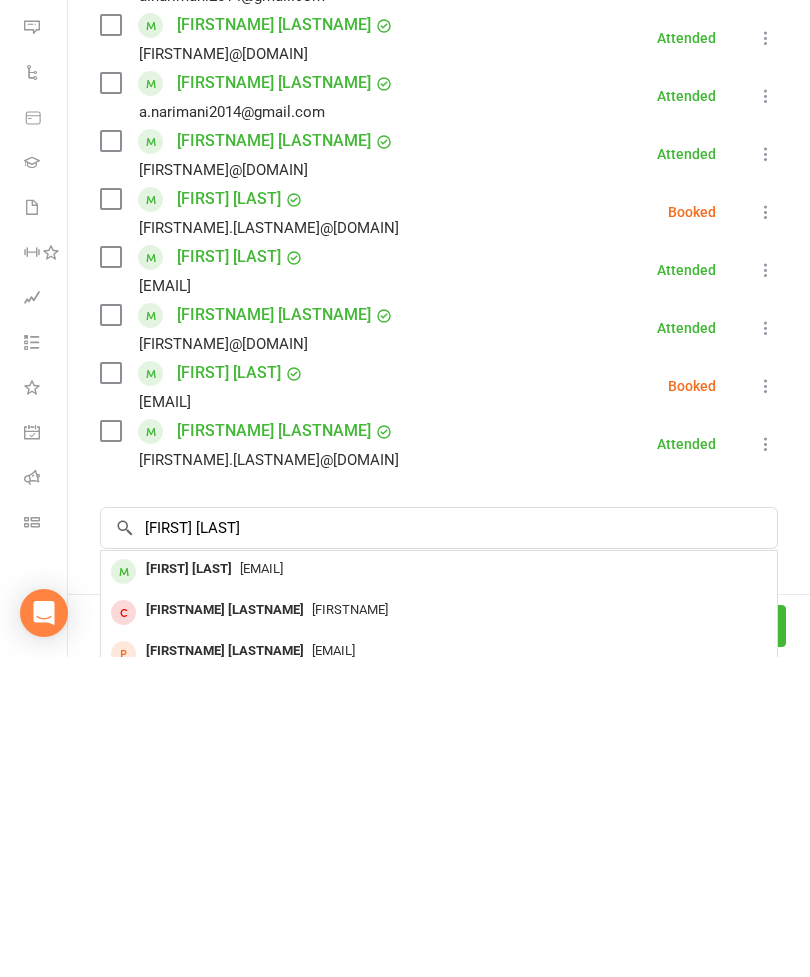 click on "[EMAIL]" at bounding box center (439, 889) 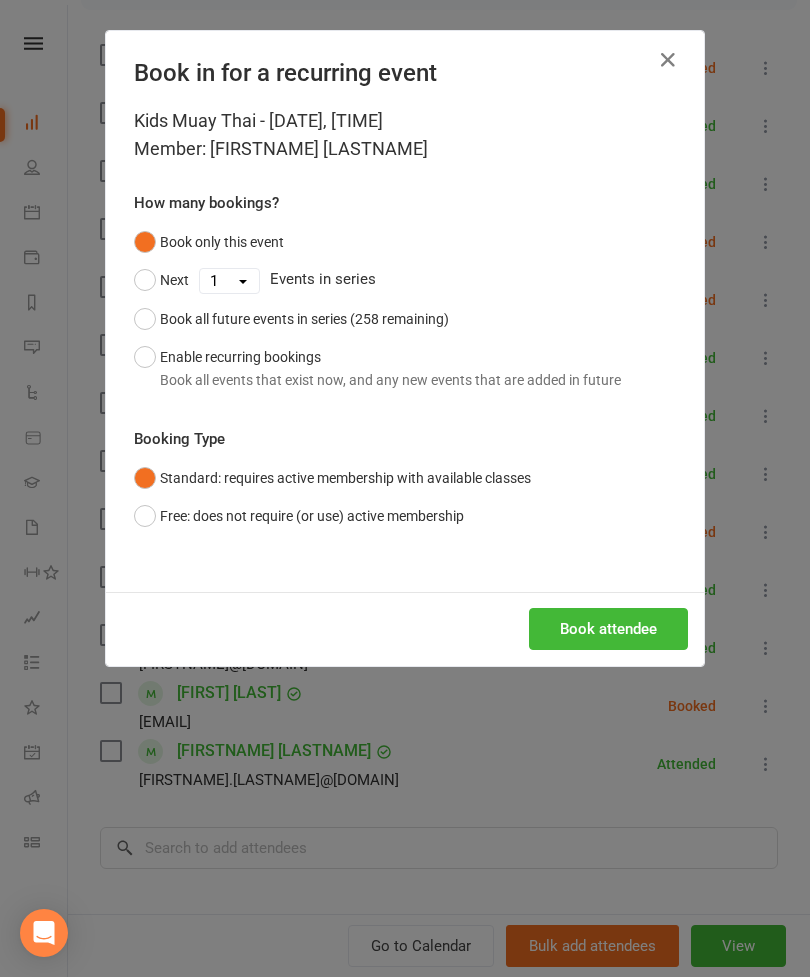 click on "Book attendee" at bounding box center [608, 629] 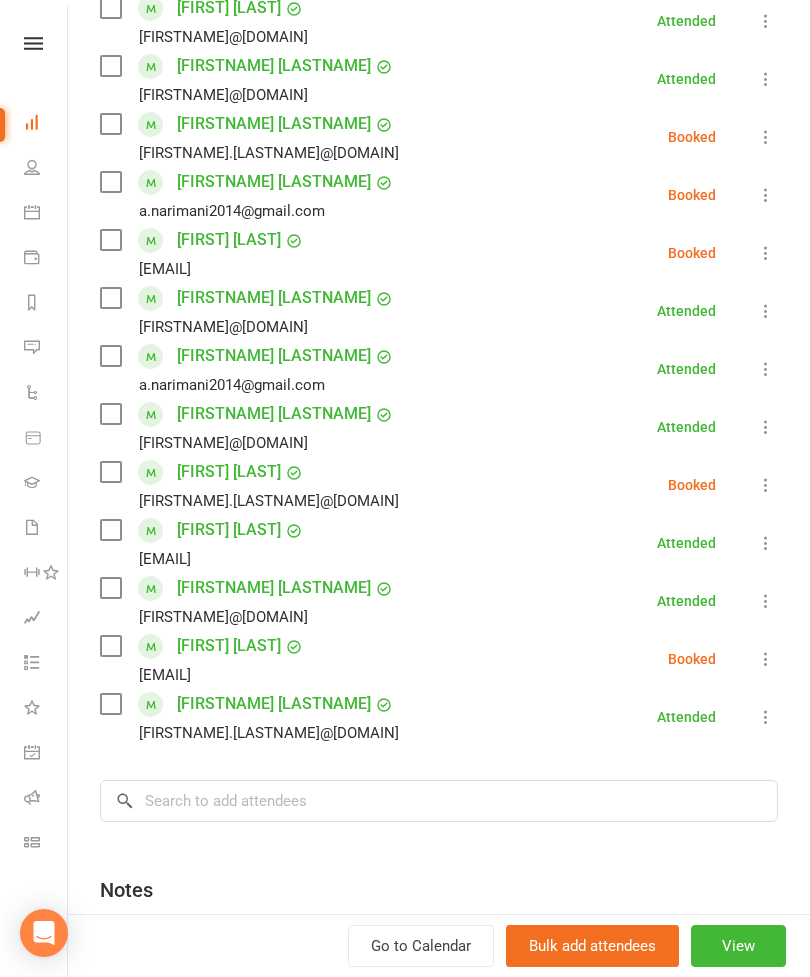 scroll, scrollTop: 445, scrollLeft: 0, axis: vertical 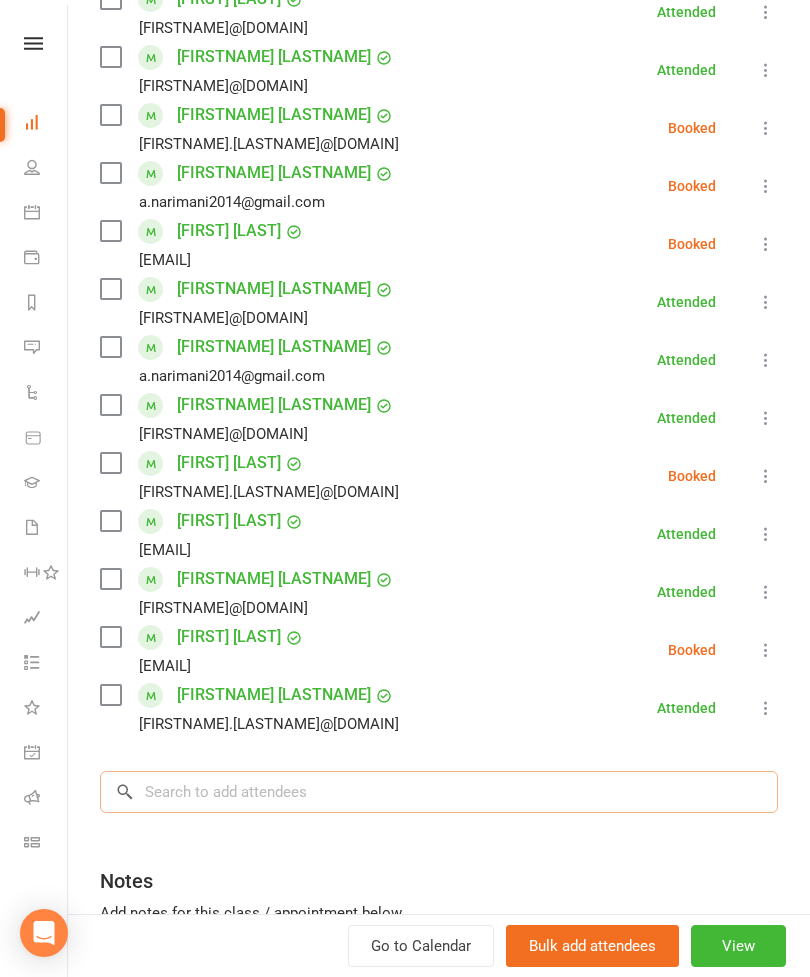 click at bounding box center [439, 792] 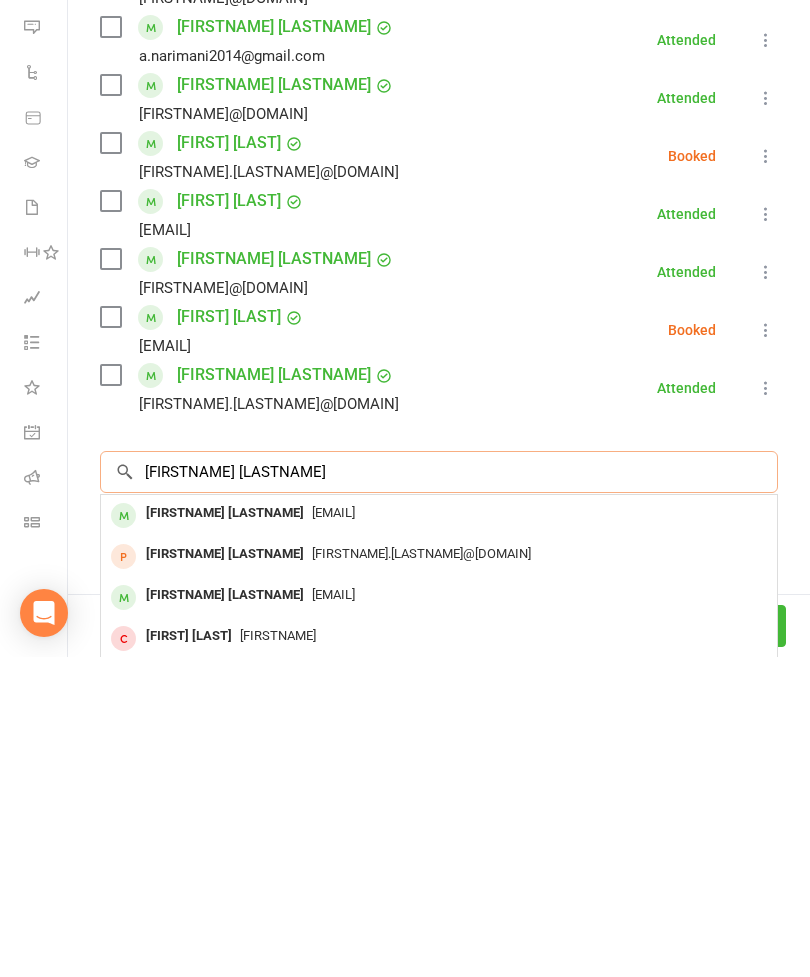 type on "[FIRSTNAME] [LASTNAME]" 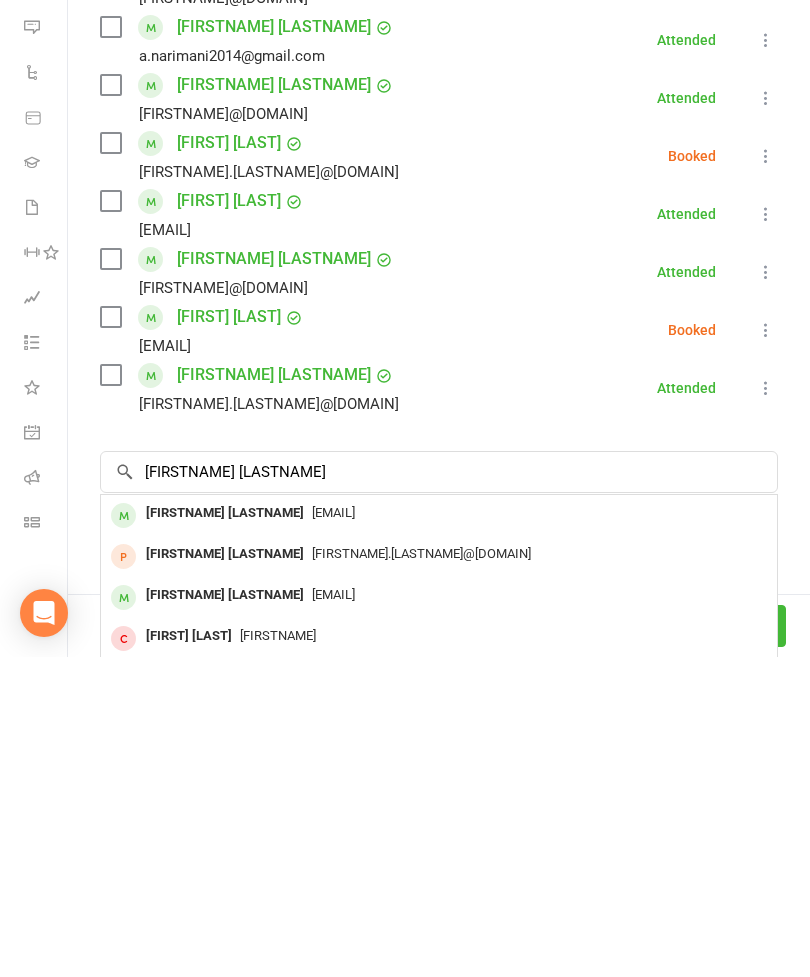 click on "[EMAIL]" at bounding box center (439, 833) 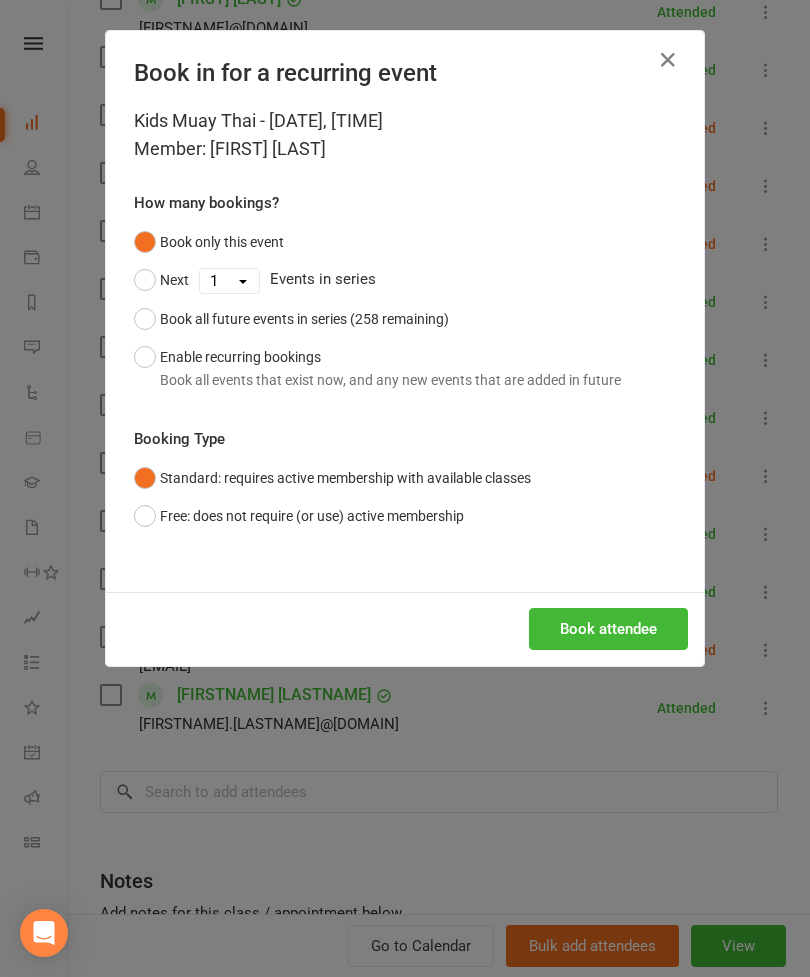 click on "Book attendee" at bounding box center [608, 629] 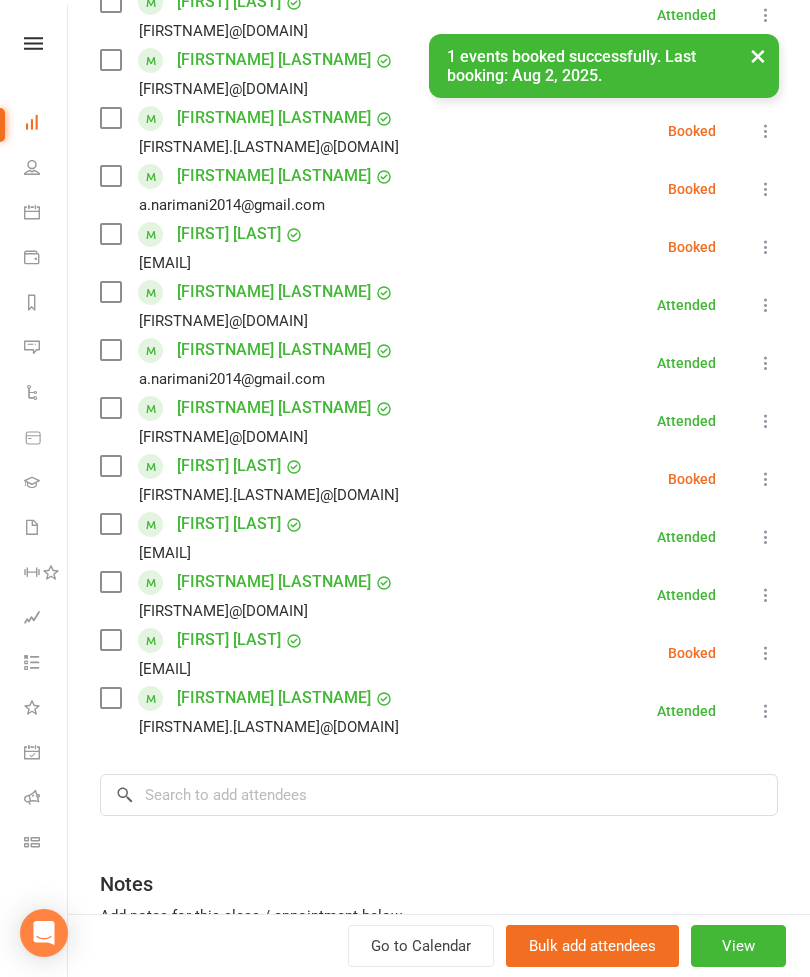 scroll, scrollTop: 504, scrollLeft: 0, axis: vertical 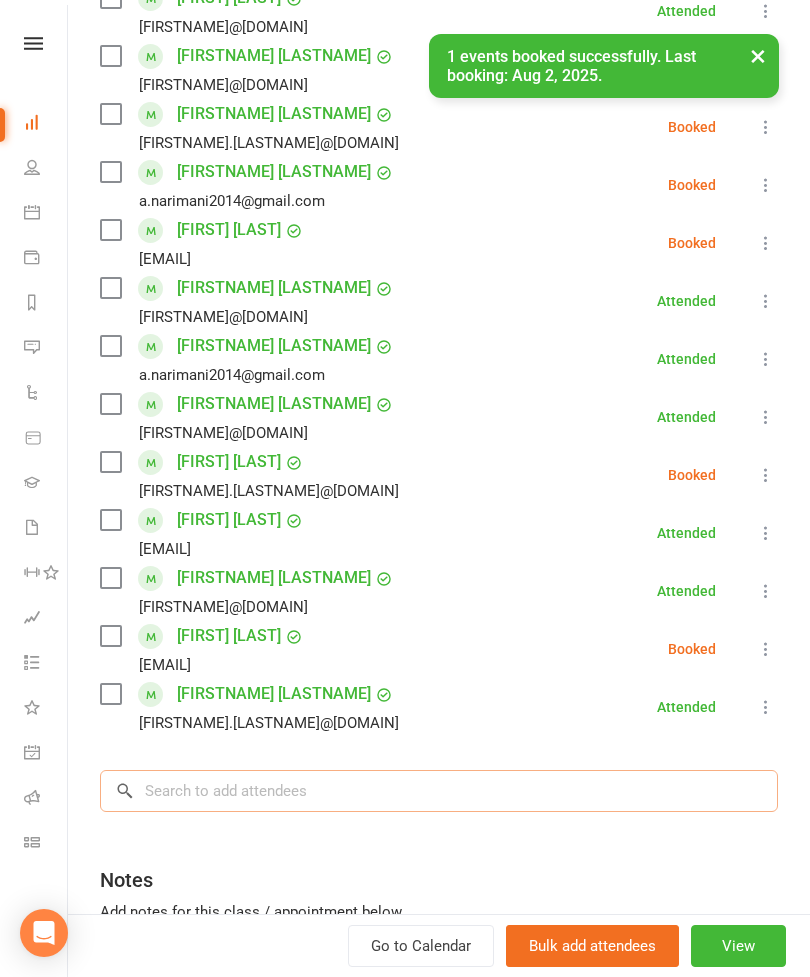 click at bounding box center (439, 791) 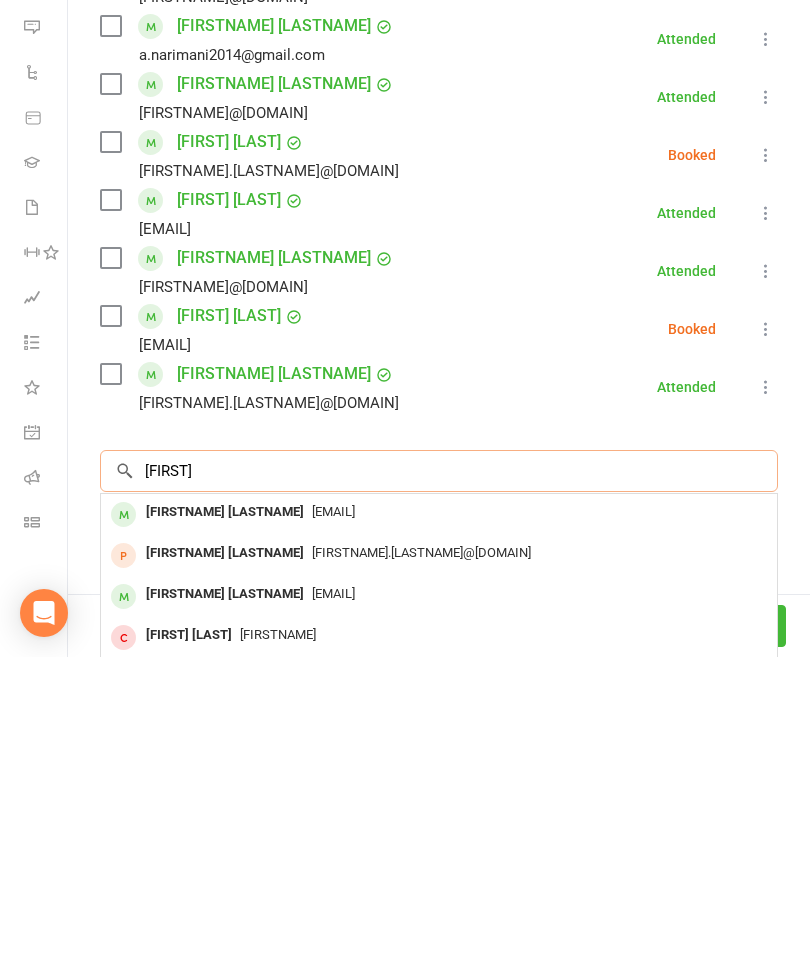 scroll, scrollTop: 2236, scrollLeft: 0, axis: vertical 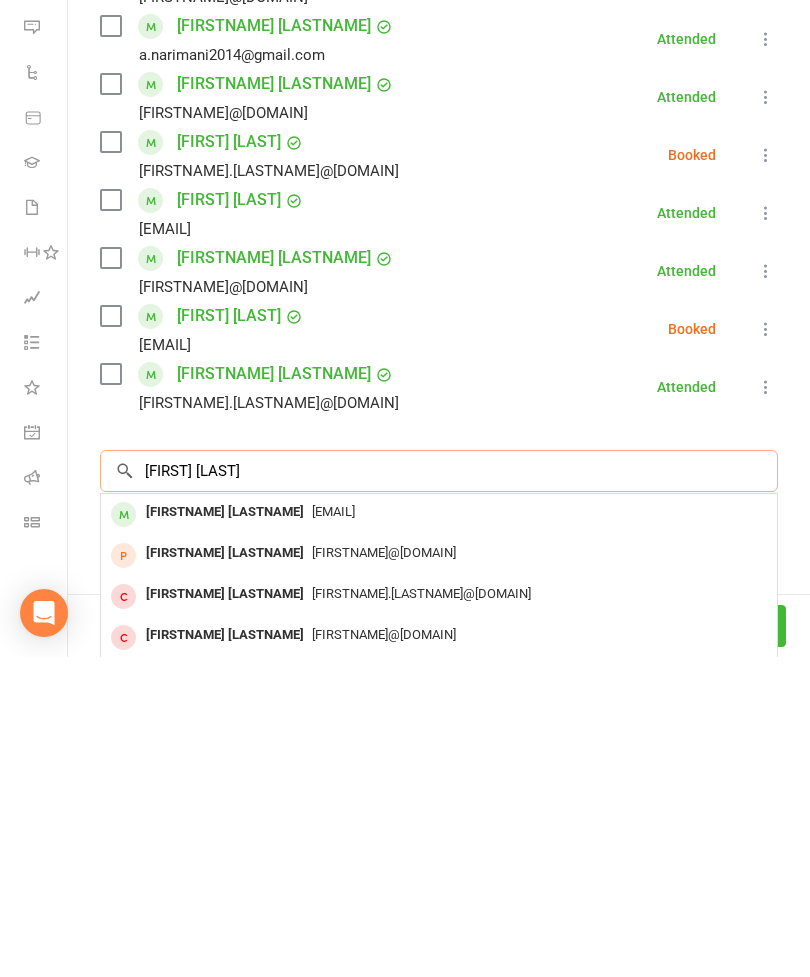 type on "[FIRST] [LAST]" 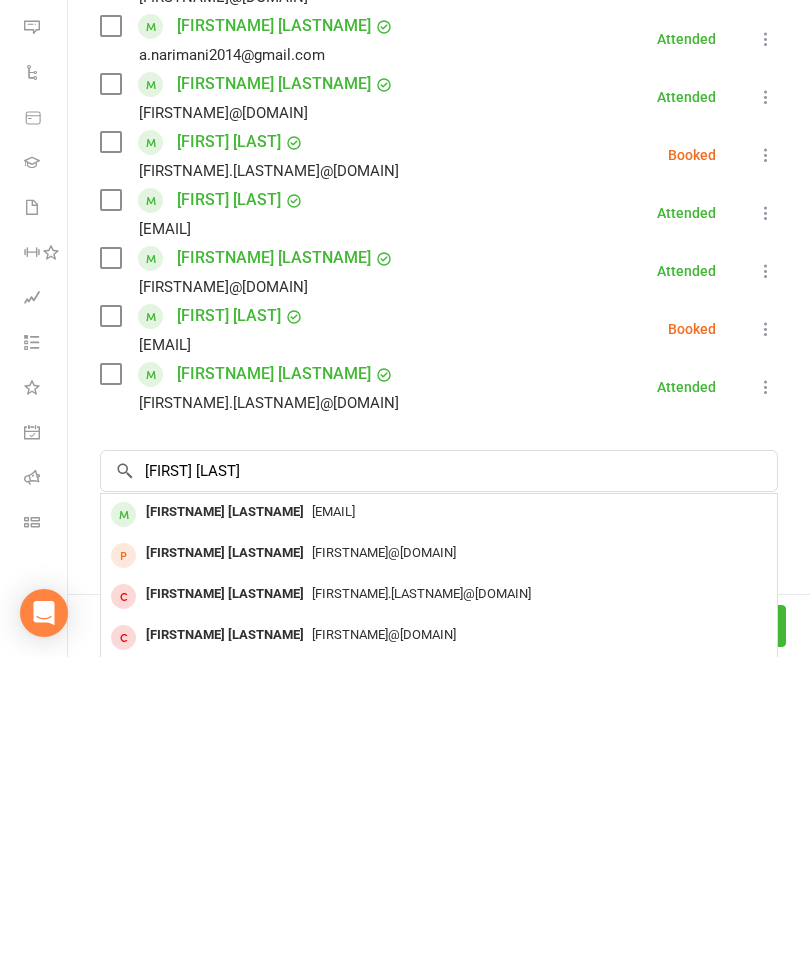 click on "[EMAIL]" at bounding box center [439, 832] 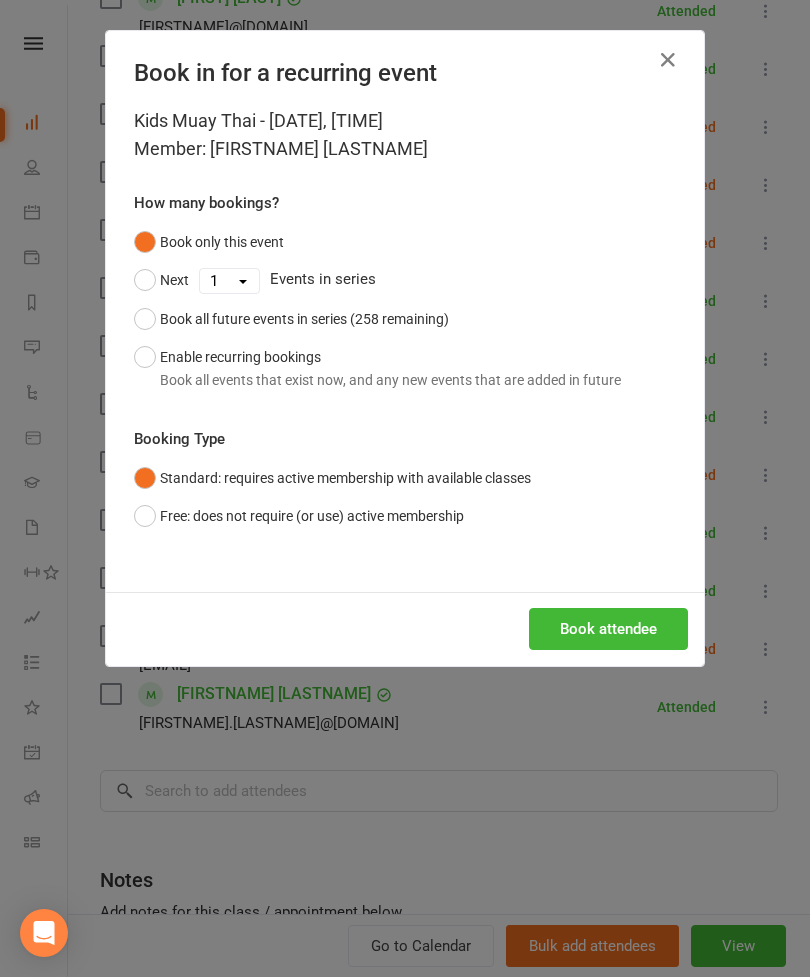 click on "Book attendee" at bounding box center [608, 629] 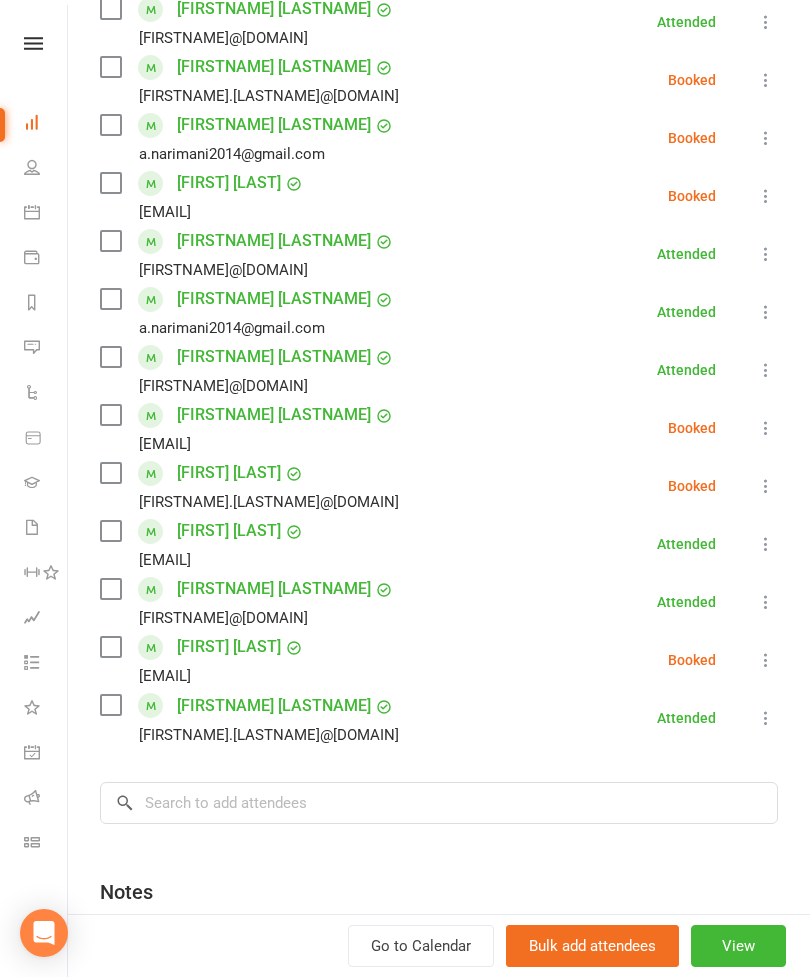 scroll, scrollTop: 552, scrollLeft: 0, axis: vertical 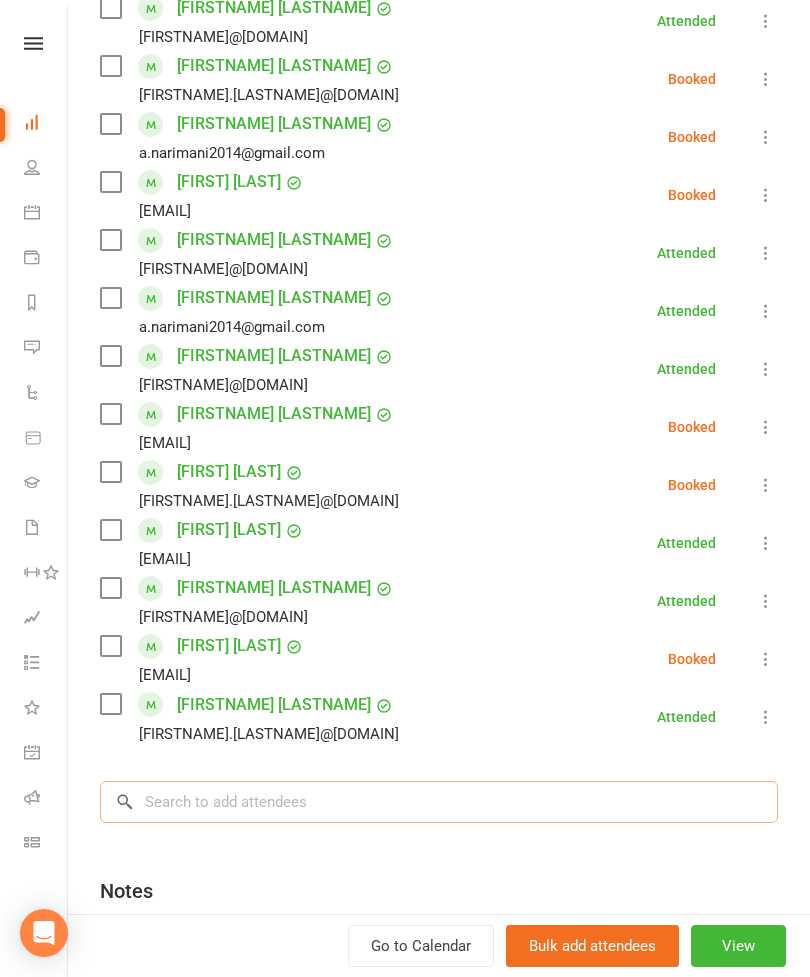 click at bounding box center (439, 802) 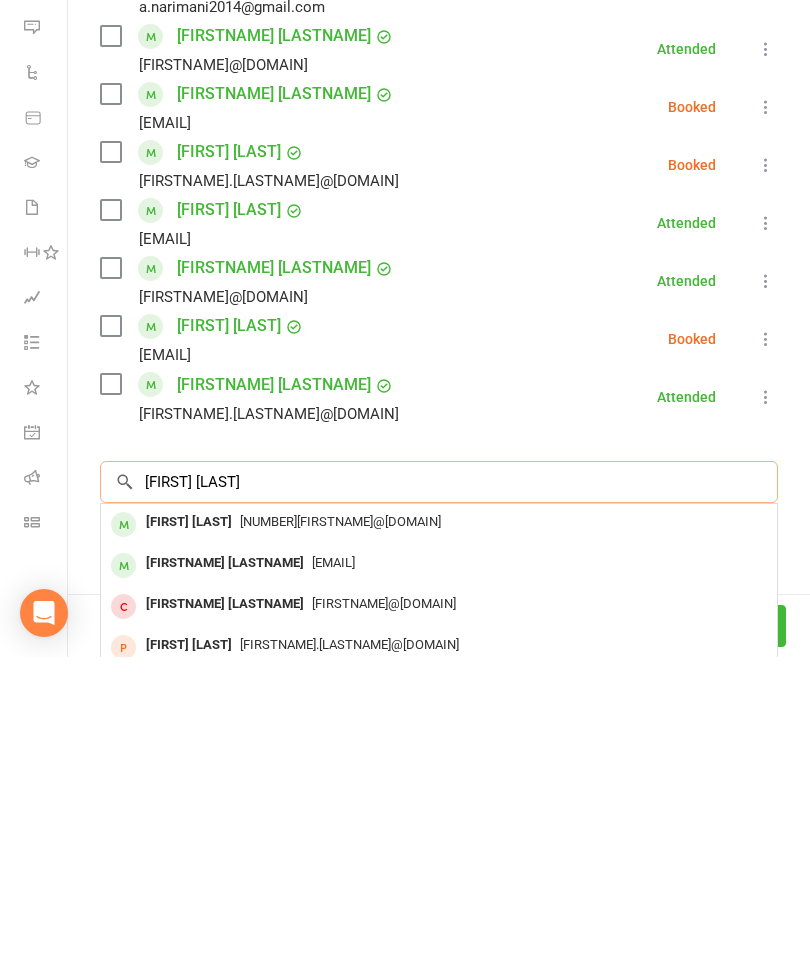 type on "[FIRST] [LAST]" 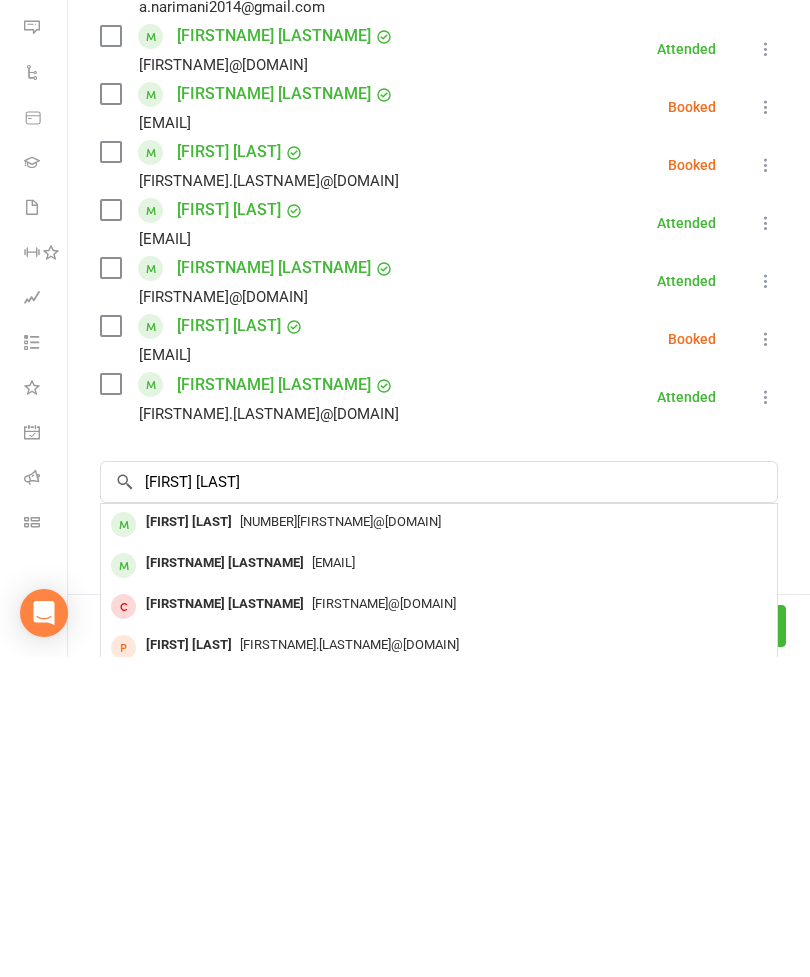 click on "[NUMBER][FIRSTNAME]@[DOMAIN]" at bounding box center [439, 842] 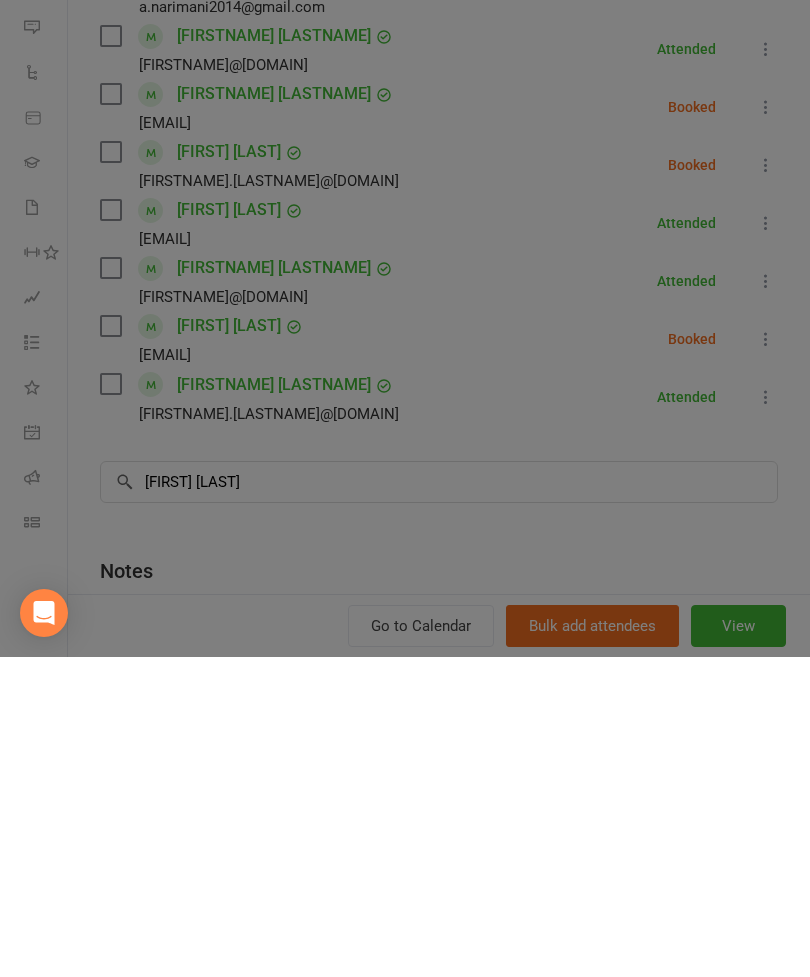 type 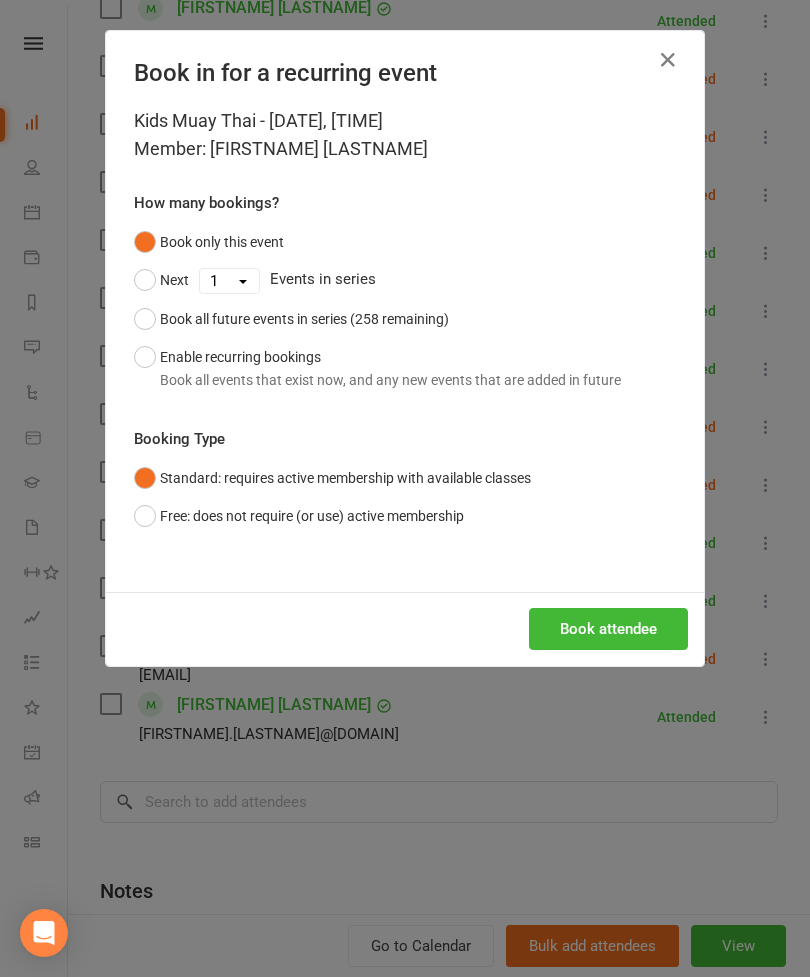 click on "Book attendee" at bounding box center (608, 629) 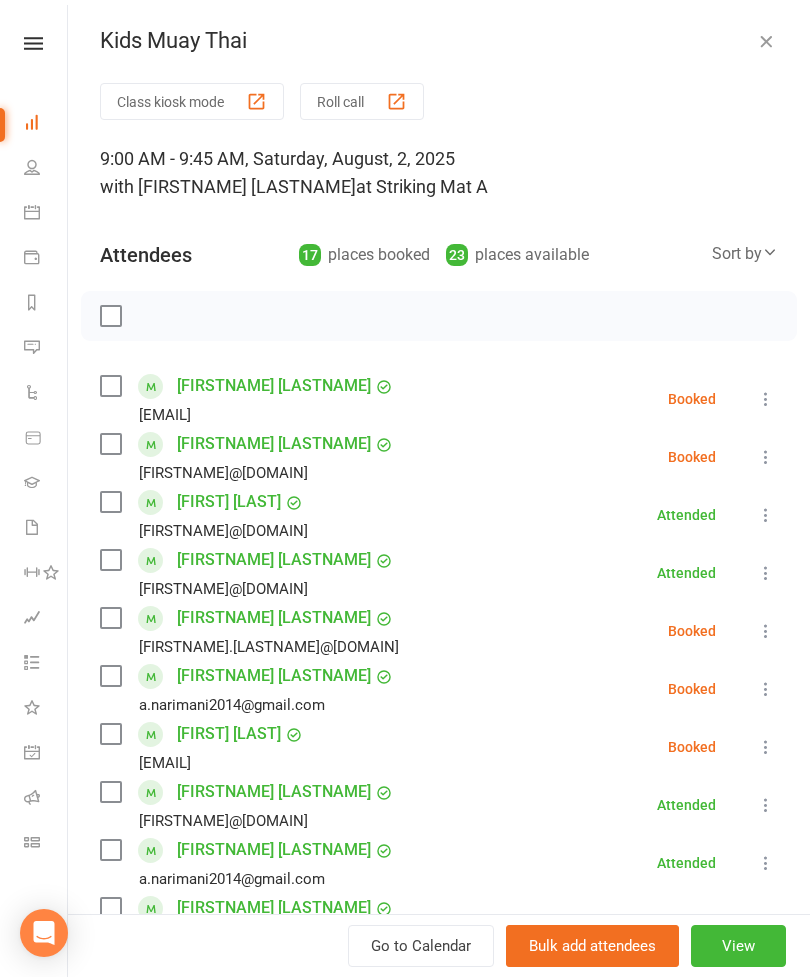 scroll, scrollTop: 0, scrollLeft: 0, axis: both 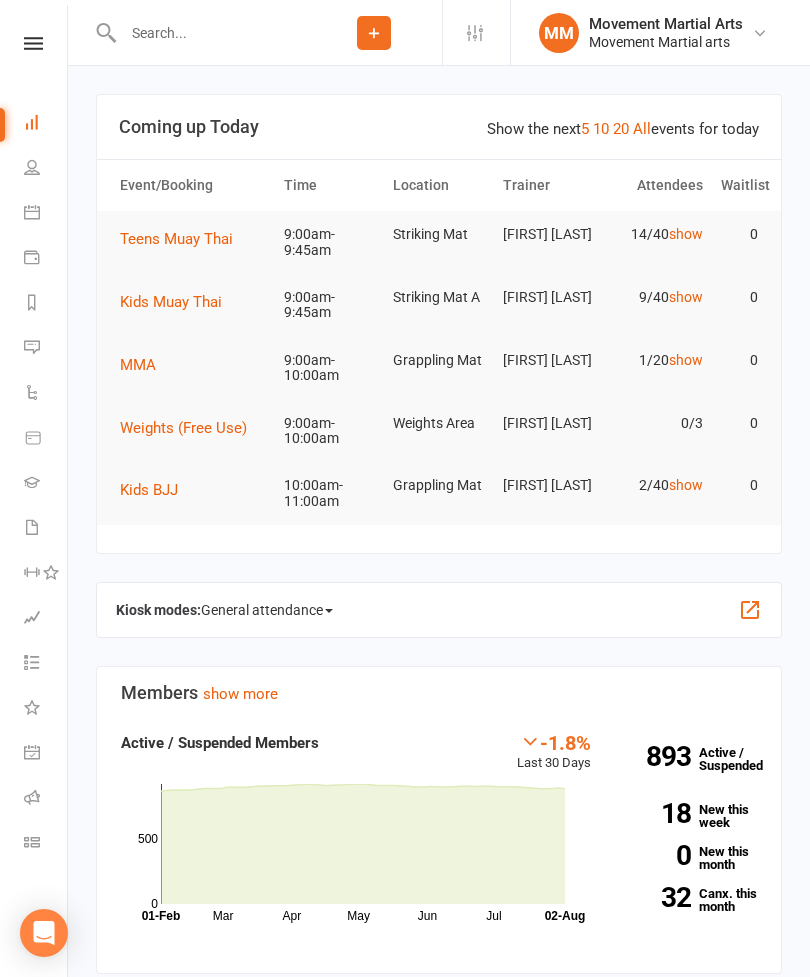 click on "MMA" at bounding box center [145, 365] 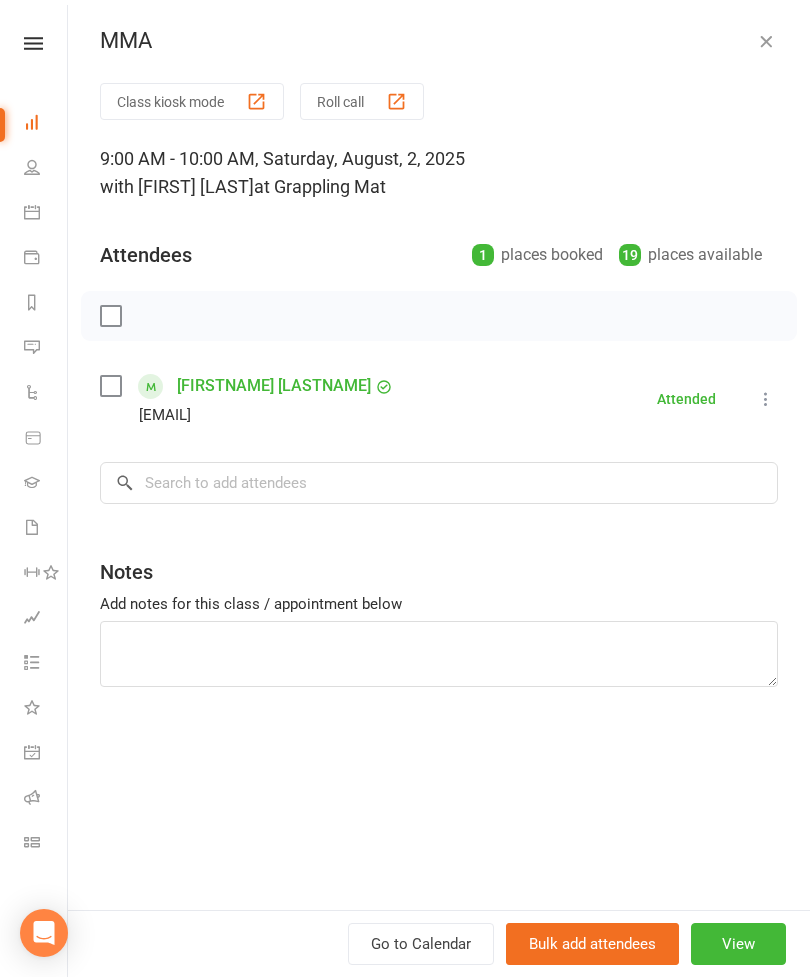 click at bounding box center (110, 316) 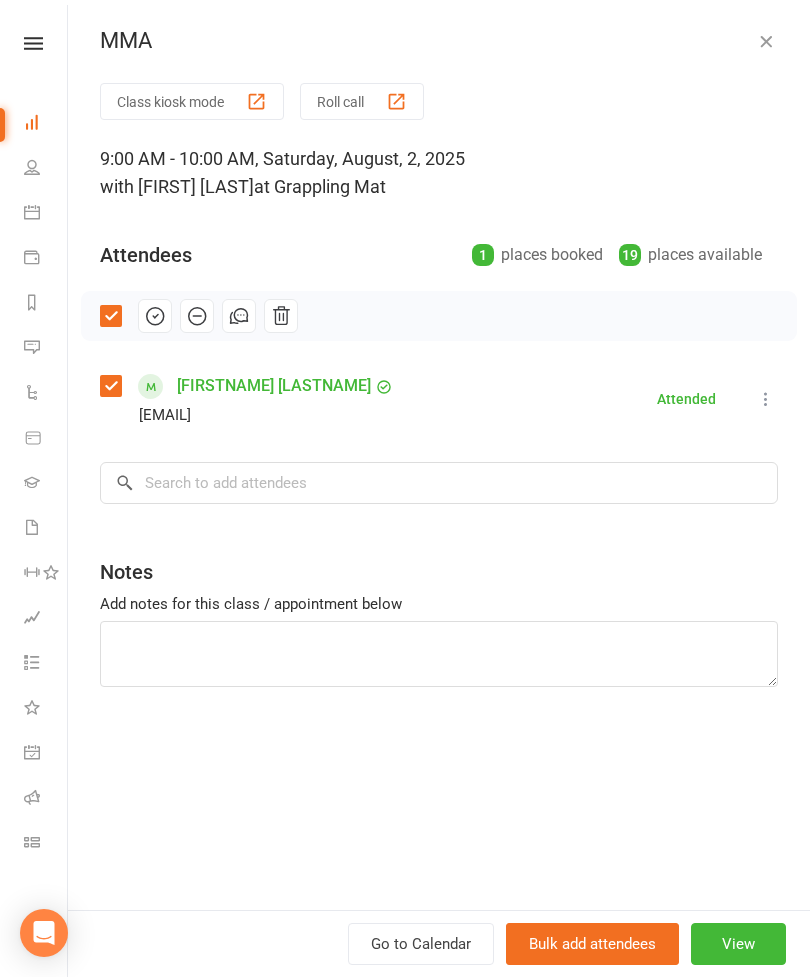 click 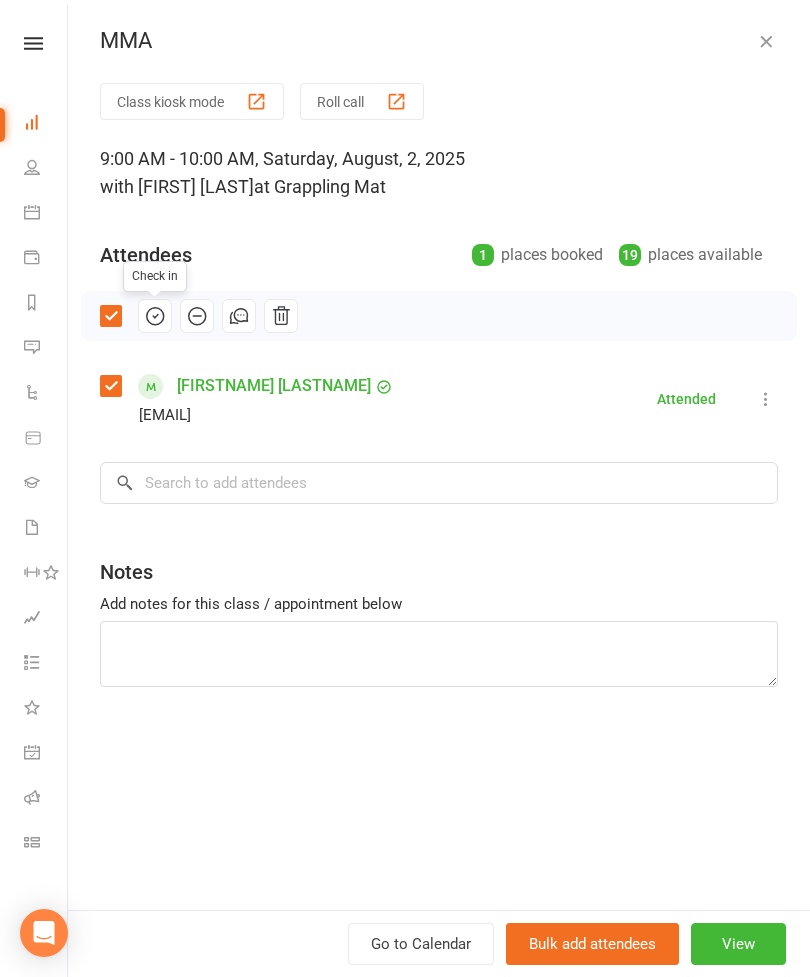 click at bounding box center (766, 41) 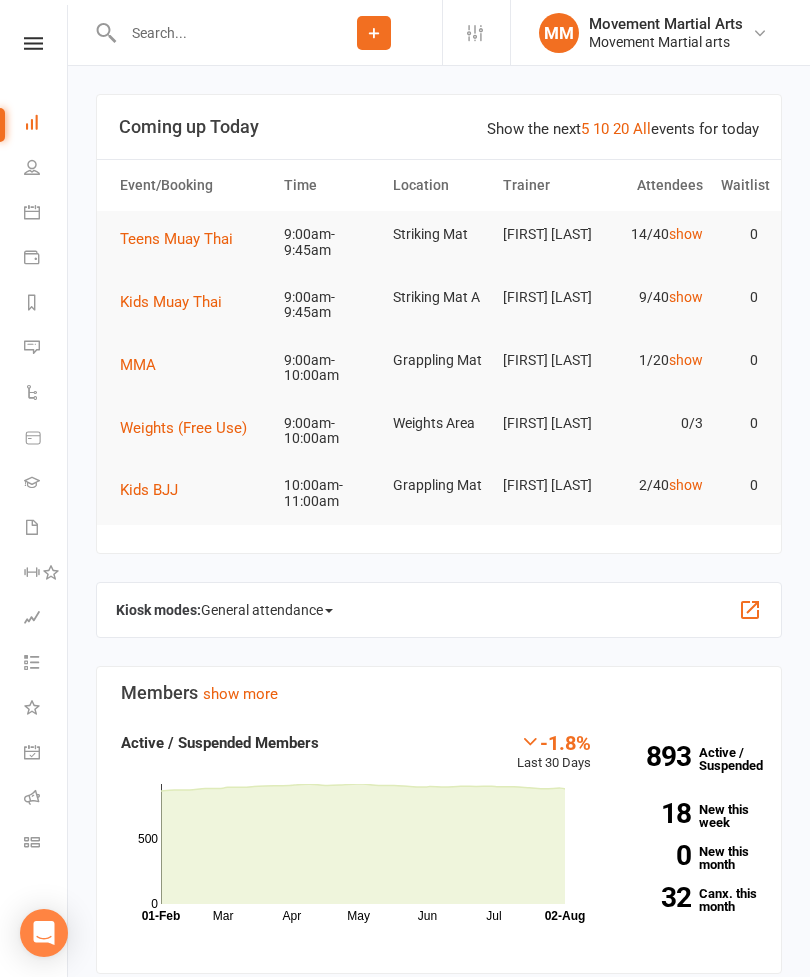 click on "Kids Muay Thai" at bounding box center [193, 302] 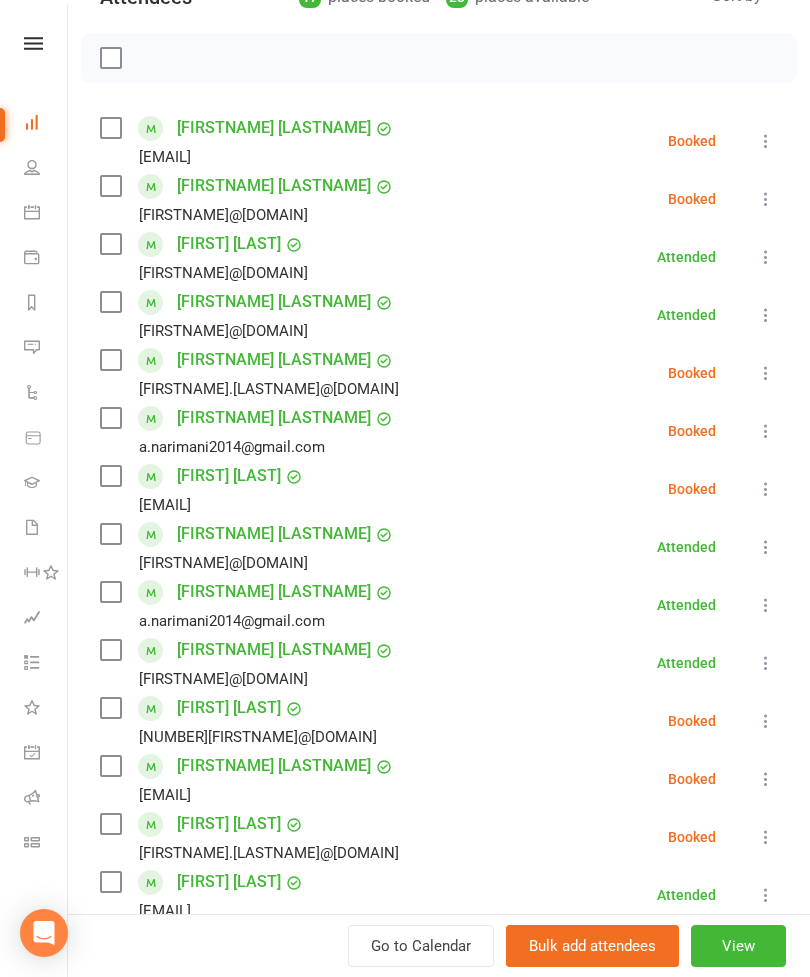 scroll, scrollTop: 259, scrollLeft: 0, axis: vertical 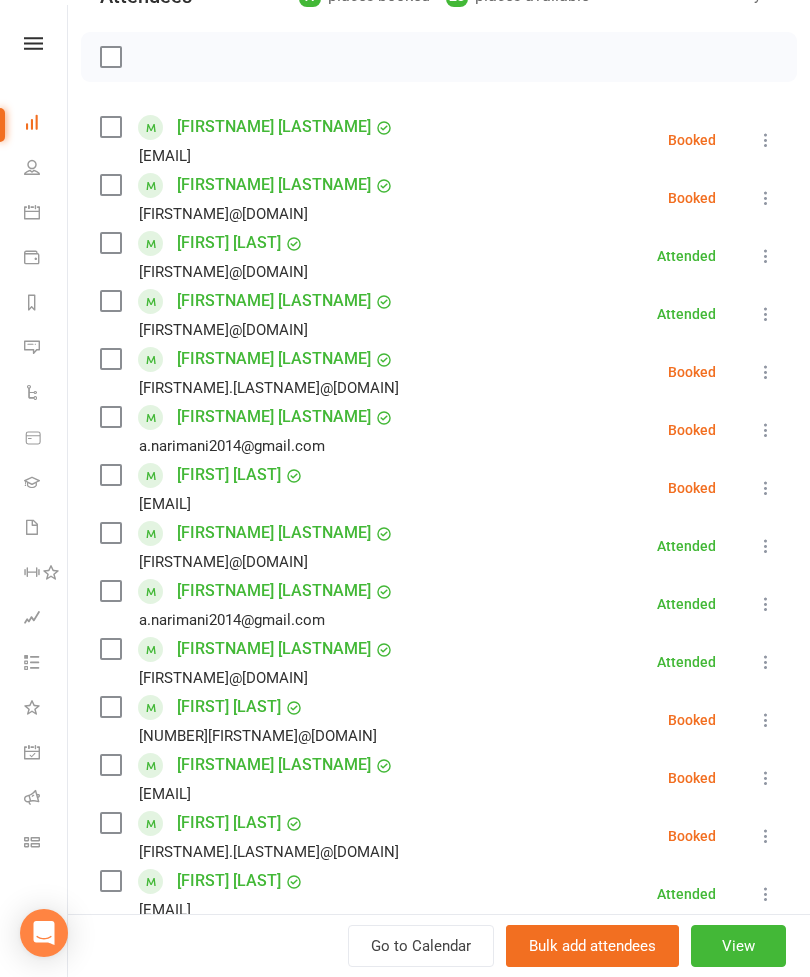 click at bounding box center (110, 185) 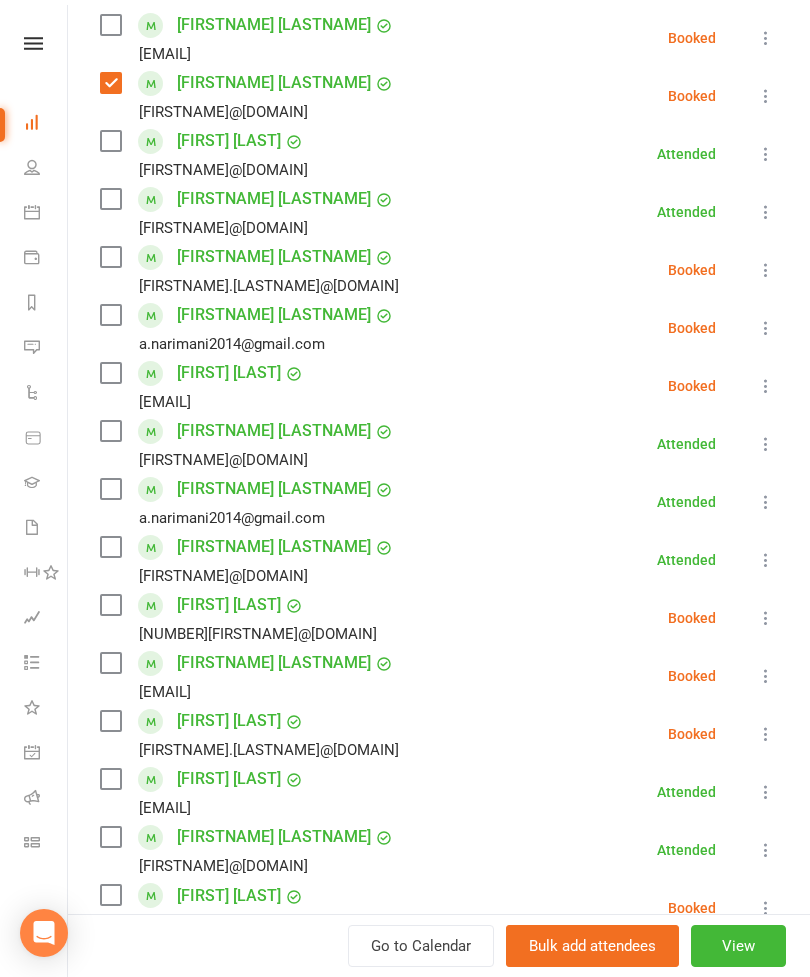 scroll, scrollTop: 360, scrollLeft: 0, axis: vertical 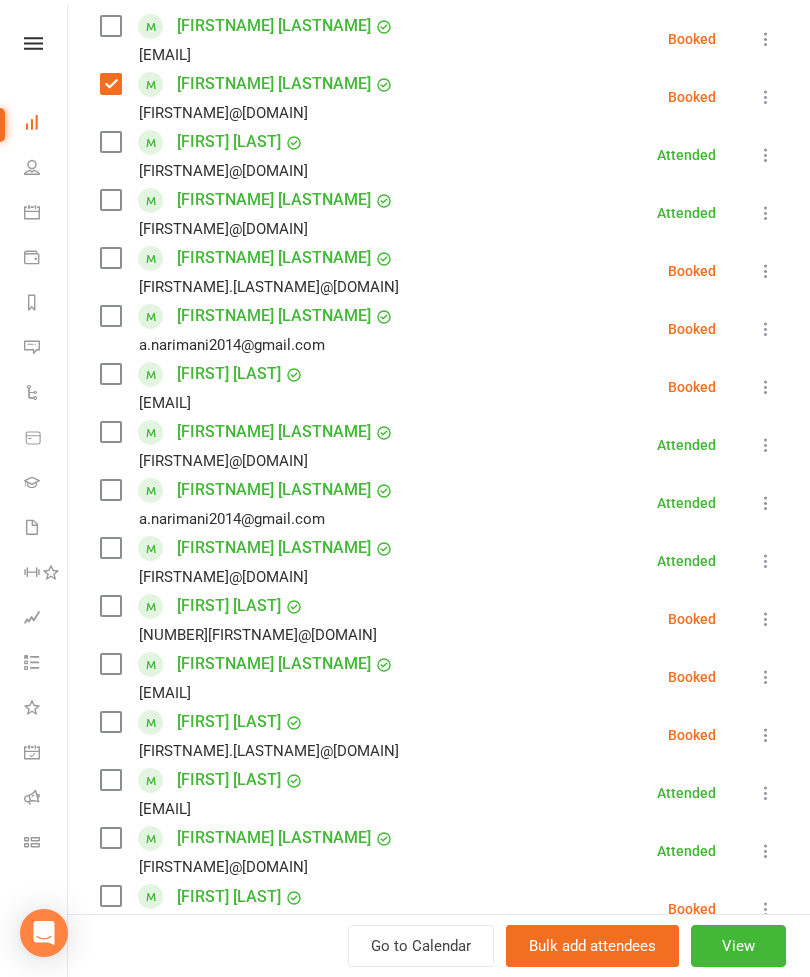 click at bounding box center (110, 490) 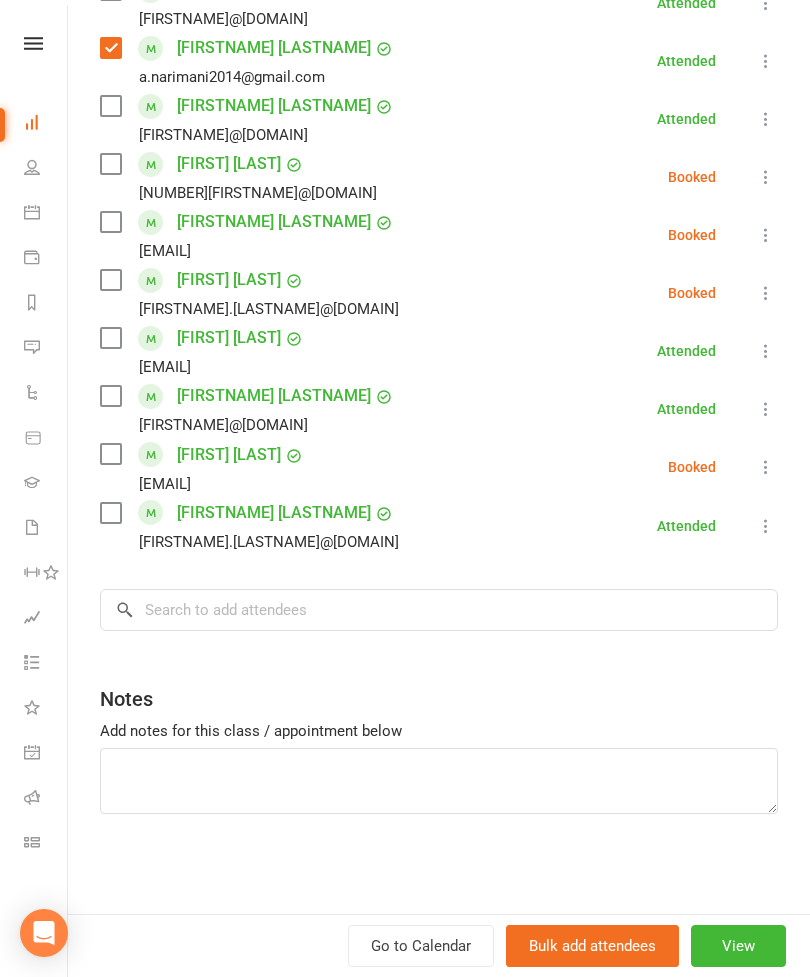 scroll, scrollTop: 802, scrollLeft: 0, axis: vertical 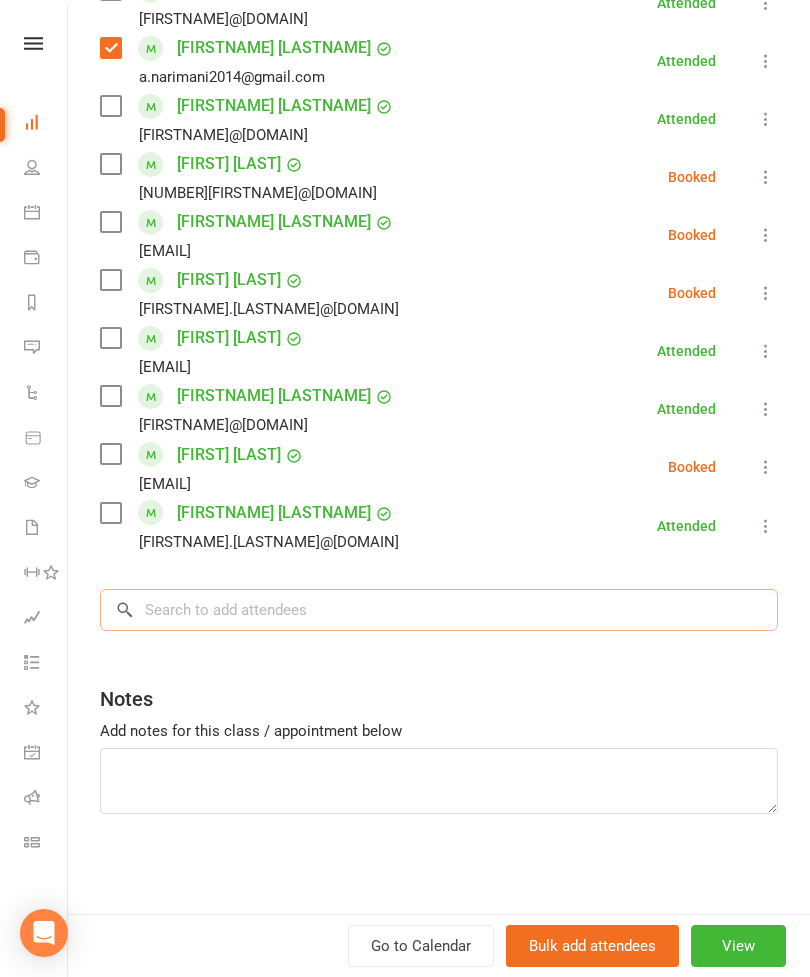 click at bounding box center (439, 610) 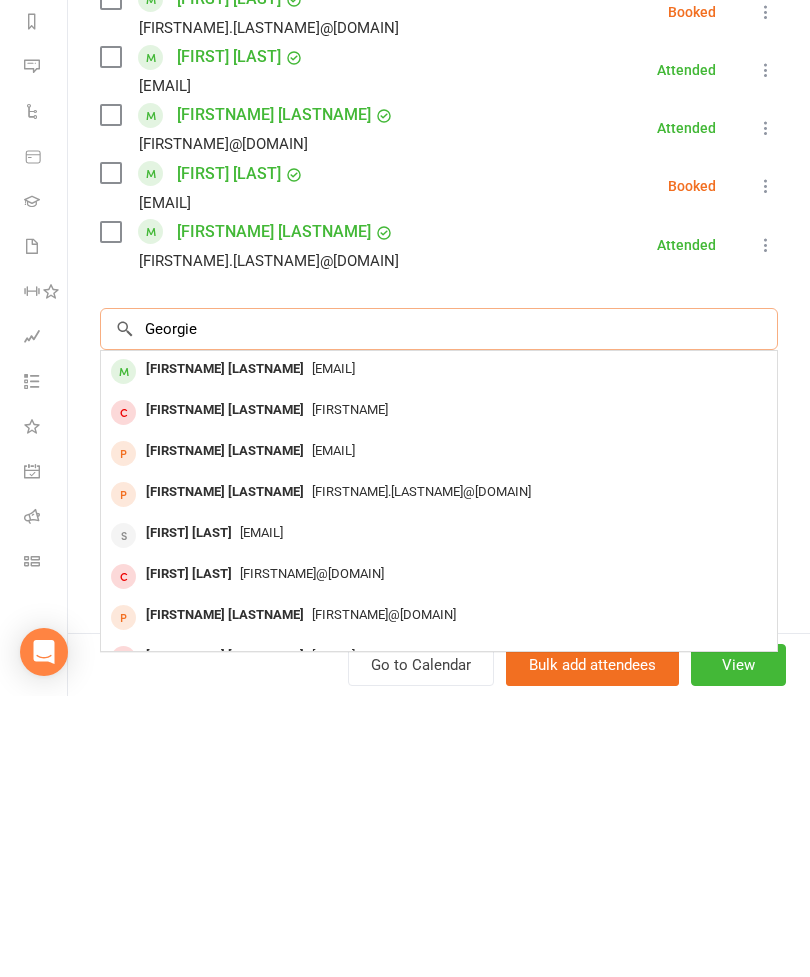 type on "Georgie" 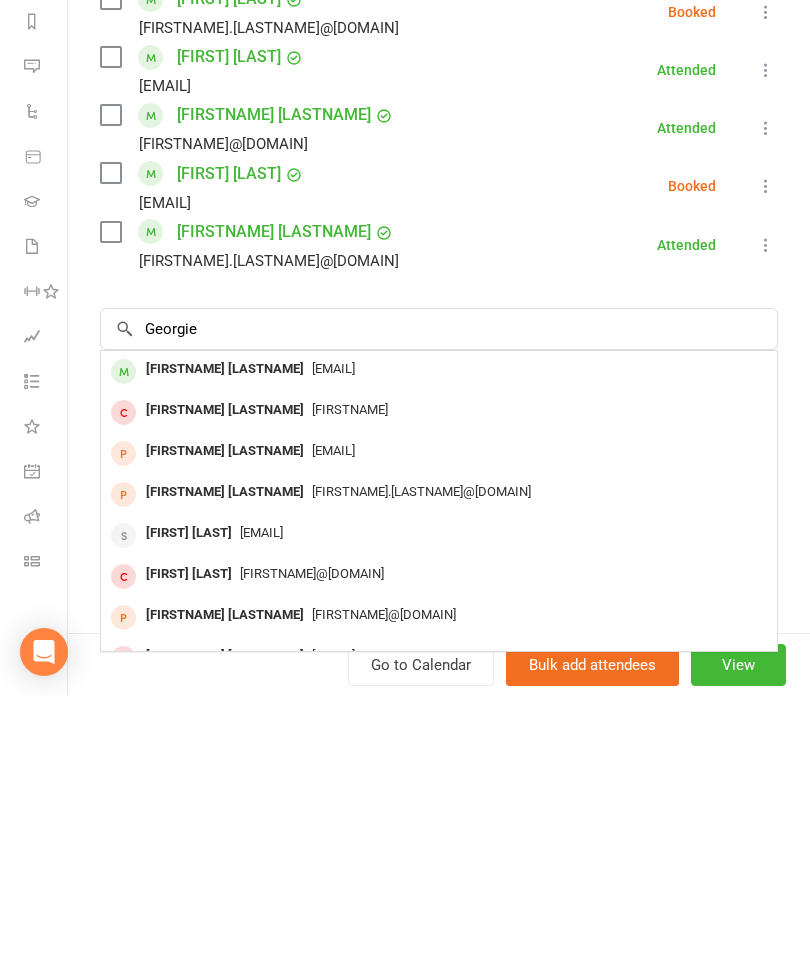 click on "[EMAIL]" at bounding box center [439, 650] 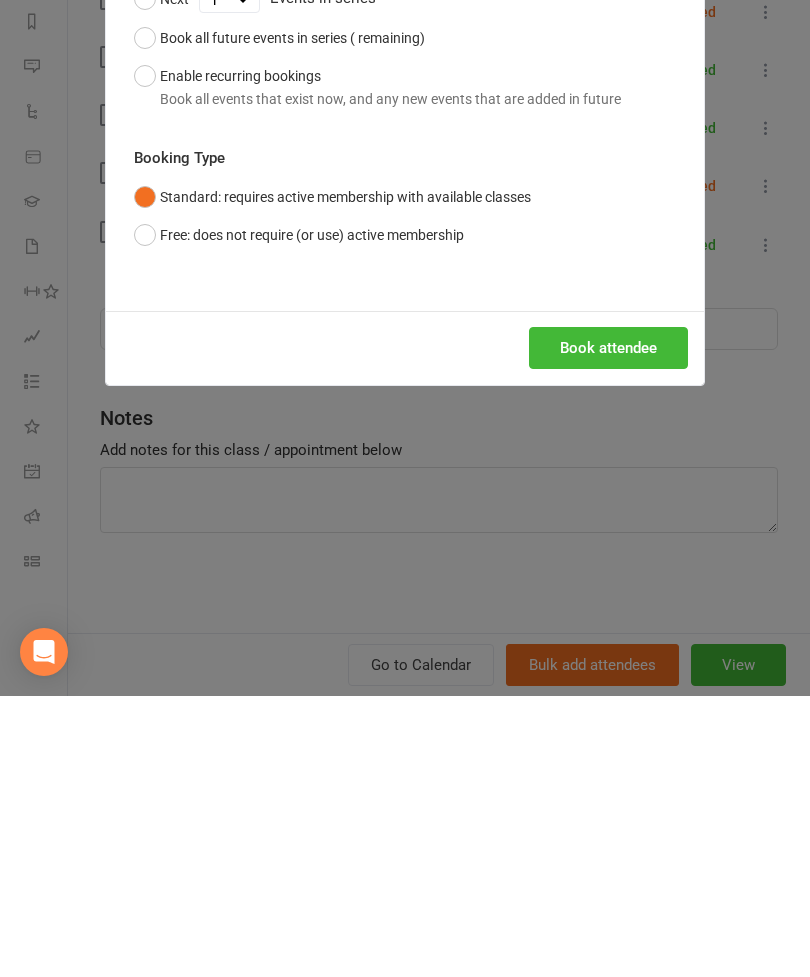 scroll, scrollTop: 281, scrollLeft: 0, axis: vertical 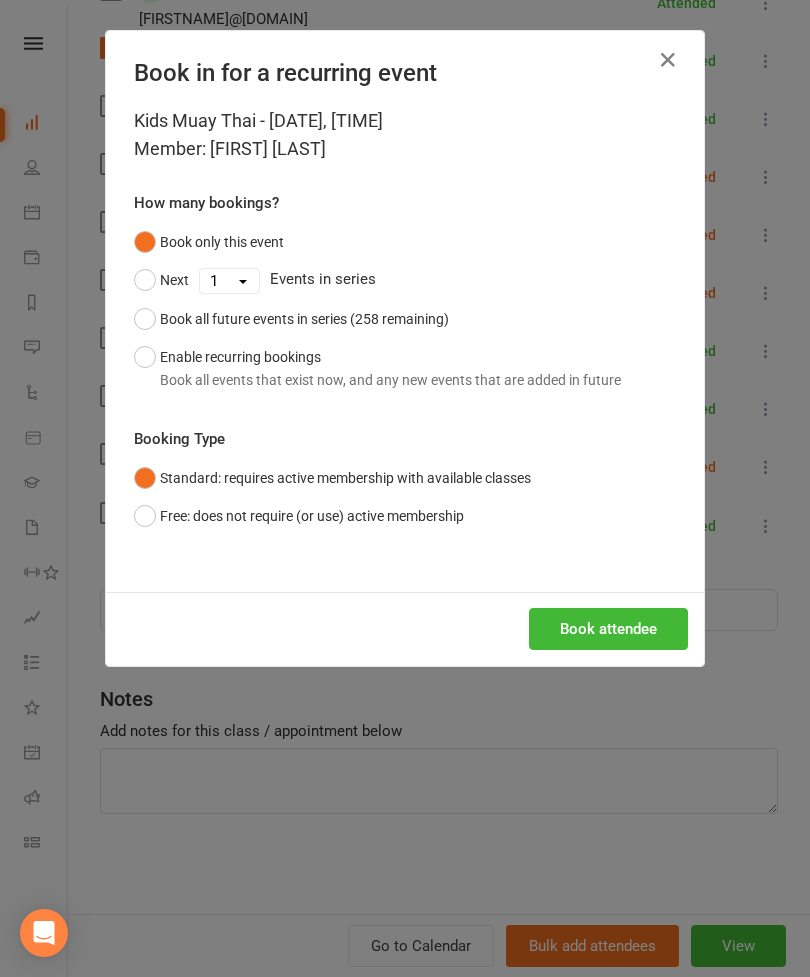 click on "Book attendee" at bounding box center [608, 629] 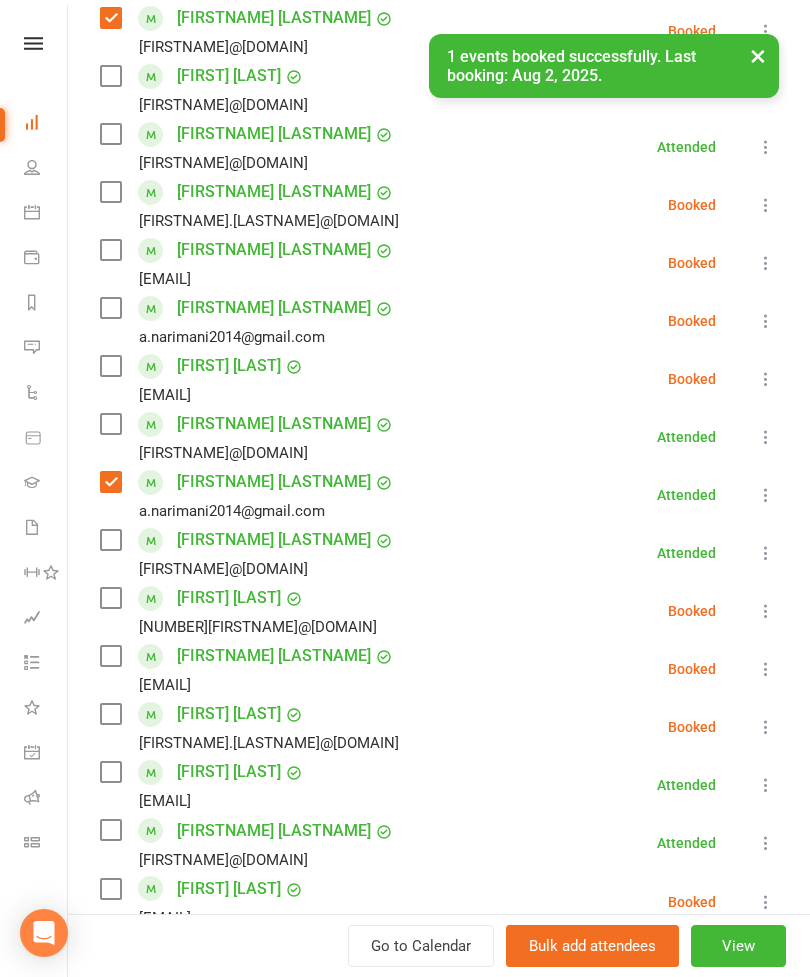 click at bounding box center (110, 308) 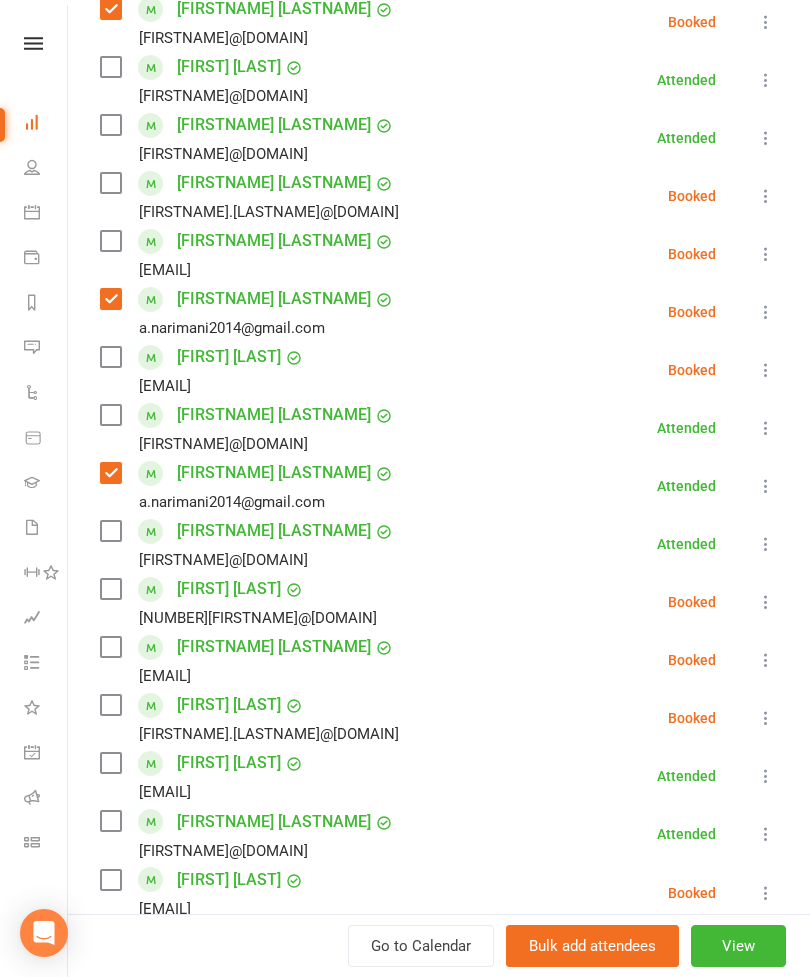 click at bounding box center (110, 415) 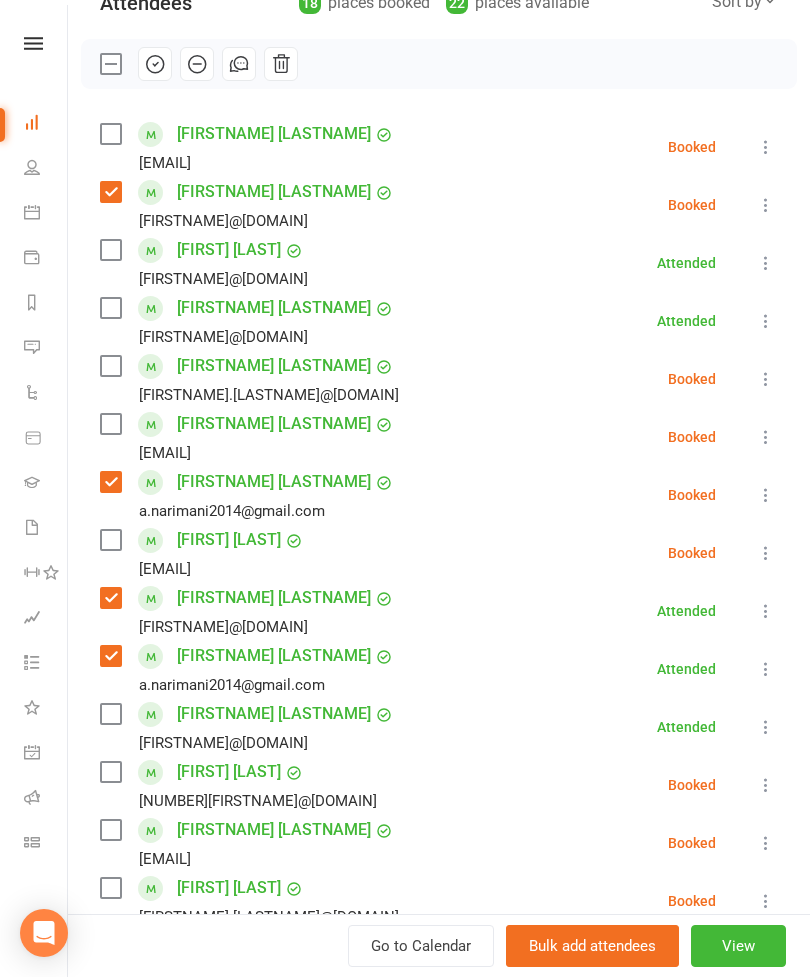click at bounding box center [110, 250] 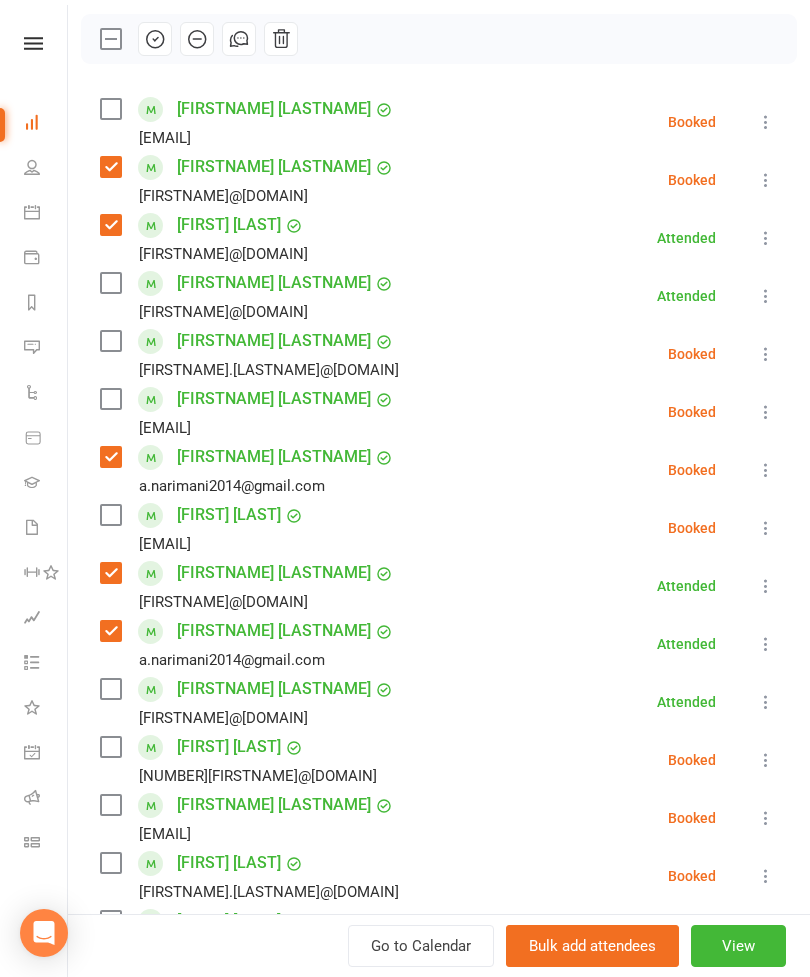 scroll, scrollTop: 278, scrollLeft: 0, axis: vertical 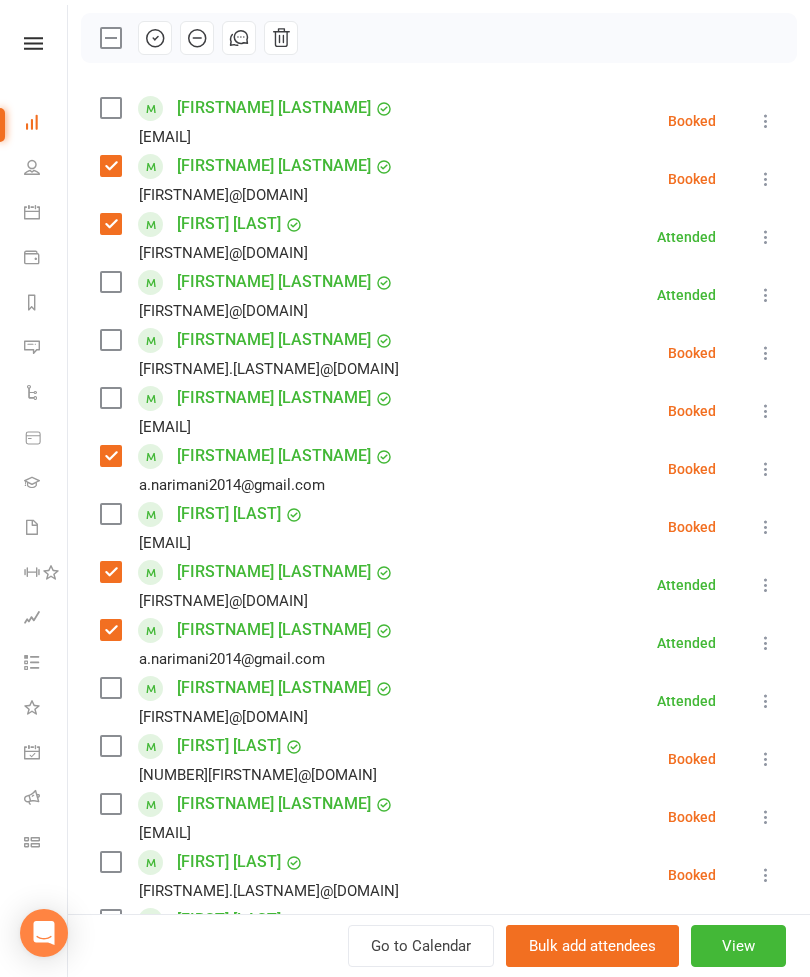 click at bounding box center (110, 398) 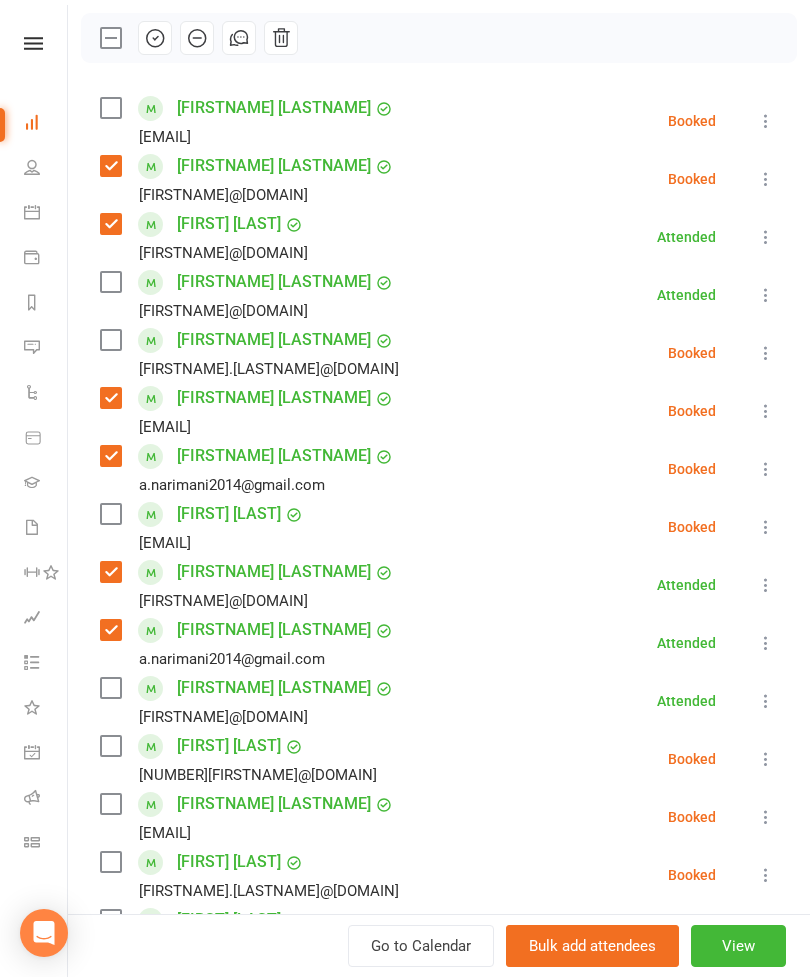 click on "[FIRST] [LAST]  [EMAIL]" at bounding box center [251, 121] 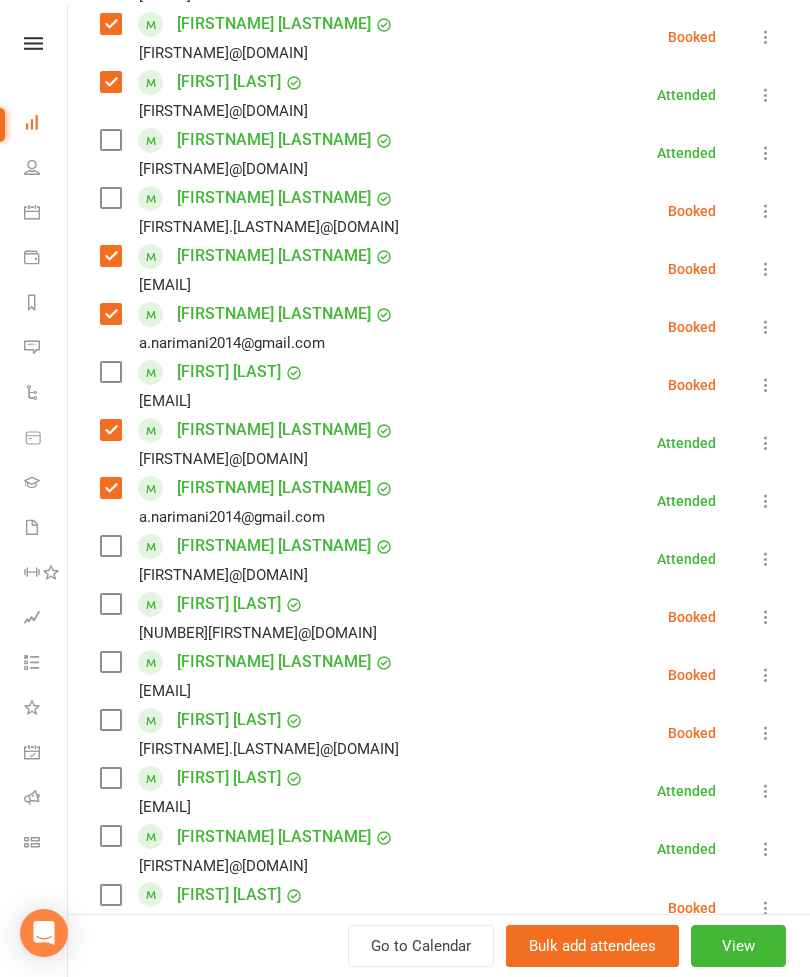 scroll, scrollTop: 421, scrollLeft: 0, axis: vertical 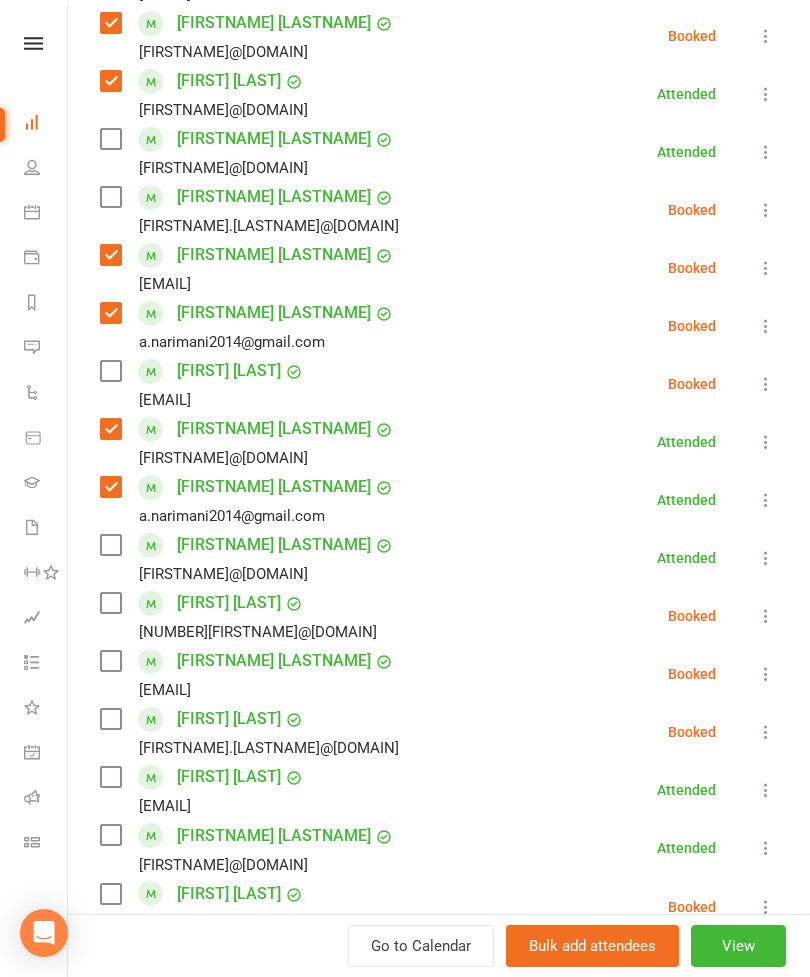 click at bounding box center [110, 371] 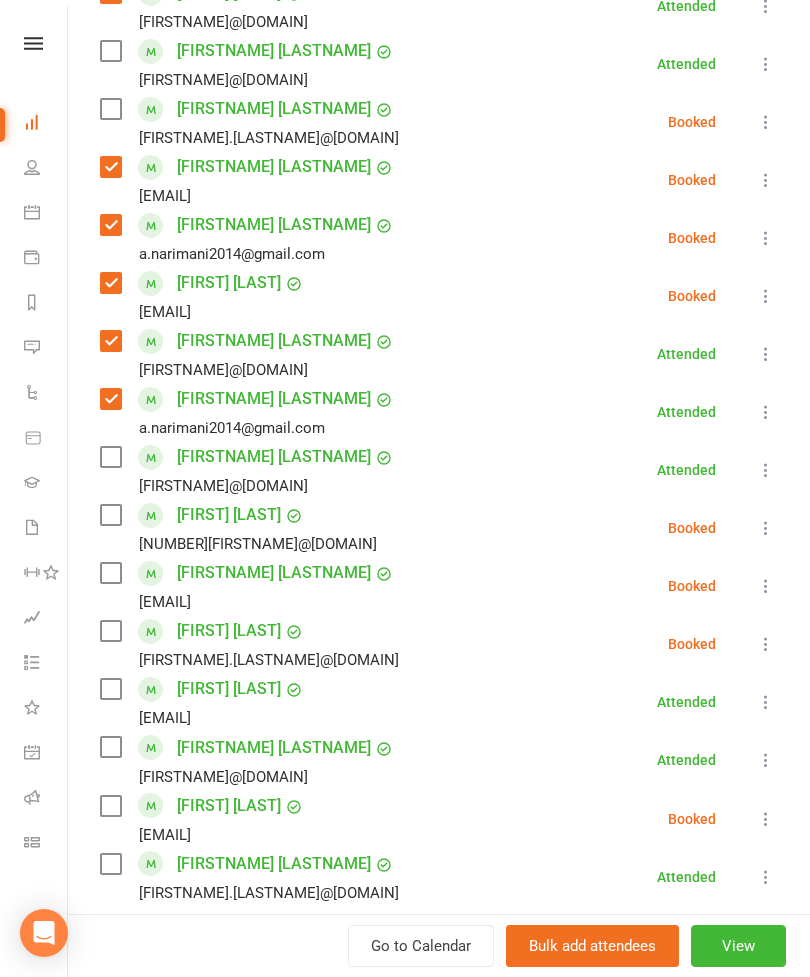 scroll, scrollTop: 511, scrollLeft: 0, axis: vertical 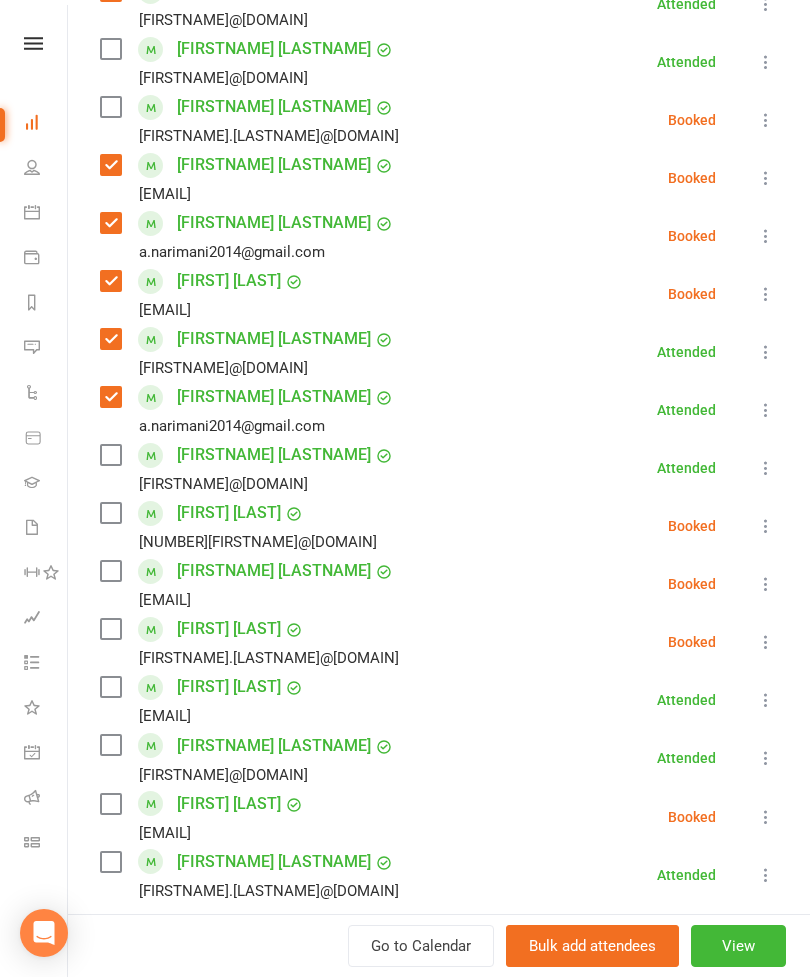 click at bounding box center [110, 629] 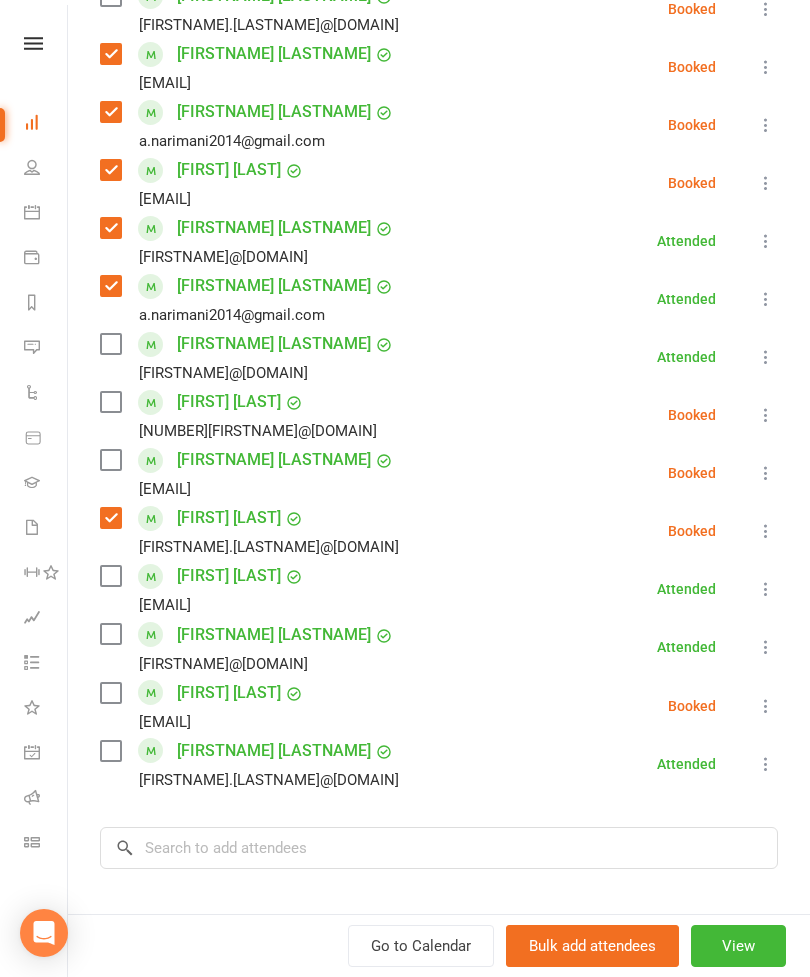 scroll, scrollTop: 626, scrollLeft: 0, axis: vertical 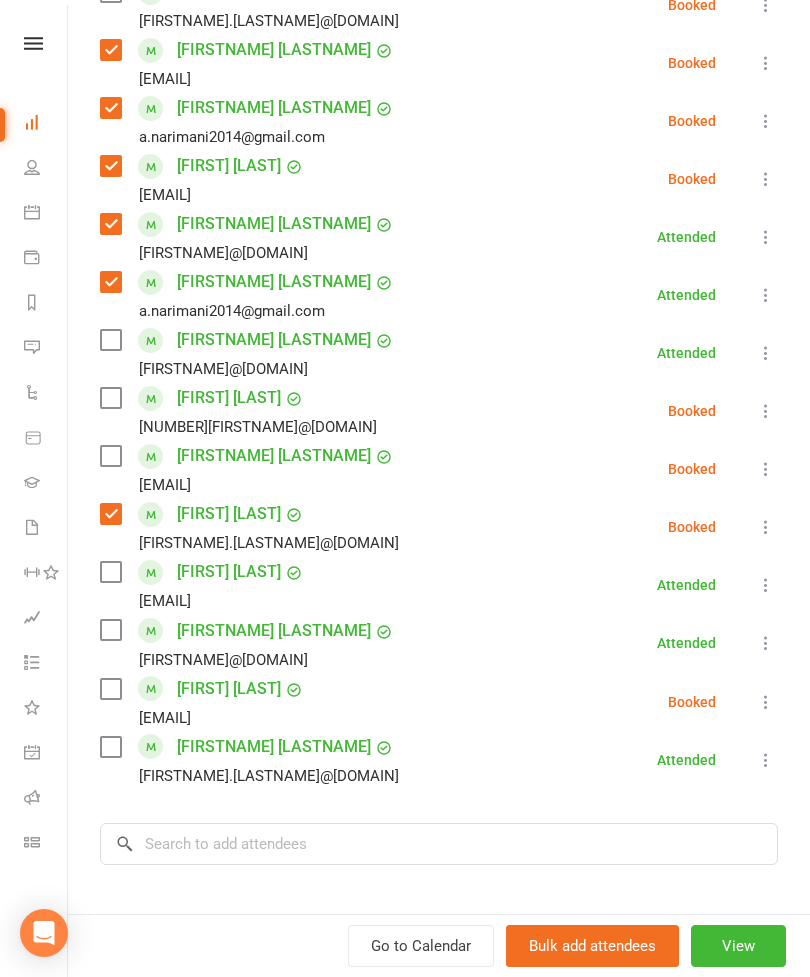 click at bounding box center [110, 747] 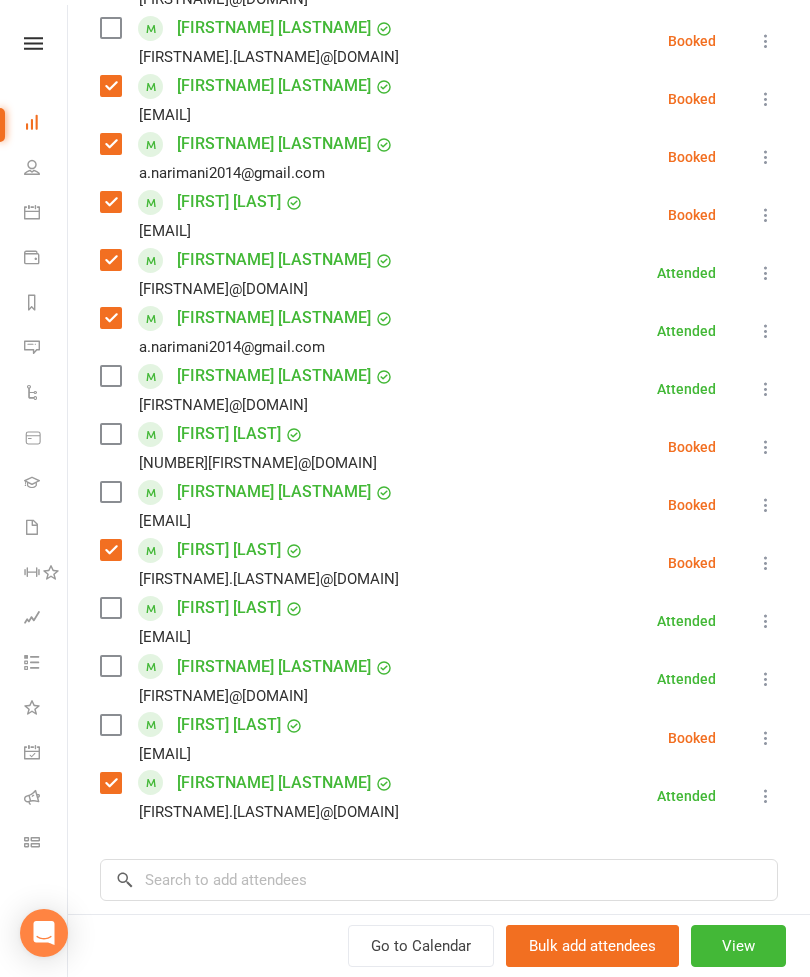scroll, scrollTop: 587, scrollLeft: 0, axis: vertical 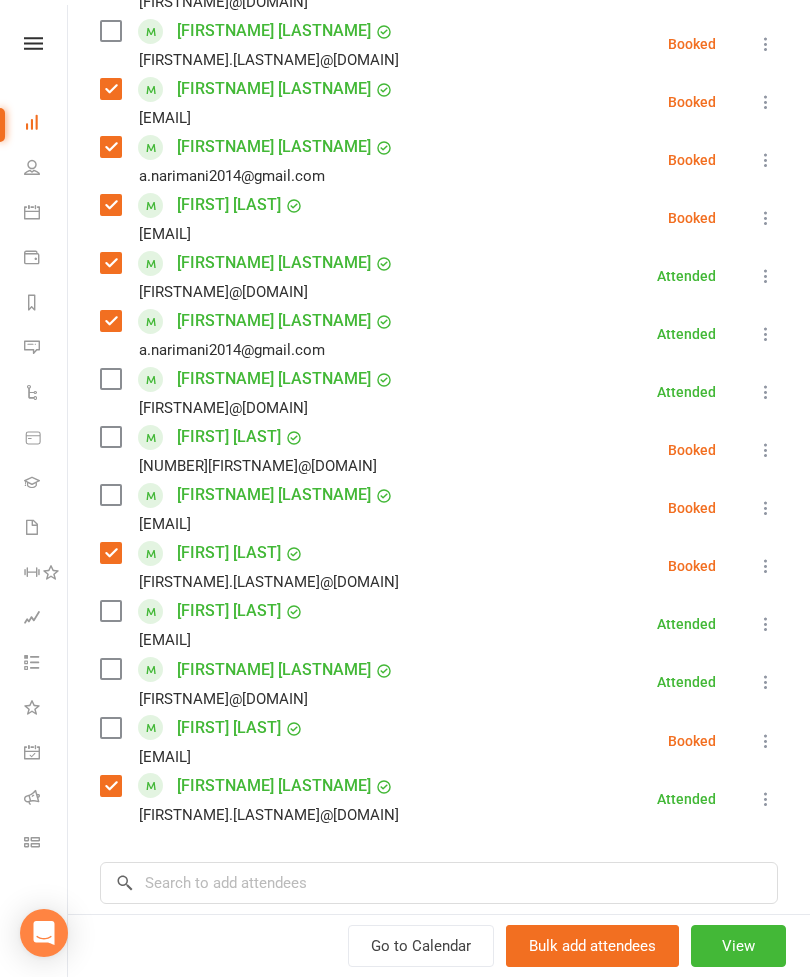 click at bounding box center (110, 437) 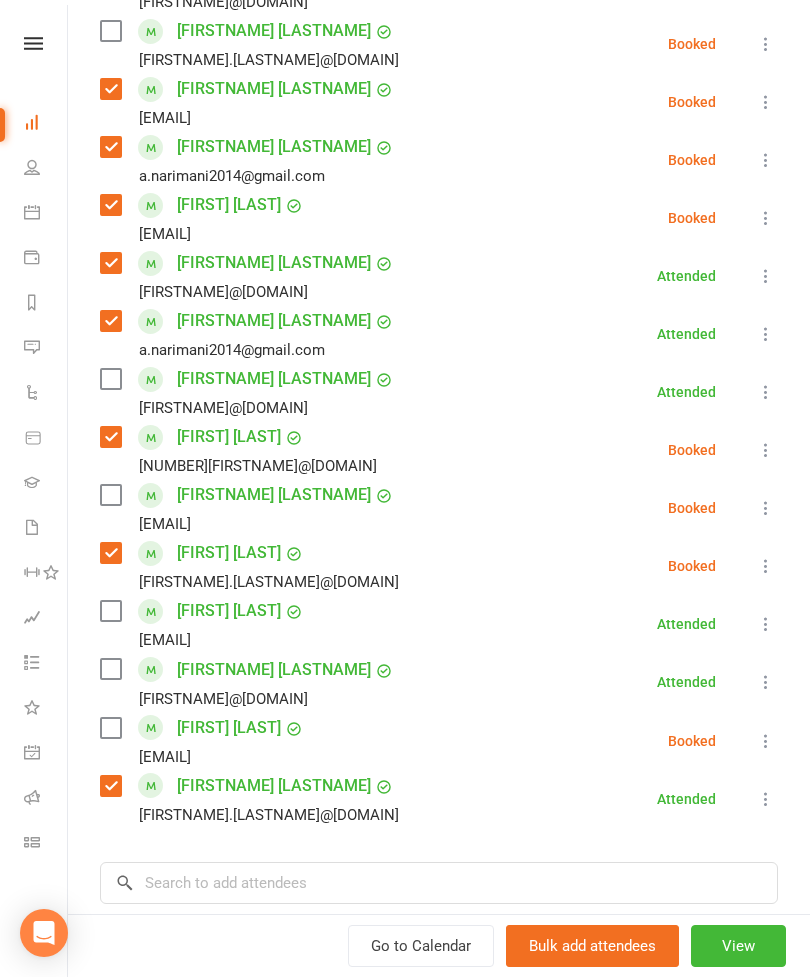 scroll, scrollTop: 564, scrollLeft: 0, axis: vertical 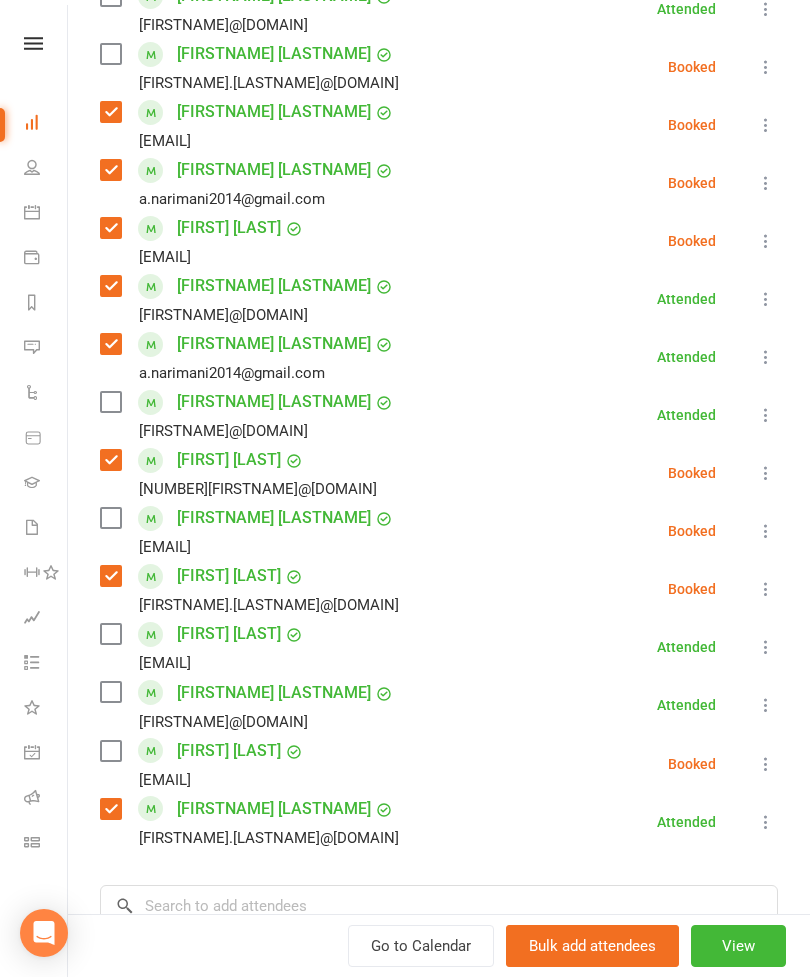 click at bounding box center [110, 402] 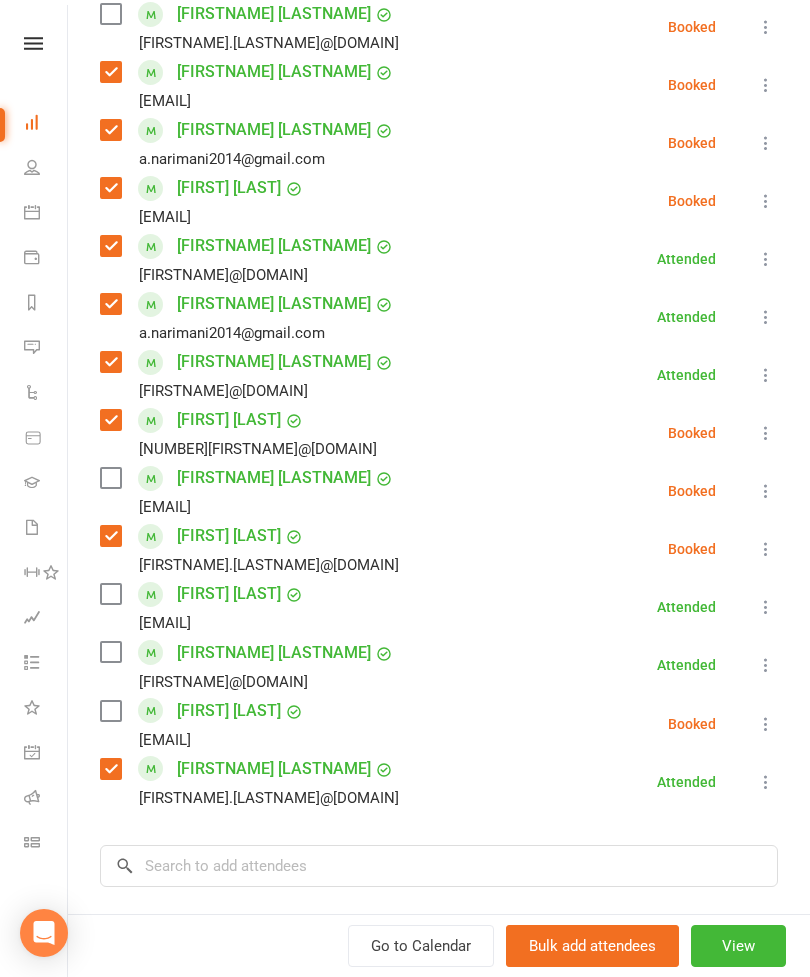 scroll, scrollTop: 608, scrollLeft: 0, axis: vertical 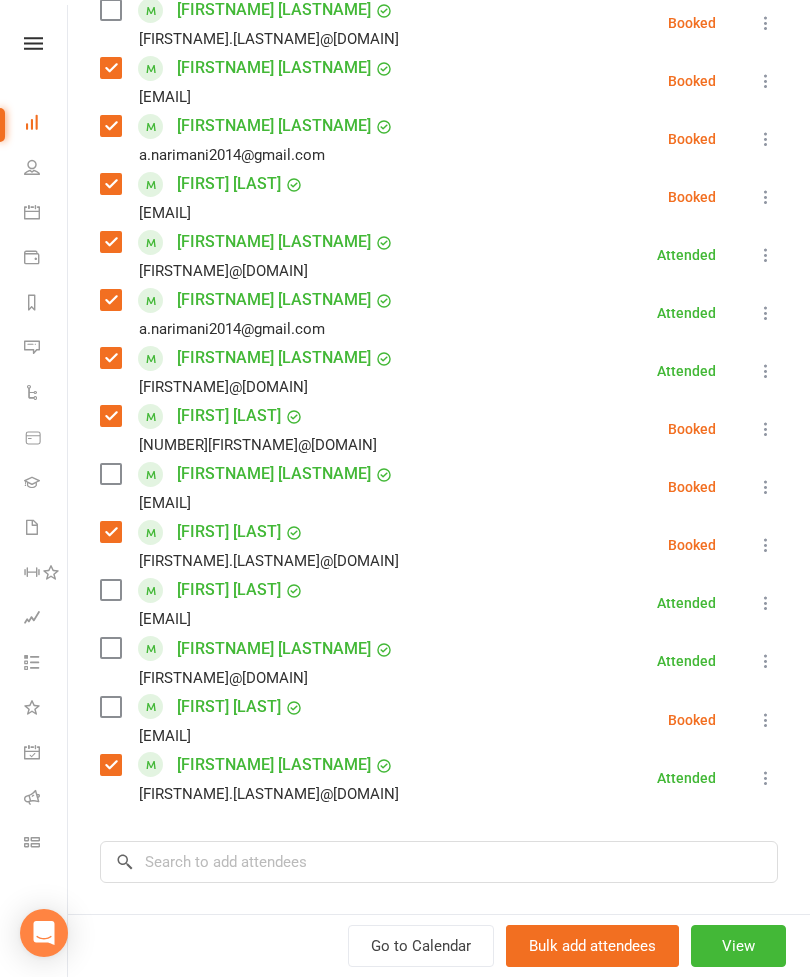 click at bounding box center (110, 648) 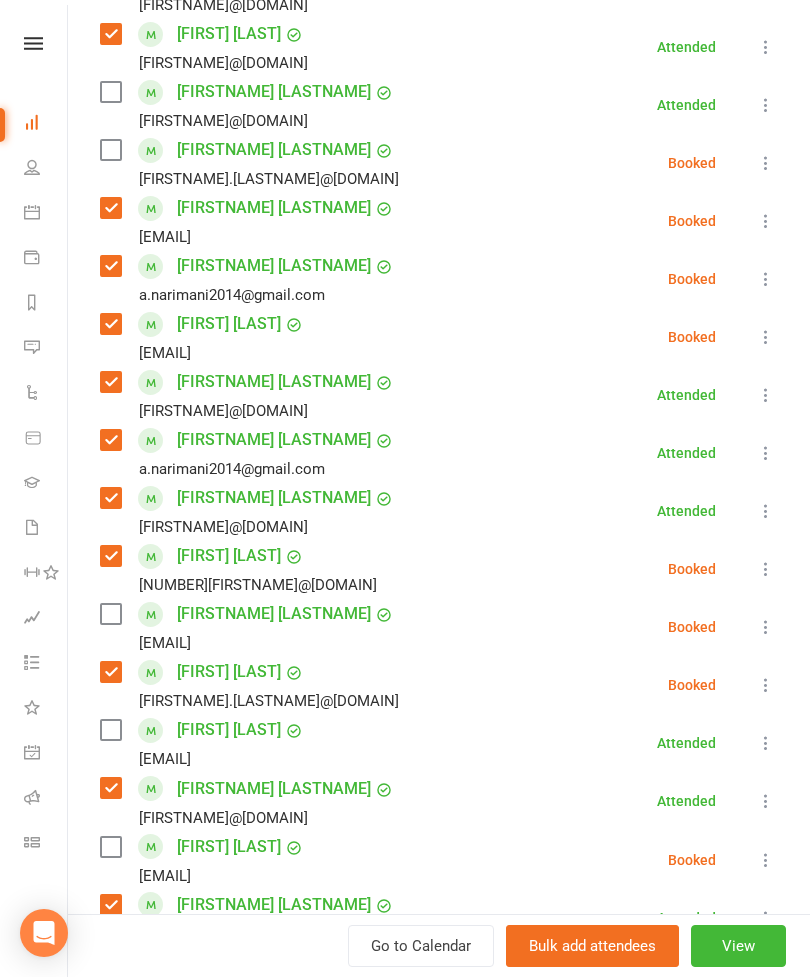 scroll, scrollTop: 461, scrollLeft: 0, axis: vertical 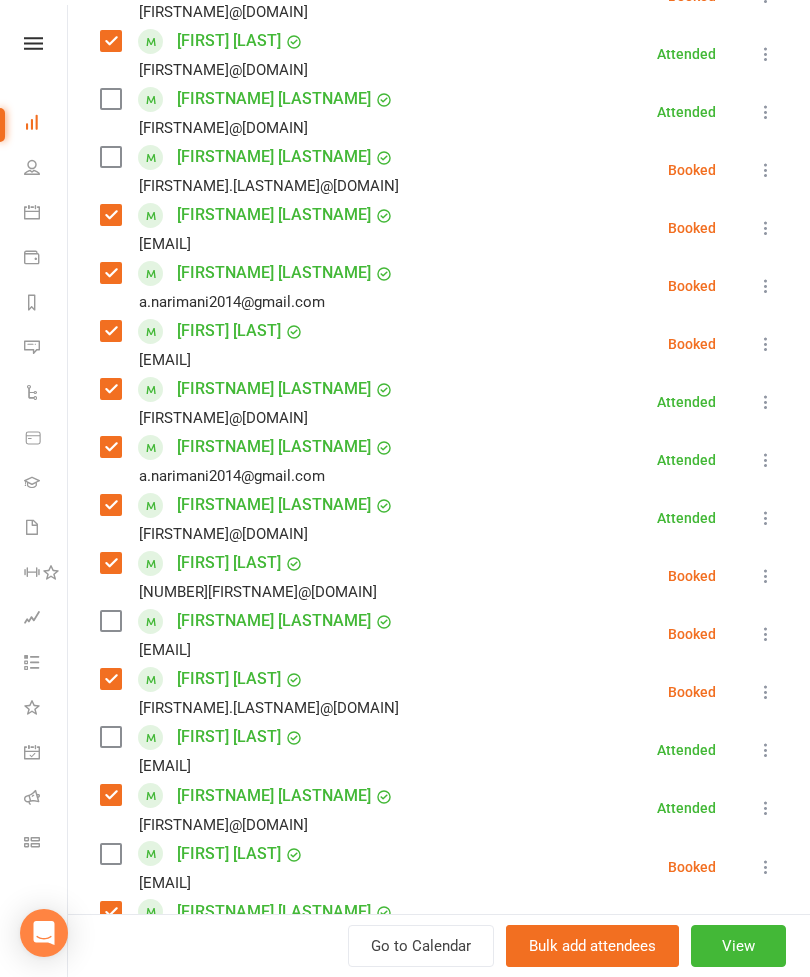 click at bounding box center [110, 157] 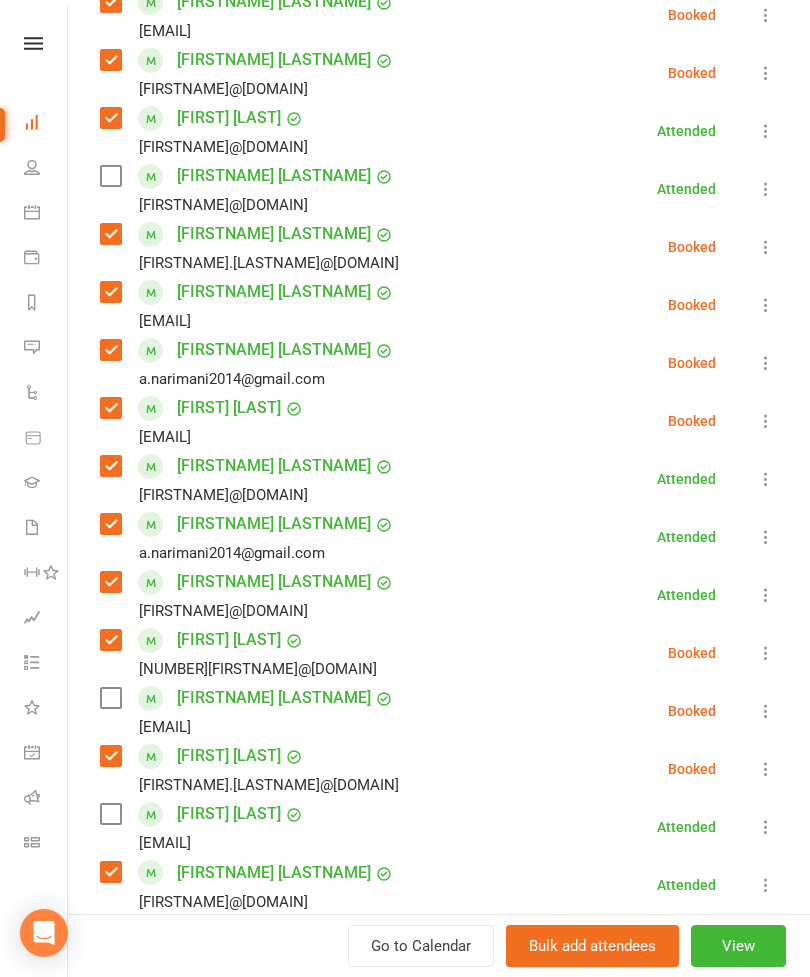 scroll, scrollTop: 382, scrollLeft: 0, axis: vertical 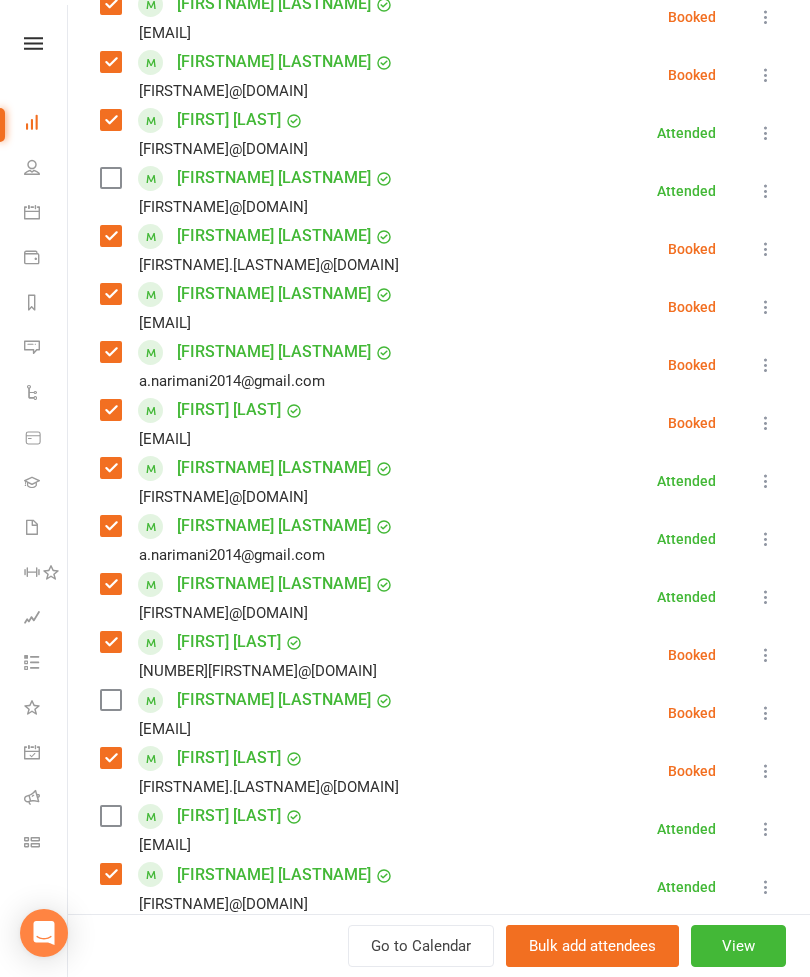 click at bounding box center (110, 178) 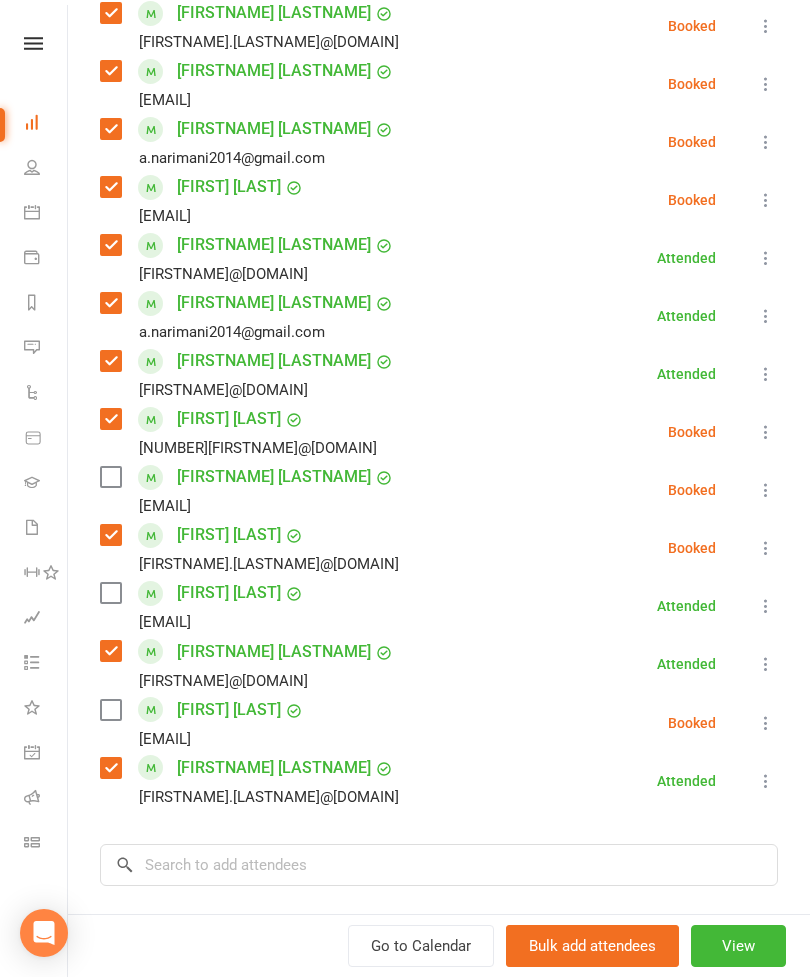 scroll, scrollTop: 604, scrollLeft: 0, axis: vertical 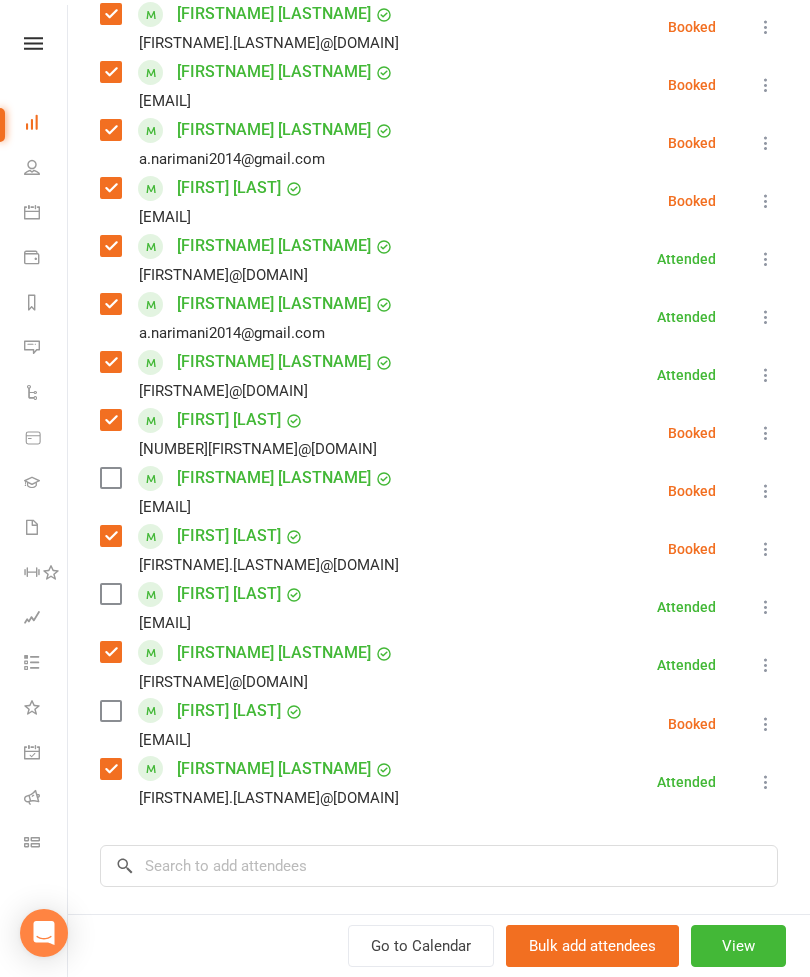 click at bounding box center [110, 478] 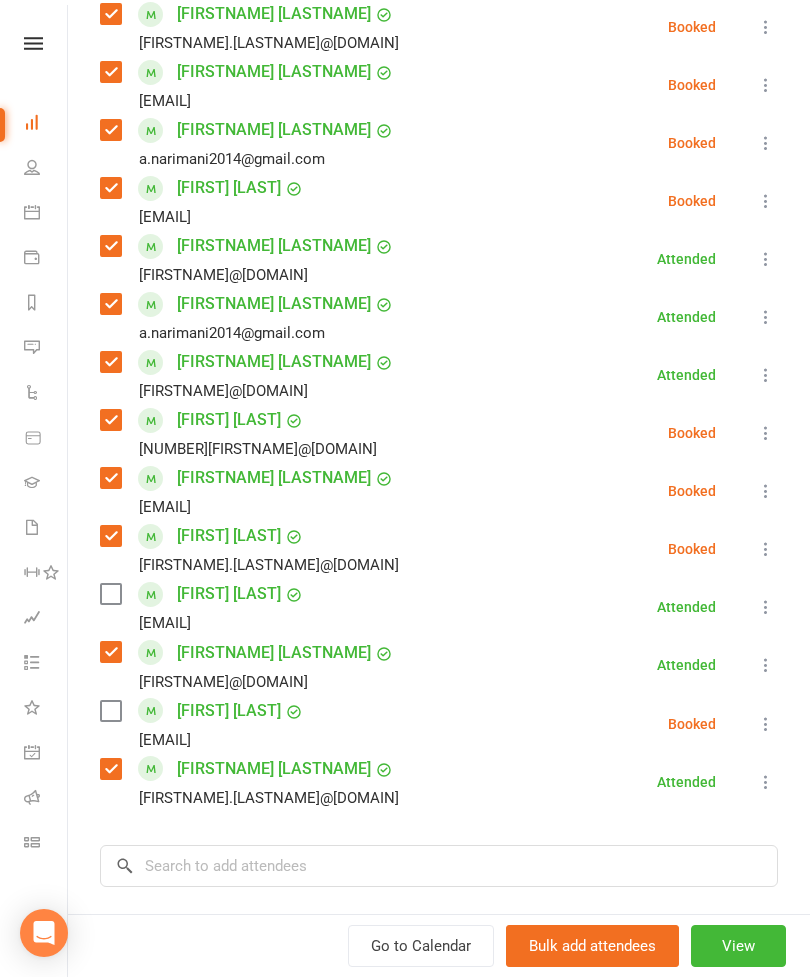 click at bounding box center (110, 711) 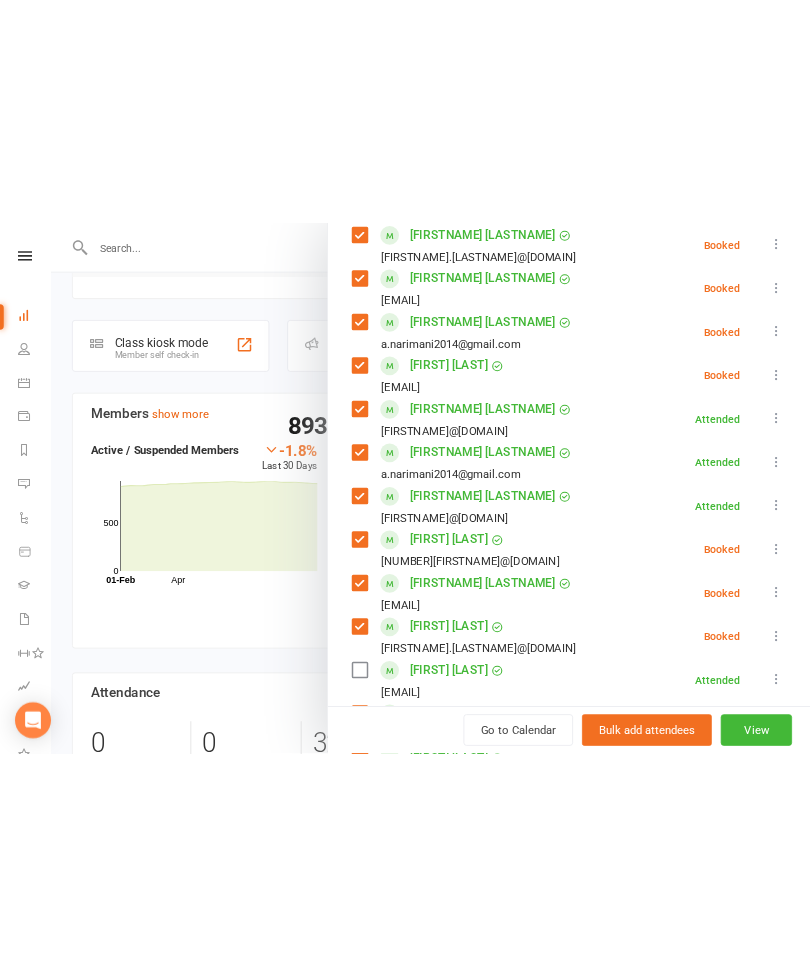 scroll, scrollTop: 281, scrollLeft: 0, axis: vertical 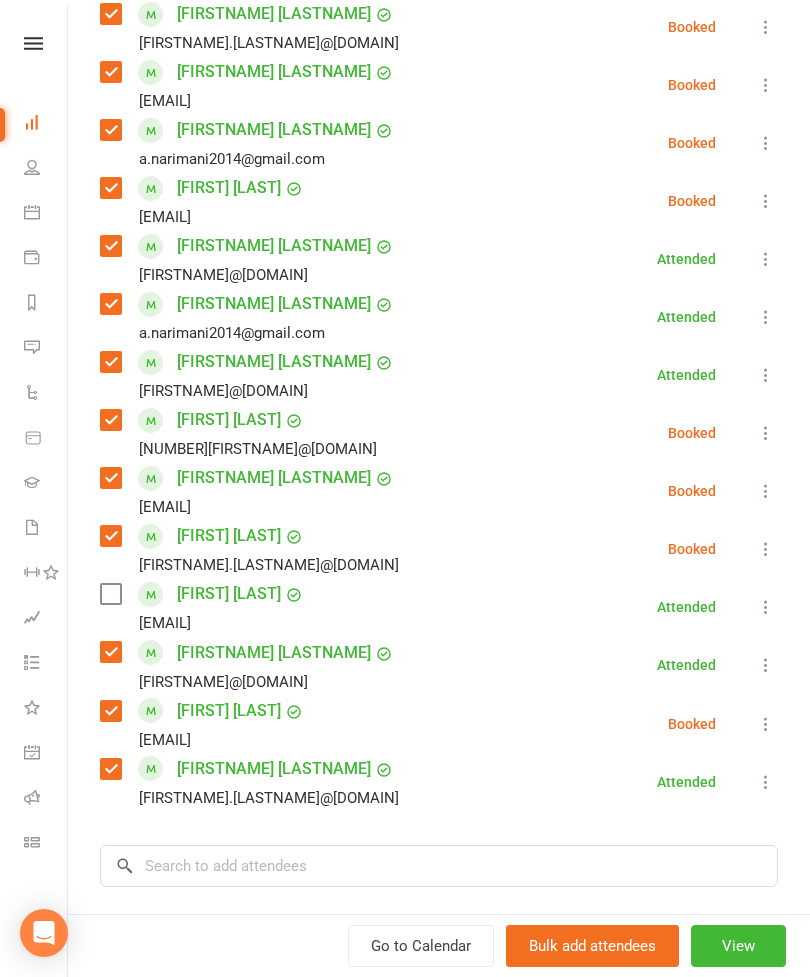 click at bounding box center [110, 594] 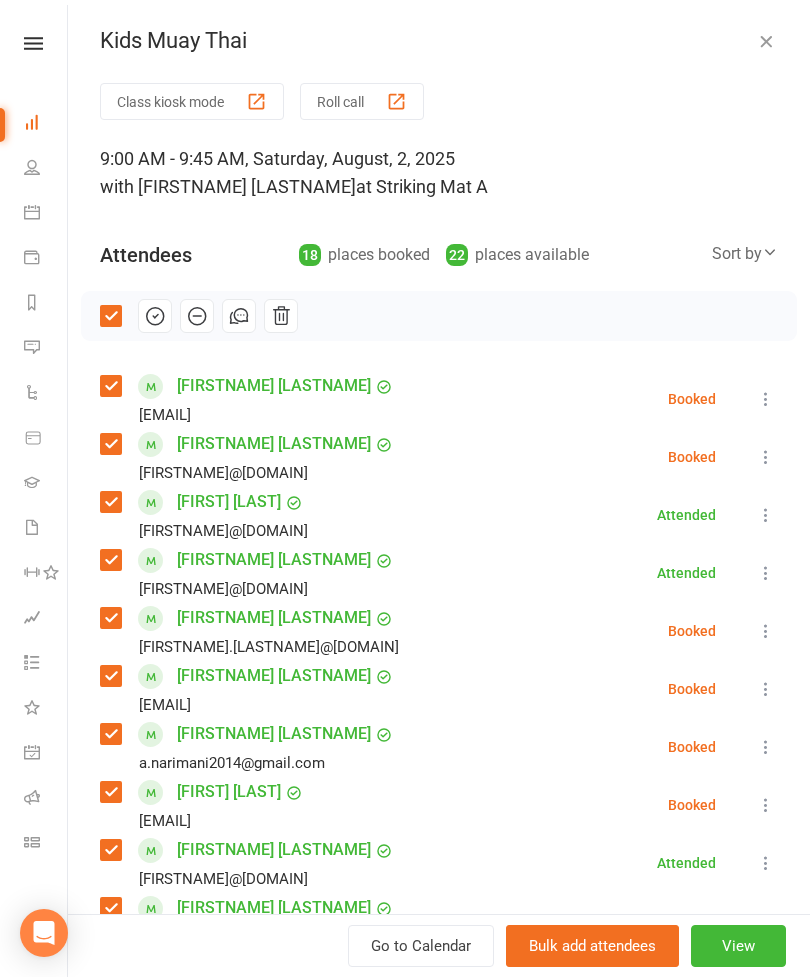 scroll, scrollTop: 0, scrollLeft: 0, axis: both 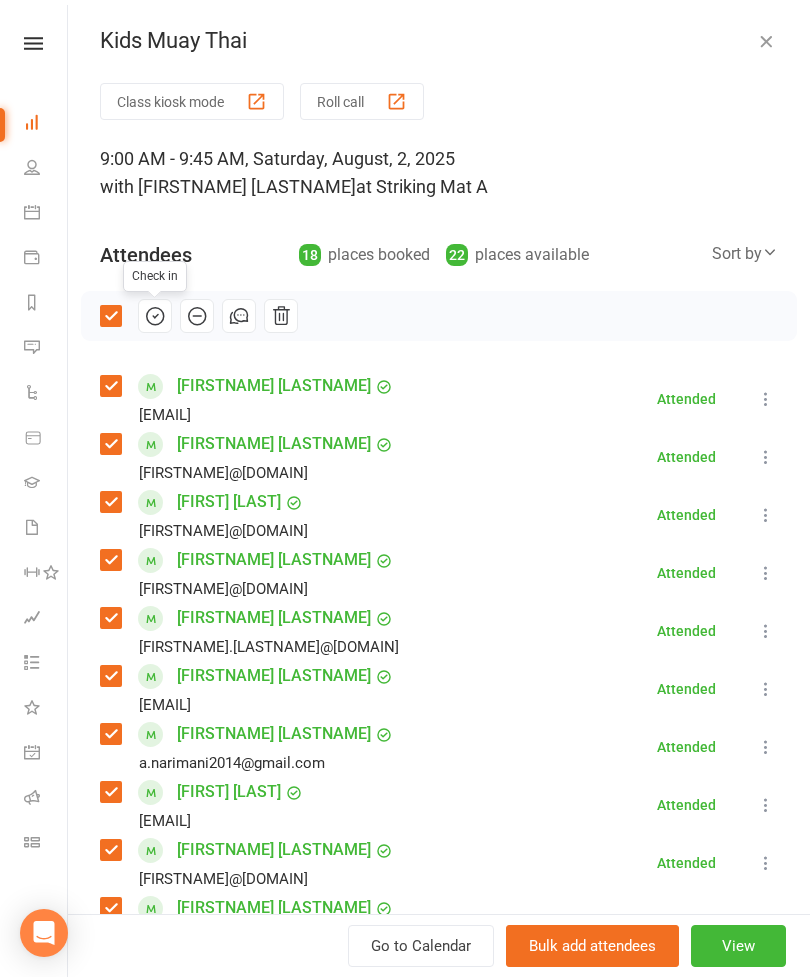 click at bounding box center [766, 41] 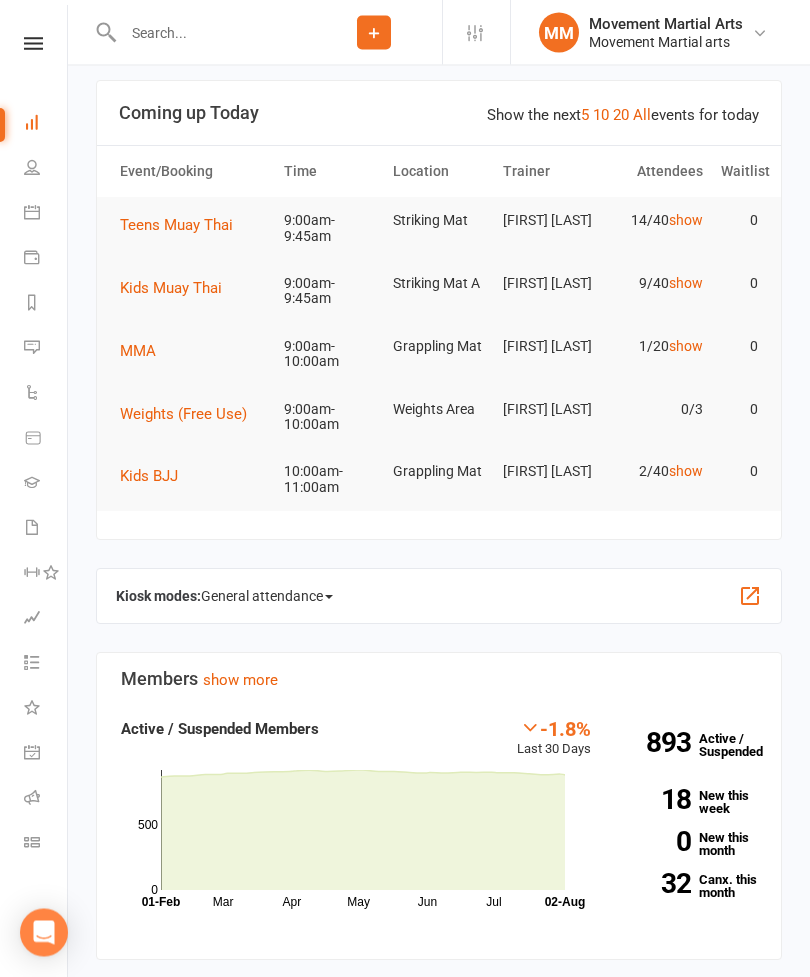 scroll, scrollTop: 0, scrollLeft: 0, axis: both 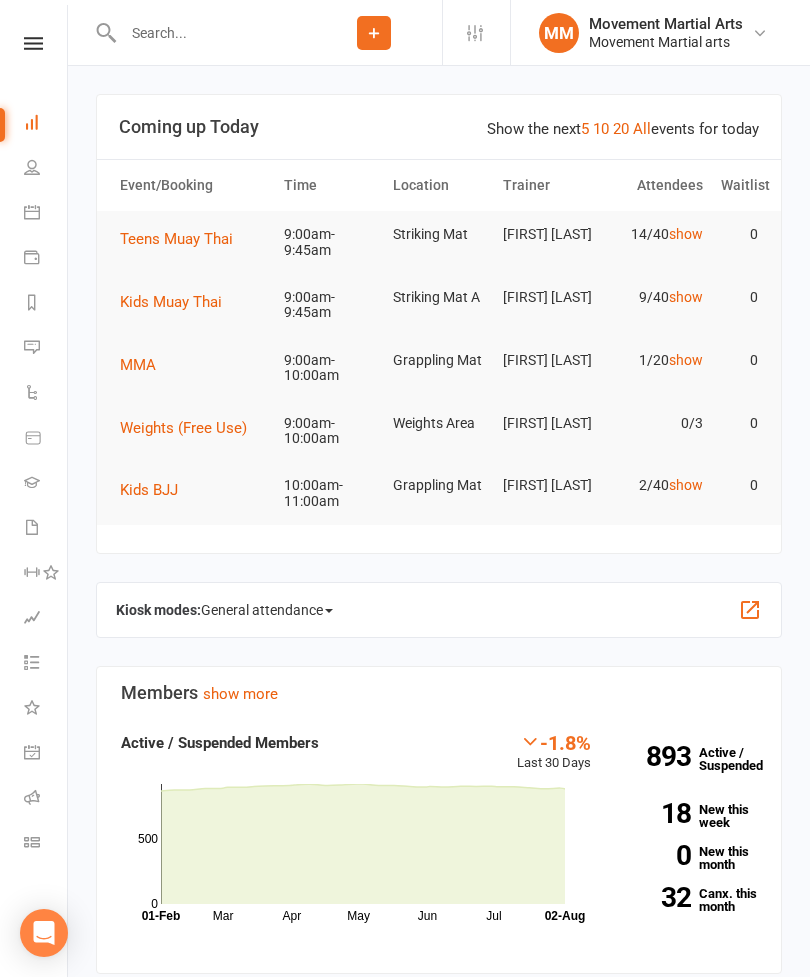 click on "Kids Muay Thai" at bounding box center (171, 302) 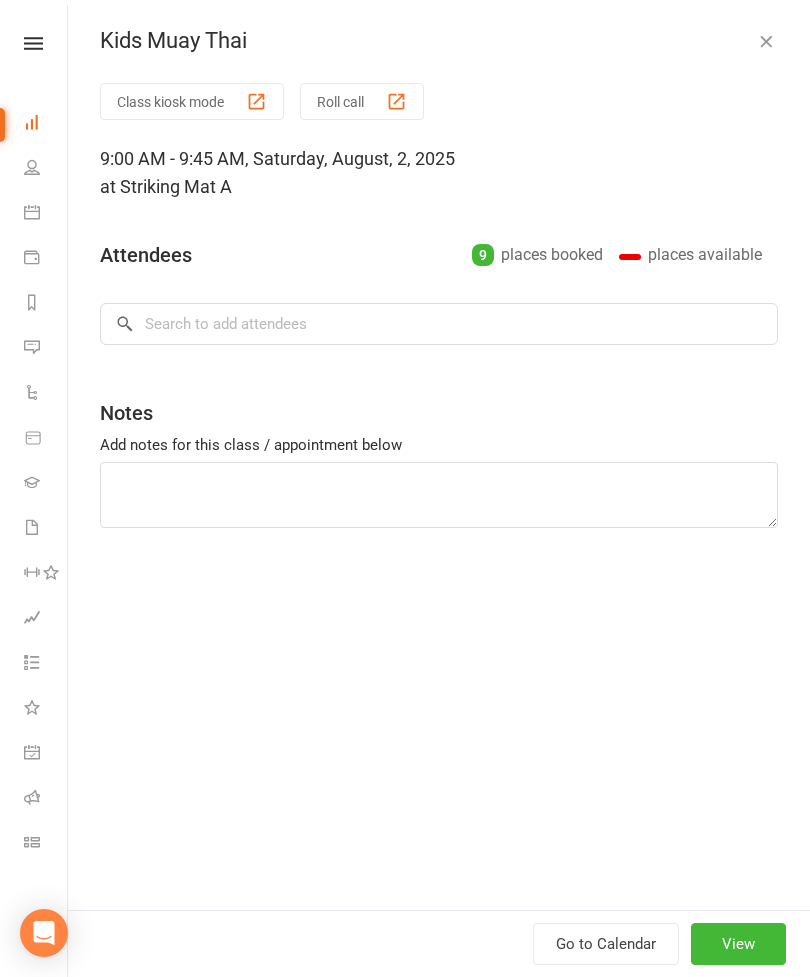 click at bounding box center (766, 41) 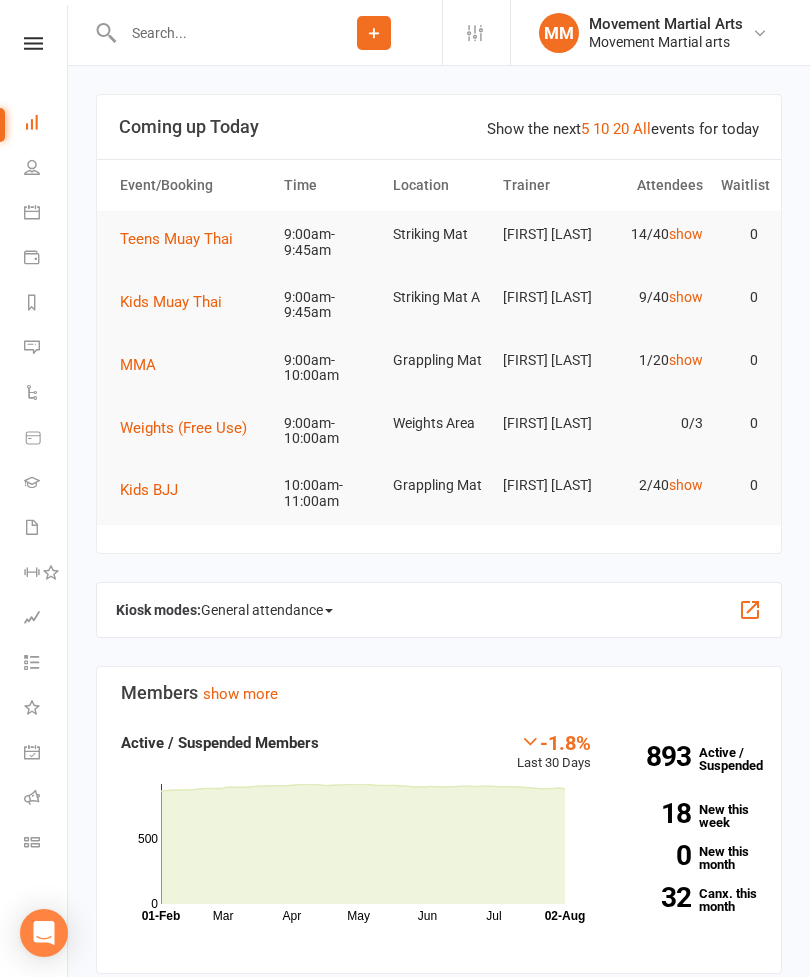 click on "Teens Muay Thai" at bounding box center (176, 239) 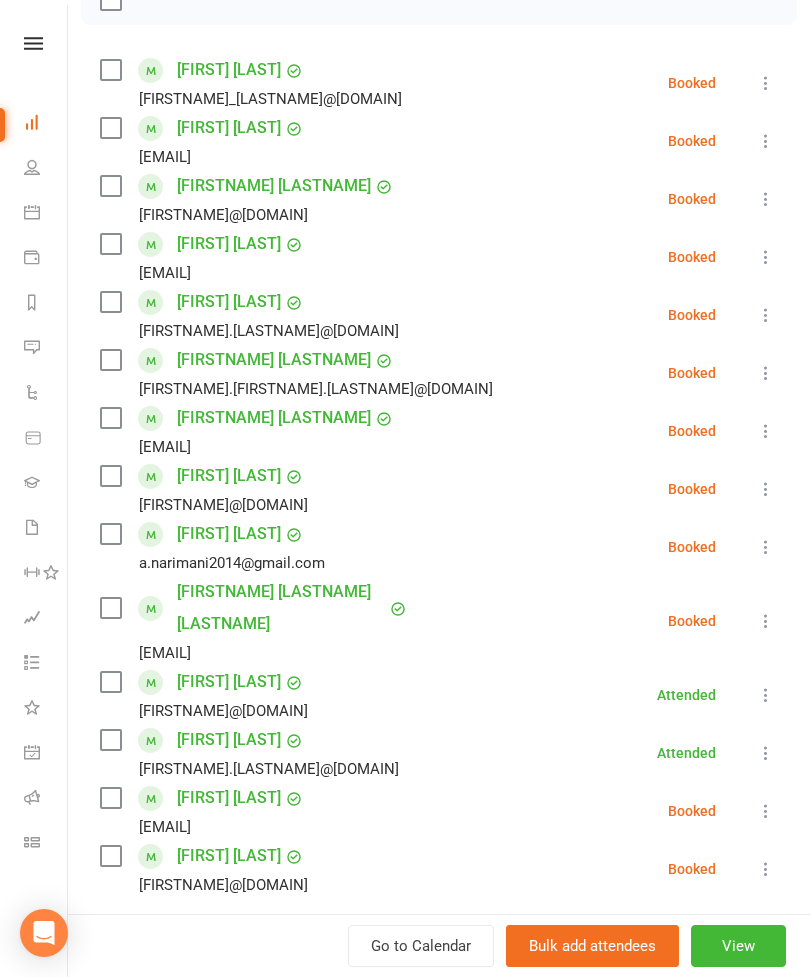 click at bounding box center (110, 418) 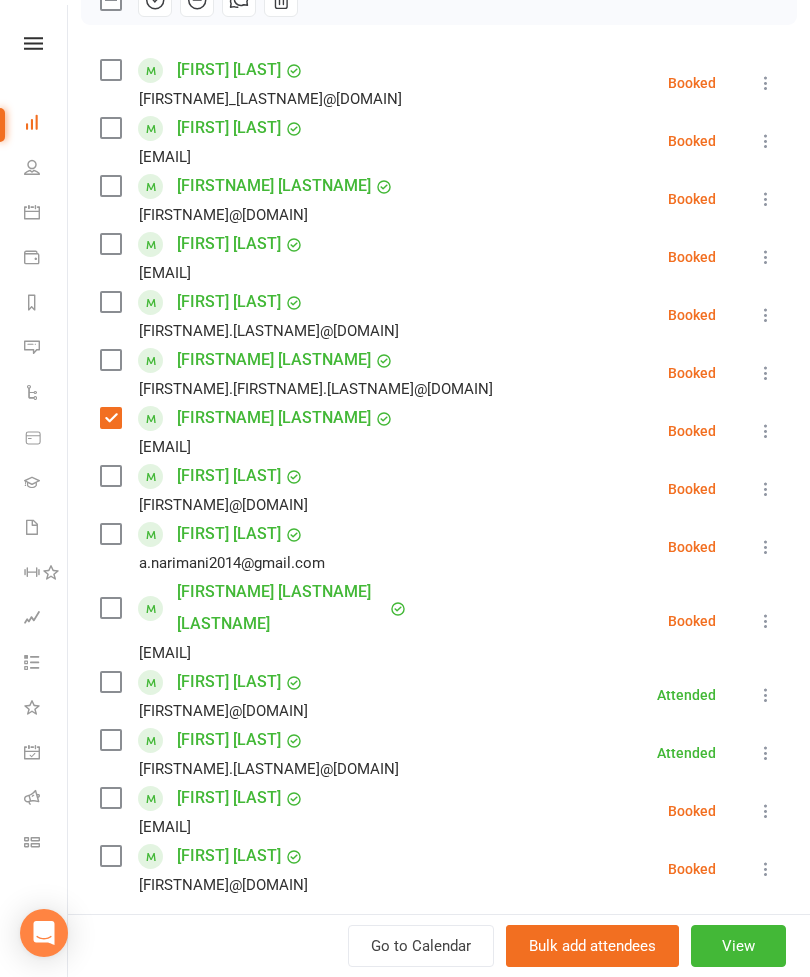 scroll, scrollTop: 309, scrollLeft: 0, axis: vertical 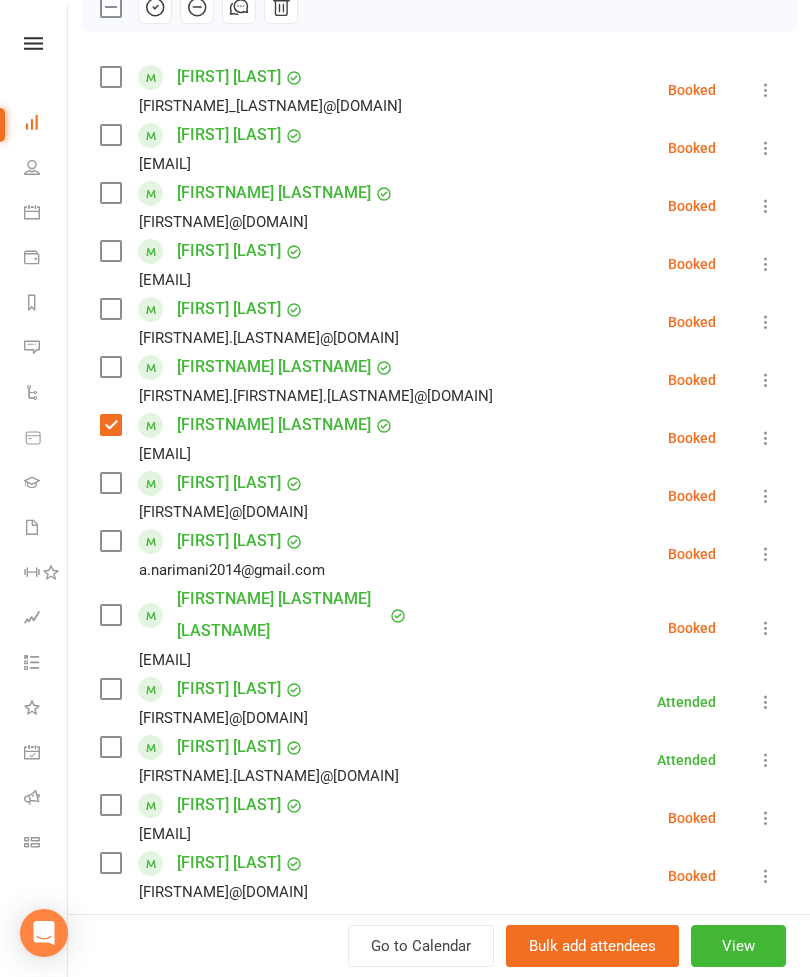 click at bounding box center (110, 251) 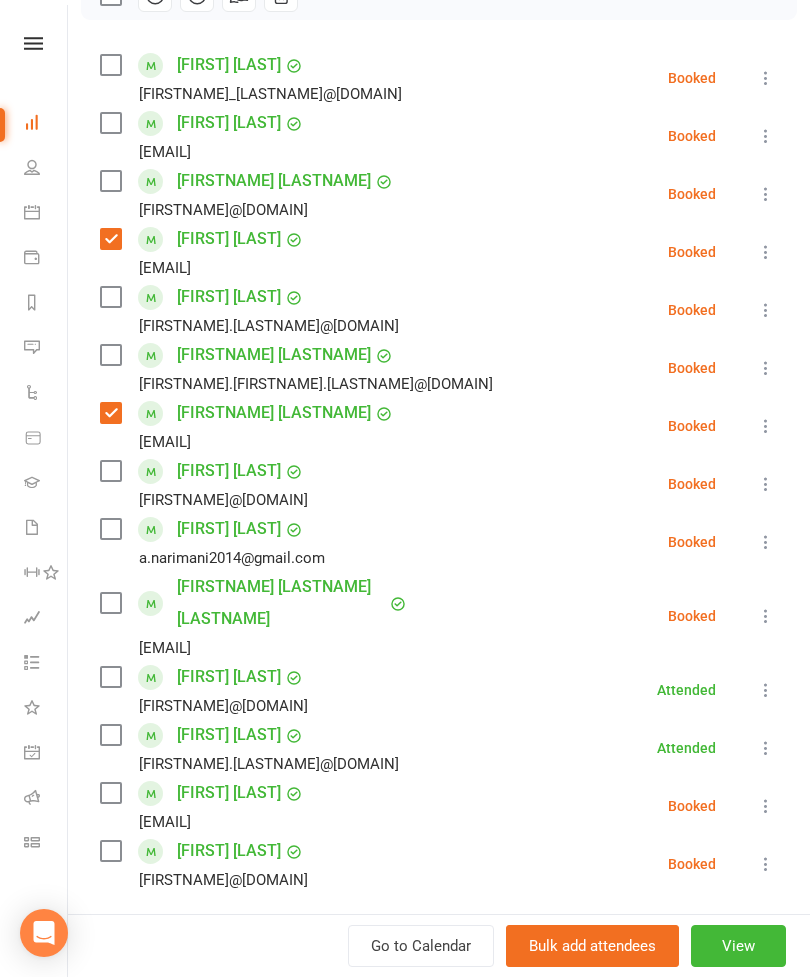 scroll, scrollTop: 323, scrollLeft: 0, axis: vertical 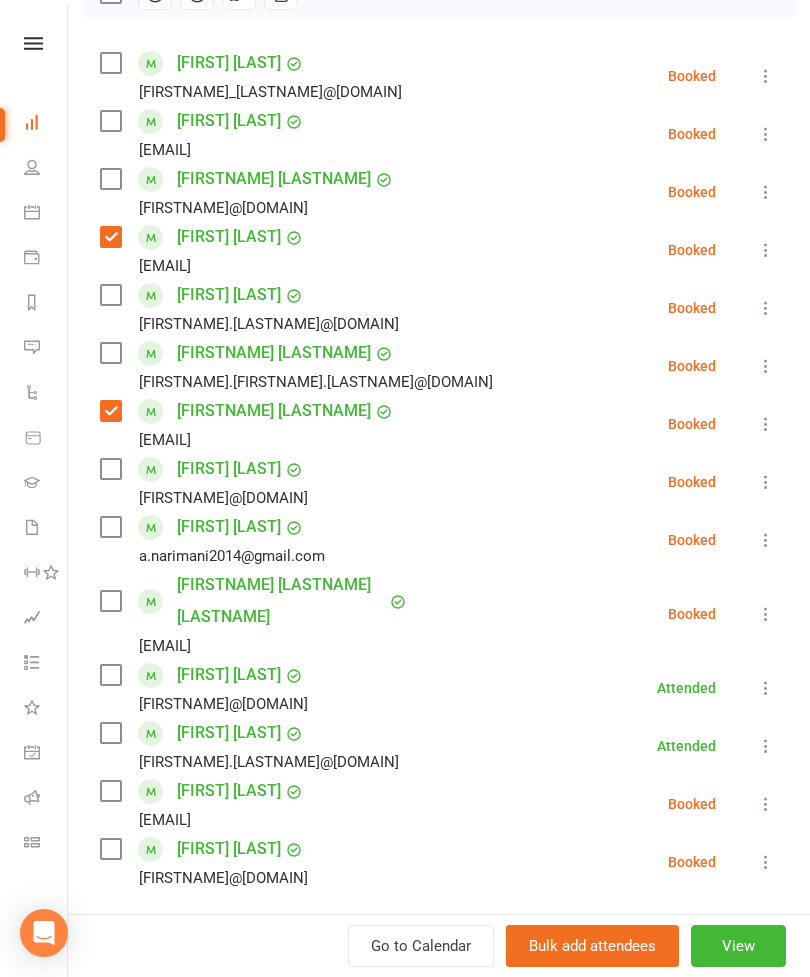 click at bounding box center (110, 353) 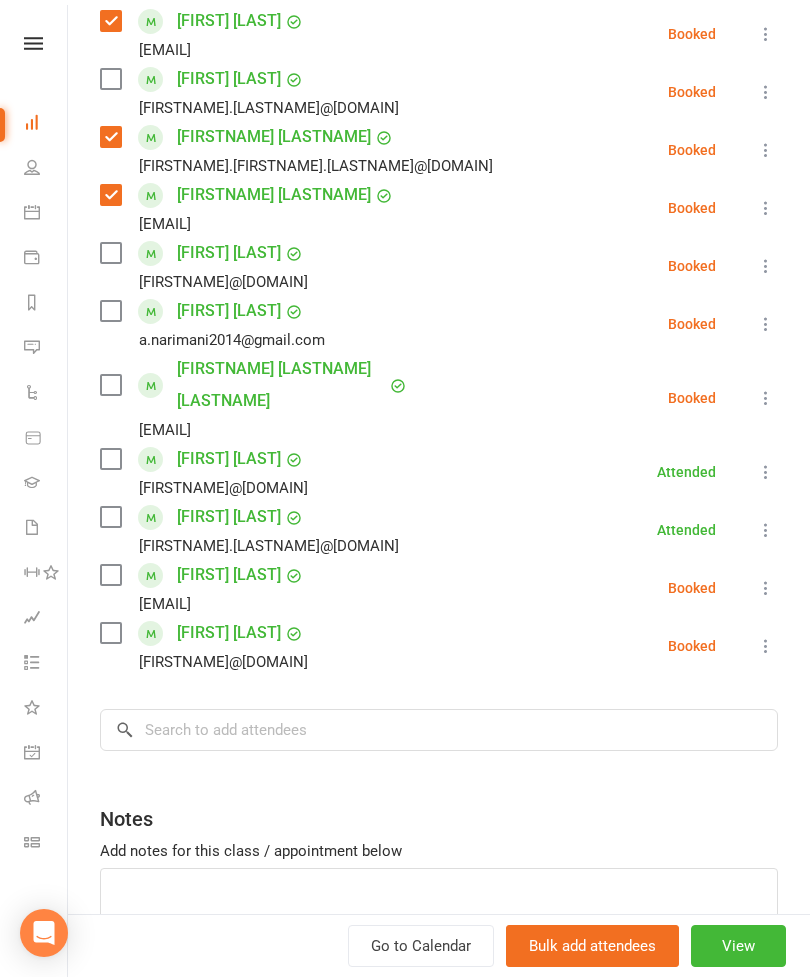 scroll, scrollTop: 585, scrollLeft: 0, axis: vertical 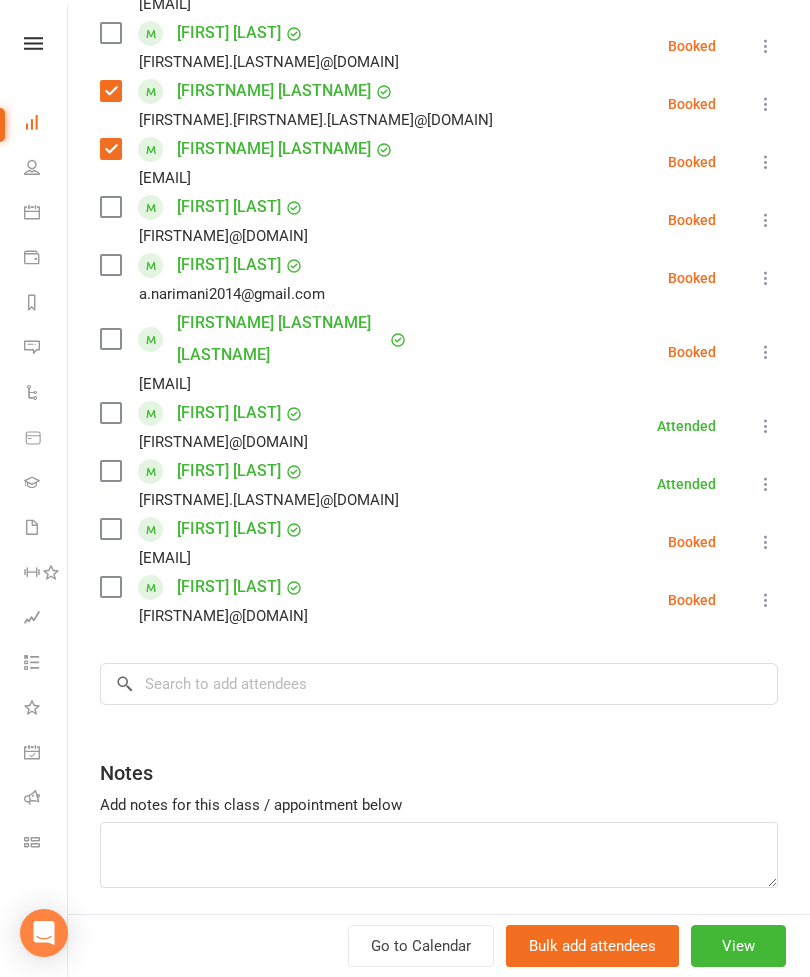 click at bounding box center (110, 265) 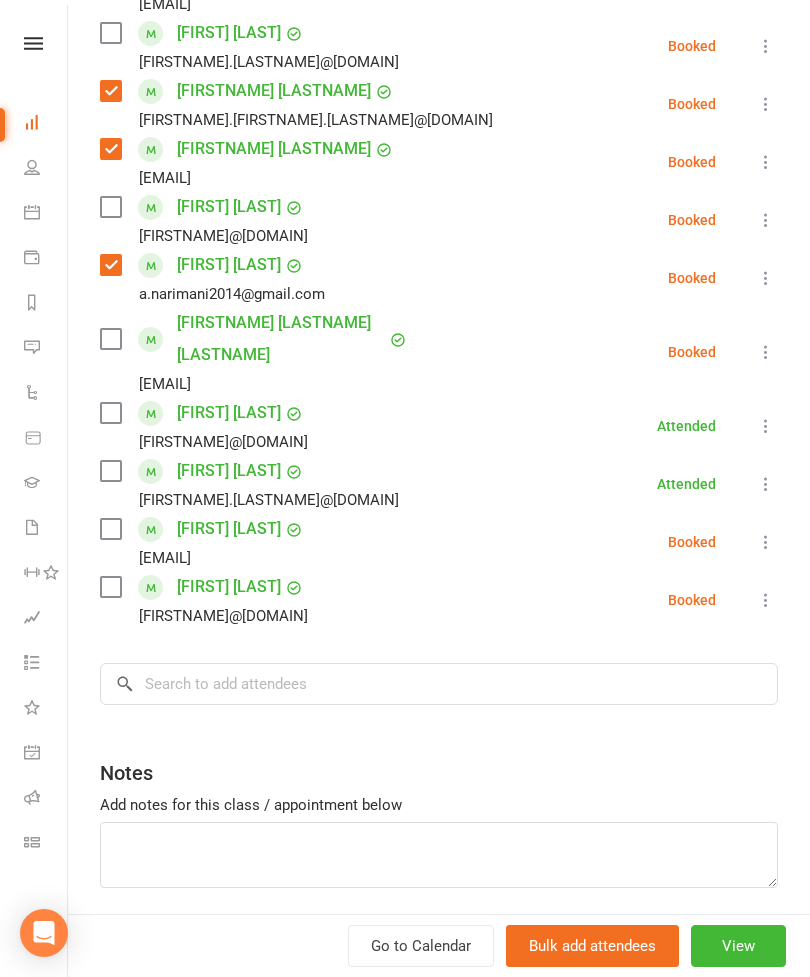 click at bounding box center (110, 207) 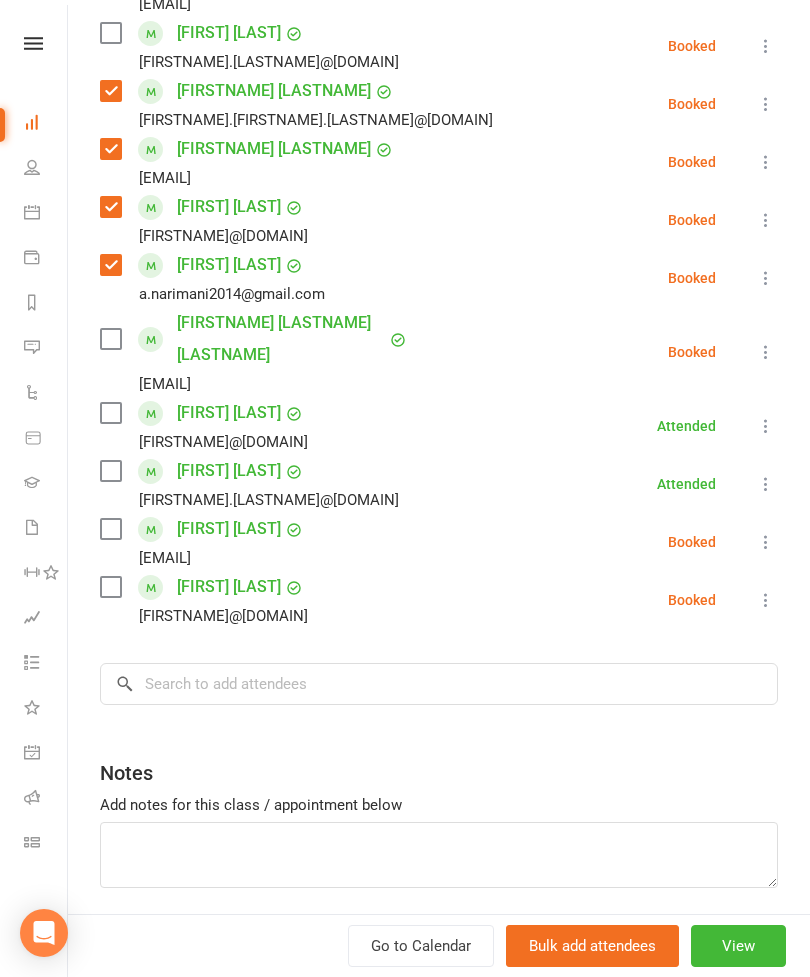 click at bounding box center (110, 587) 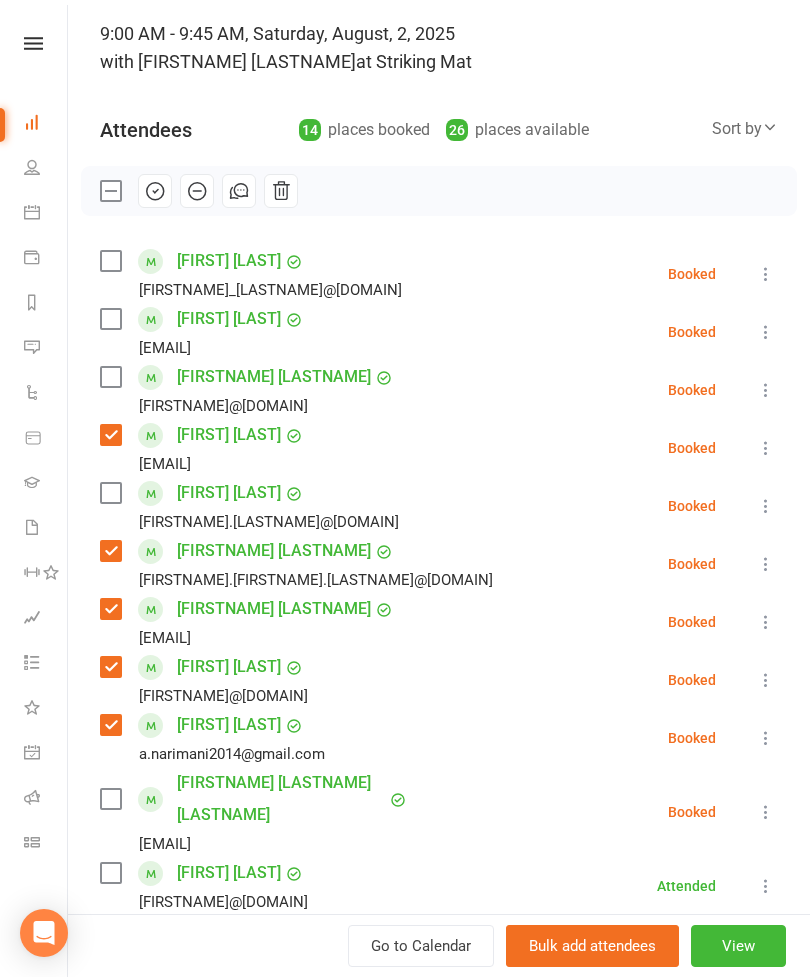 scroll, scrollTop: 123, scrollLeft: 0, axis: vertical 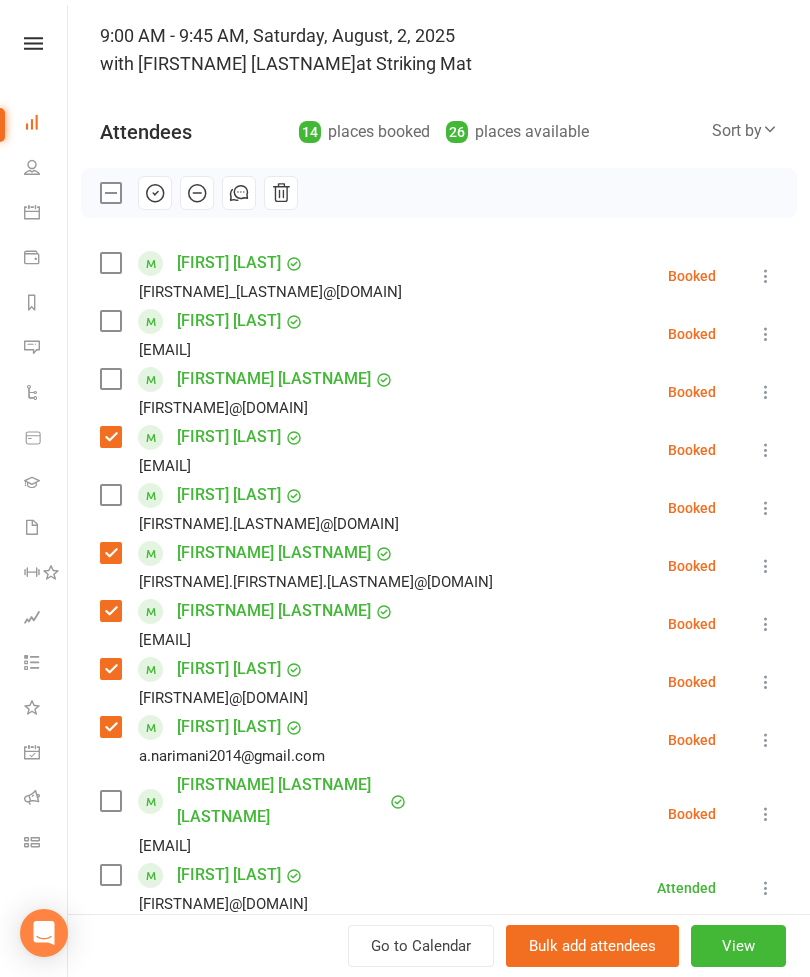 click at bounding box center (110, 321) 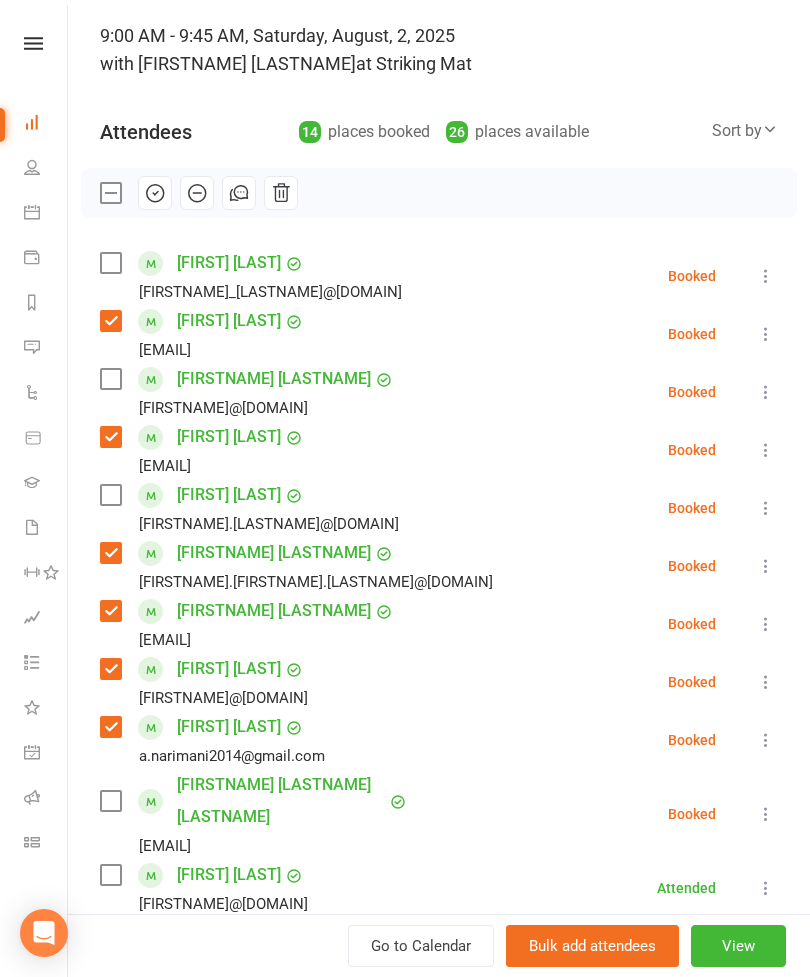 click at bounding box center (110, 263) 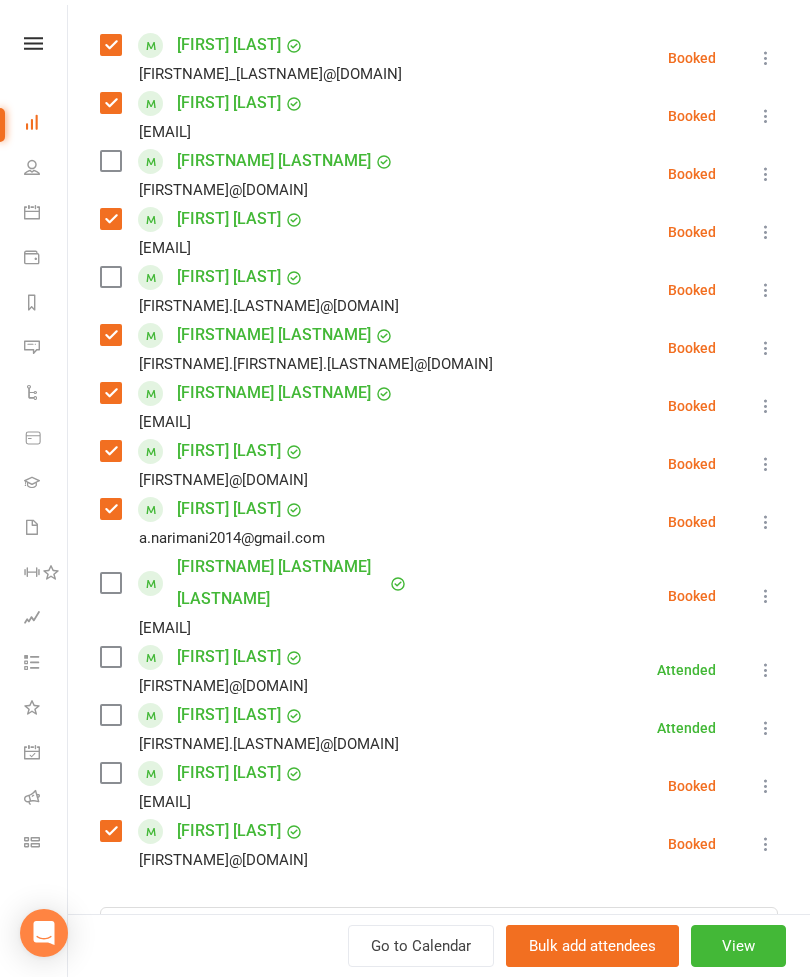 scroll, scrollTop: 388, scrollLeft: 0, axis: vertical 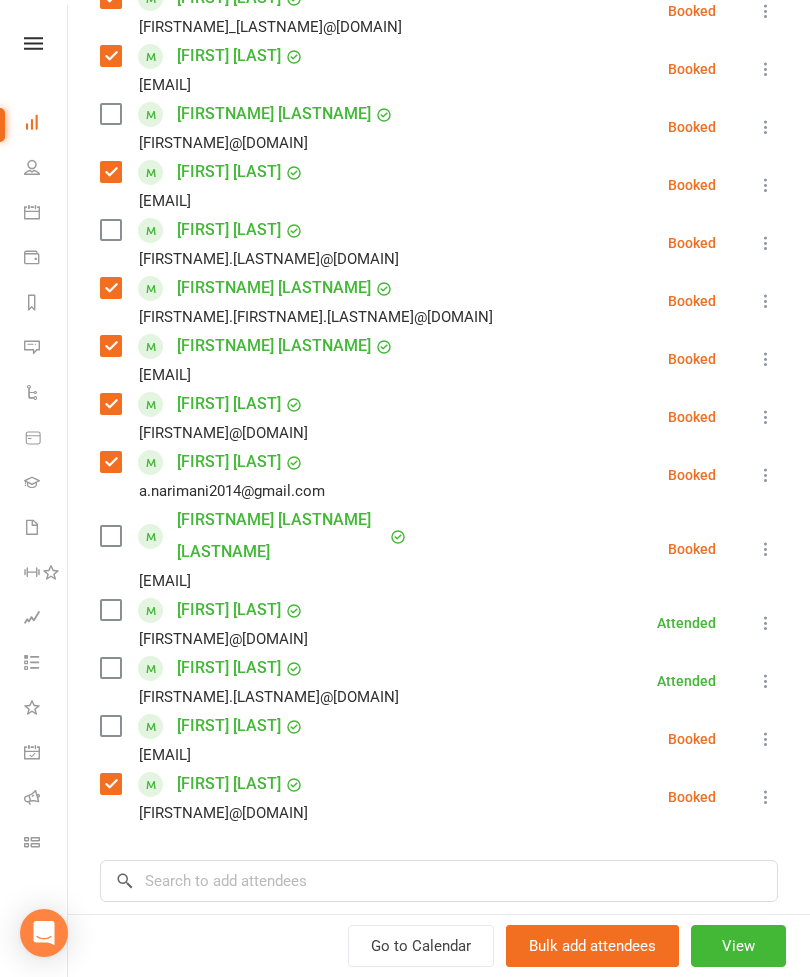 click at bounding box center (110, 536) 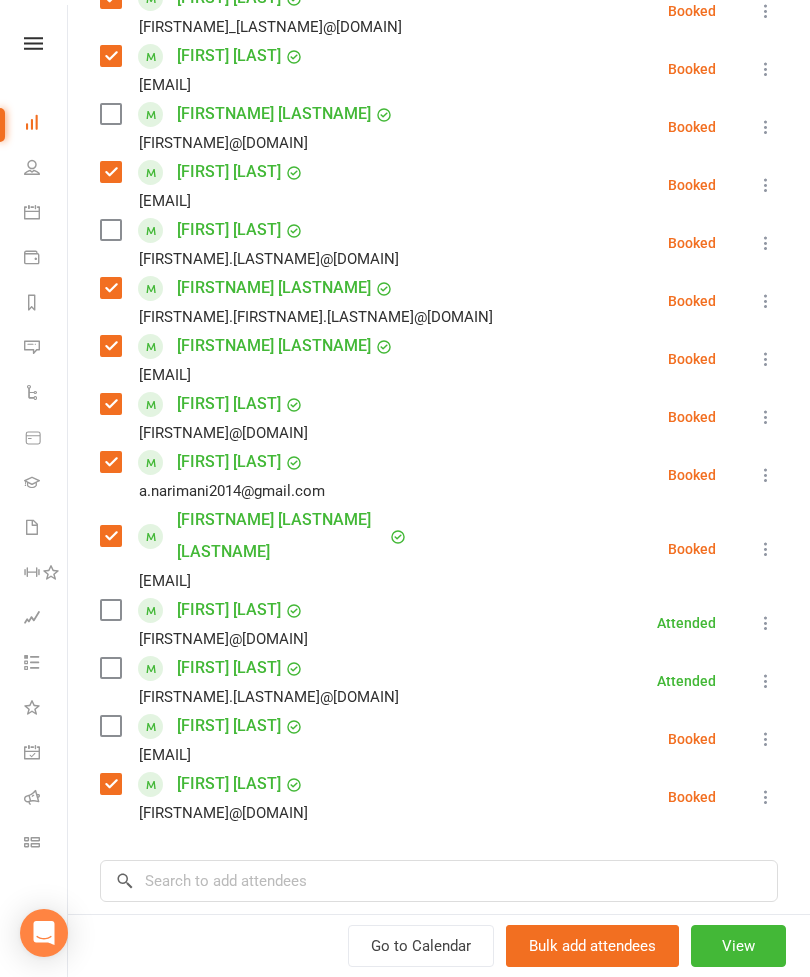 click at bounding box center (110, 610) 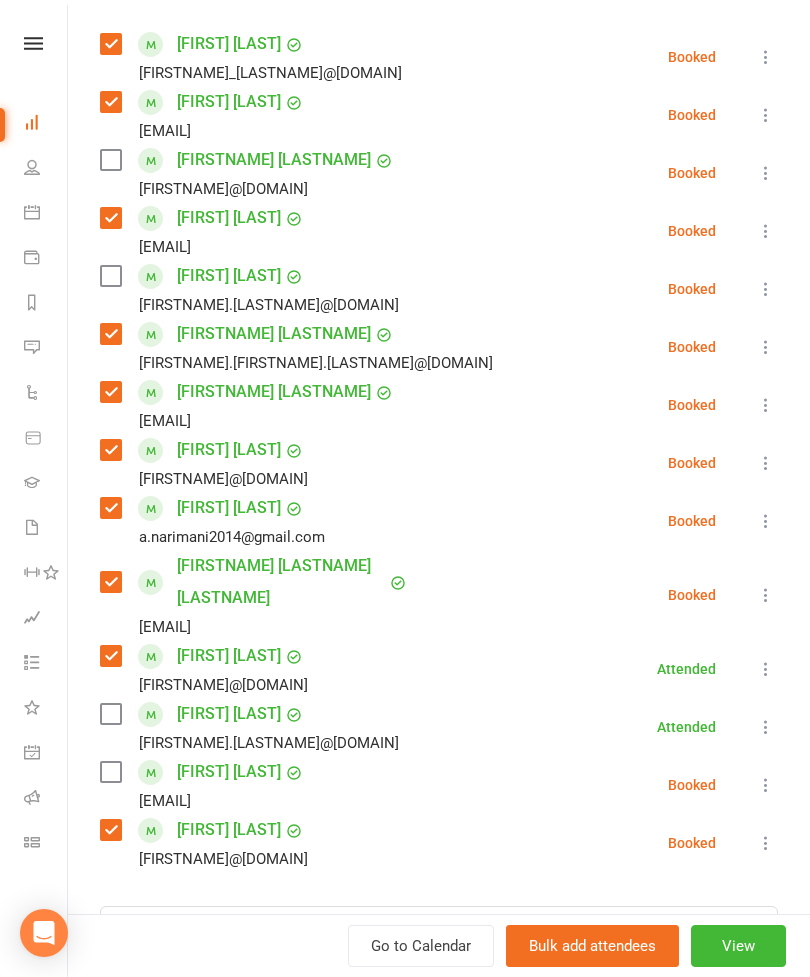 scroll, scrollTop: 341, scrollLeft: 0, axis: vertical 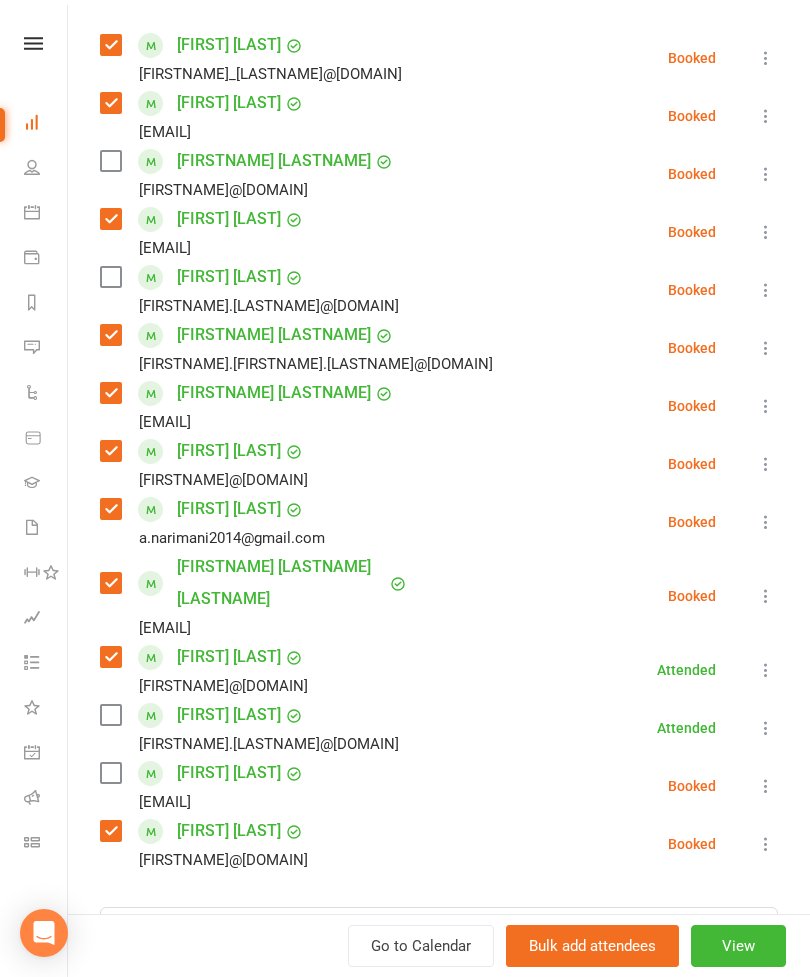 click at bounding box center (110, 277) 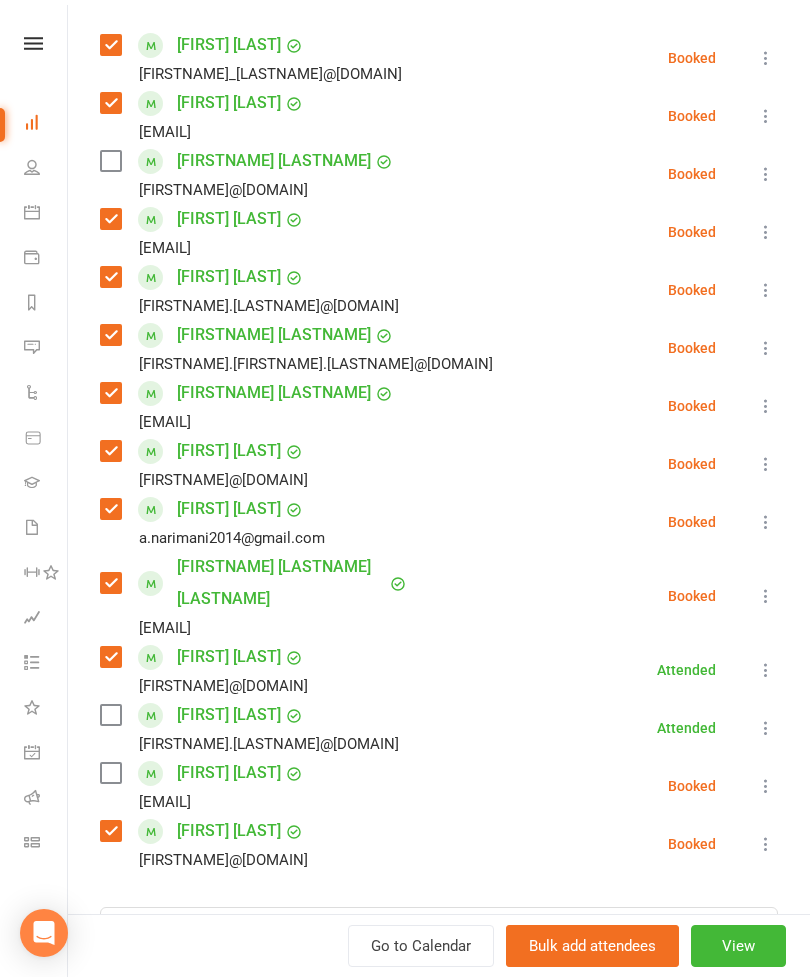 click at bounding box center (110, 161) 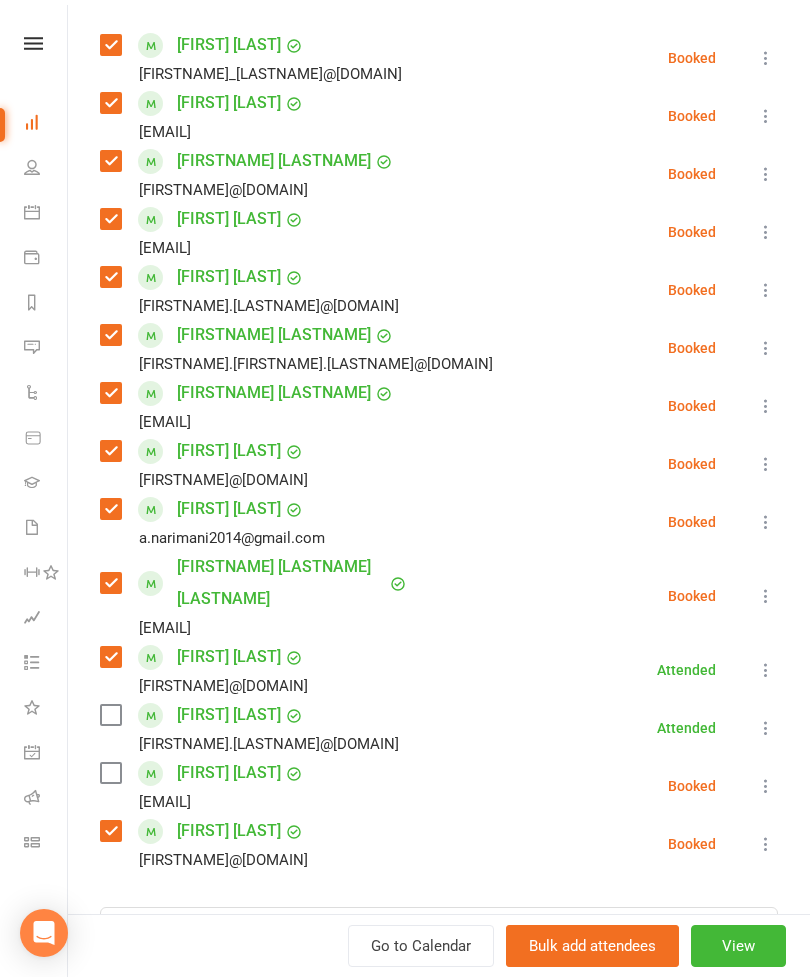 click at bounding box center (110, 773) 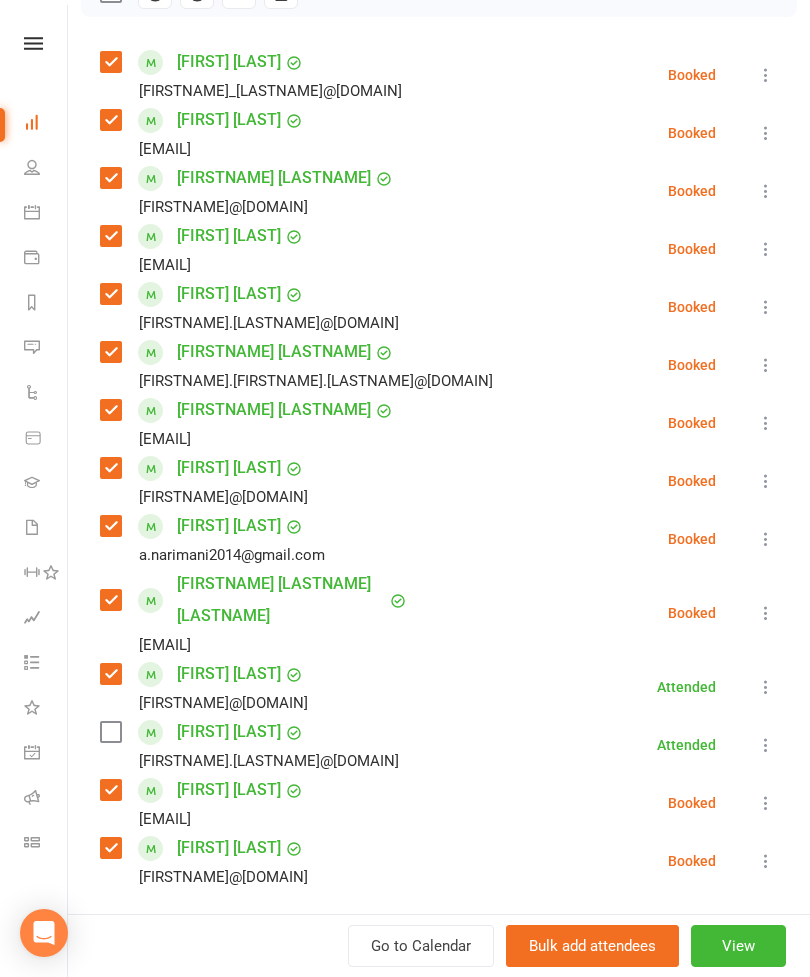 scroll, scrollTop: 323, scrollLeft: 0, axis: vertical 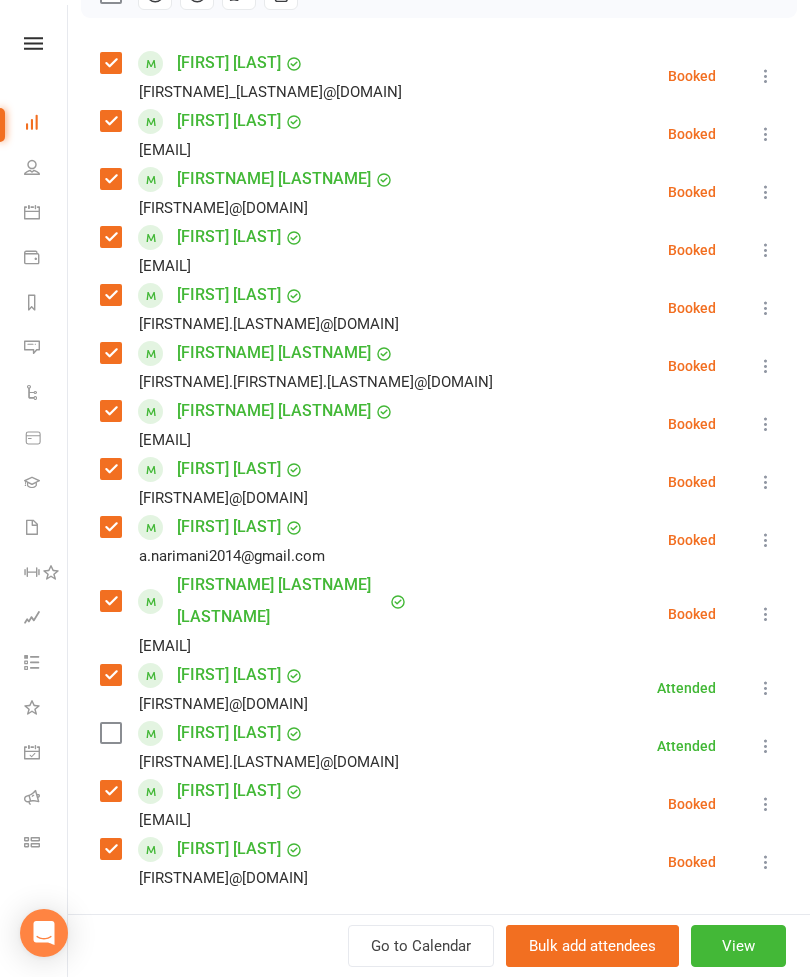 click at bounding box center [110, 733] 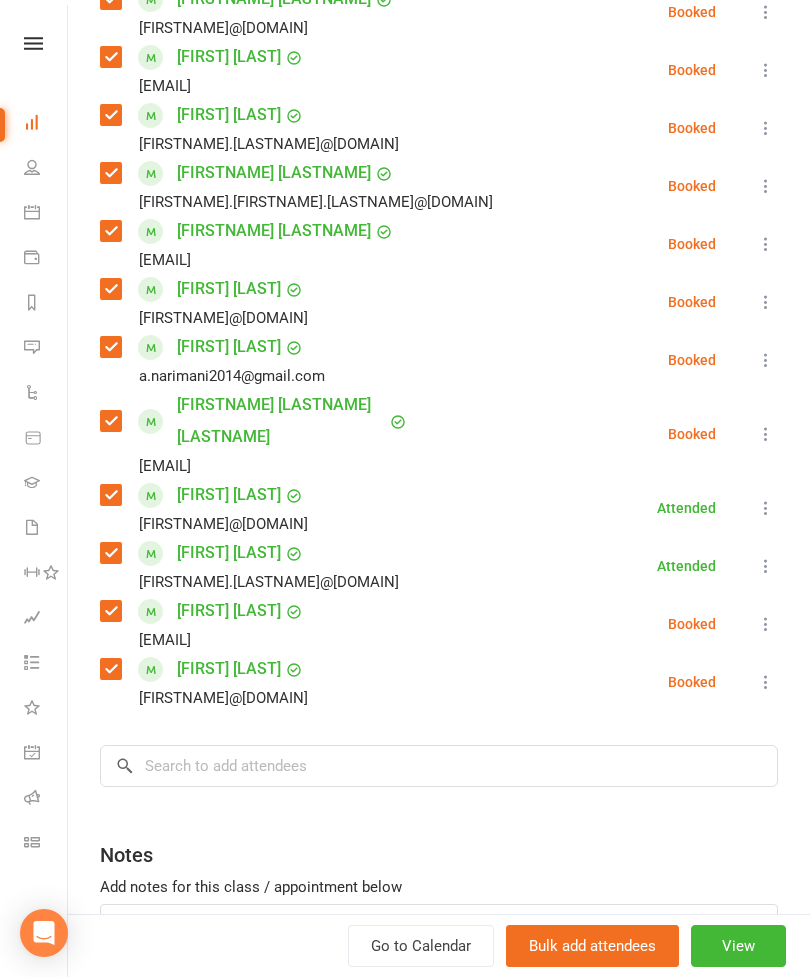 scroll, scrollTop: 506, scrollLeft: 0, axis: vertical 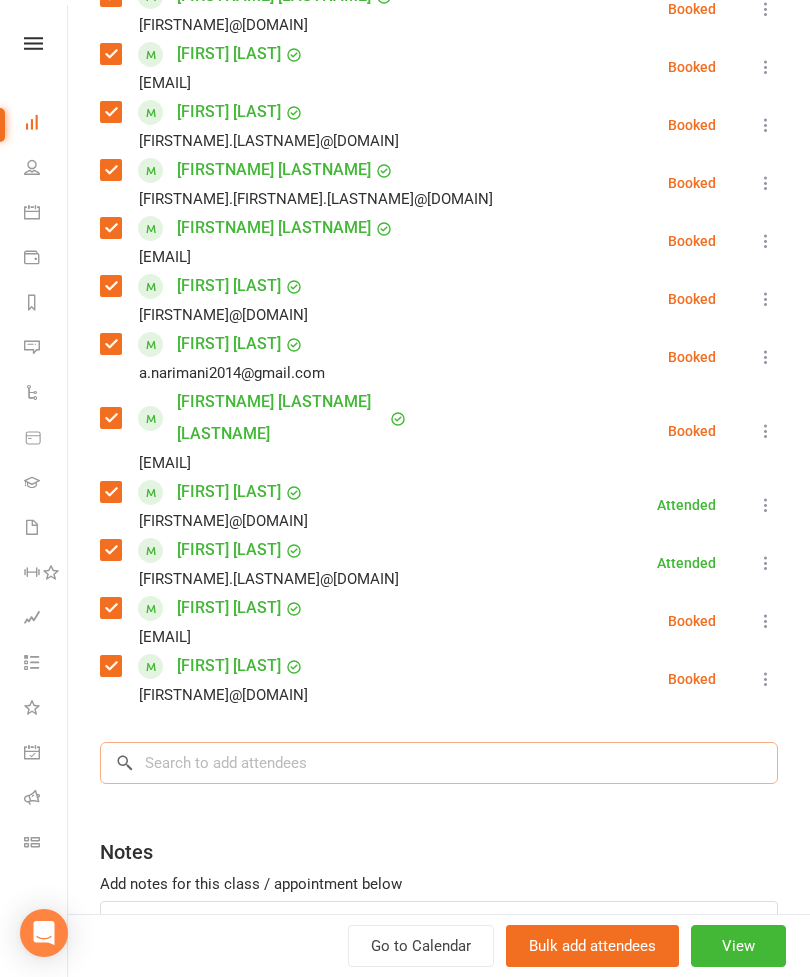 click at bounding box center (439, 763) 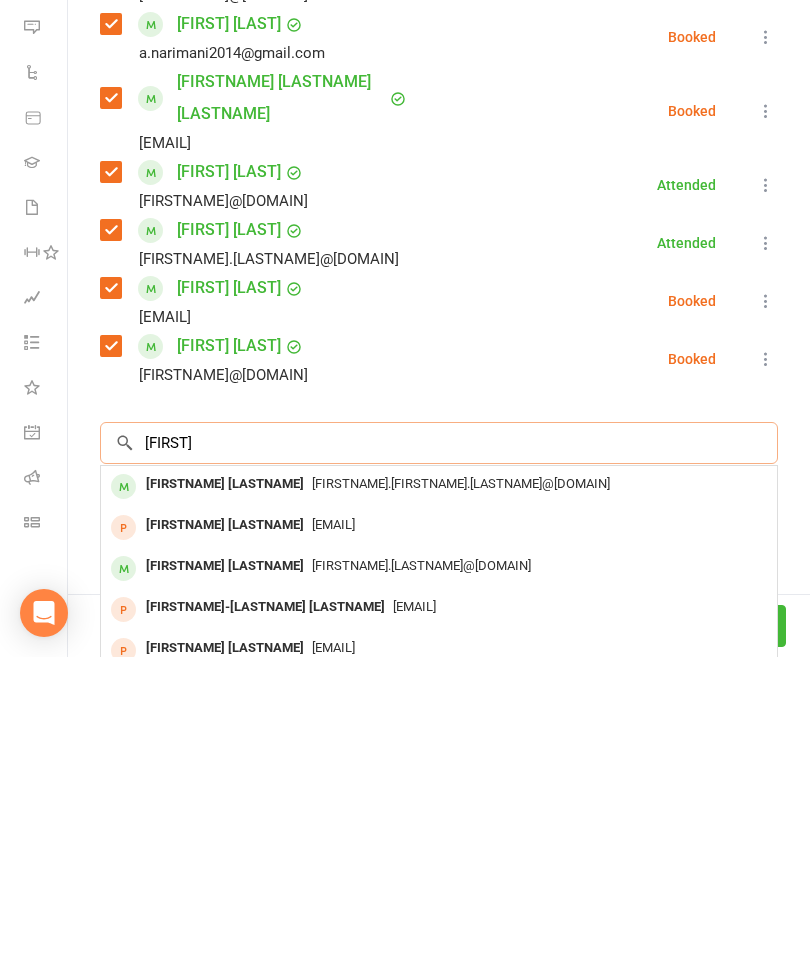 type on "[FIRST]" 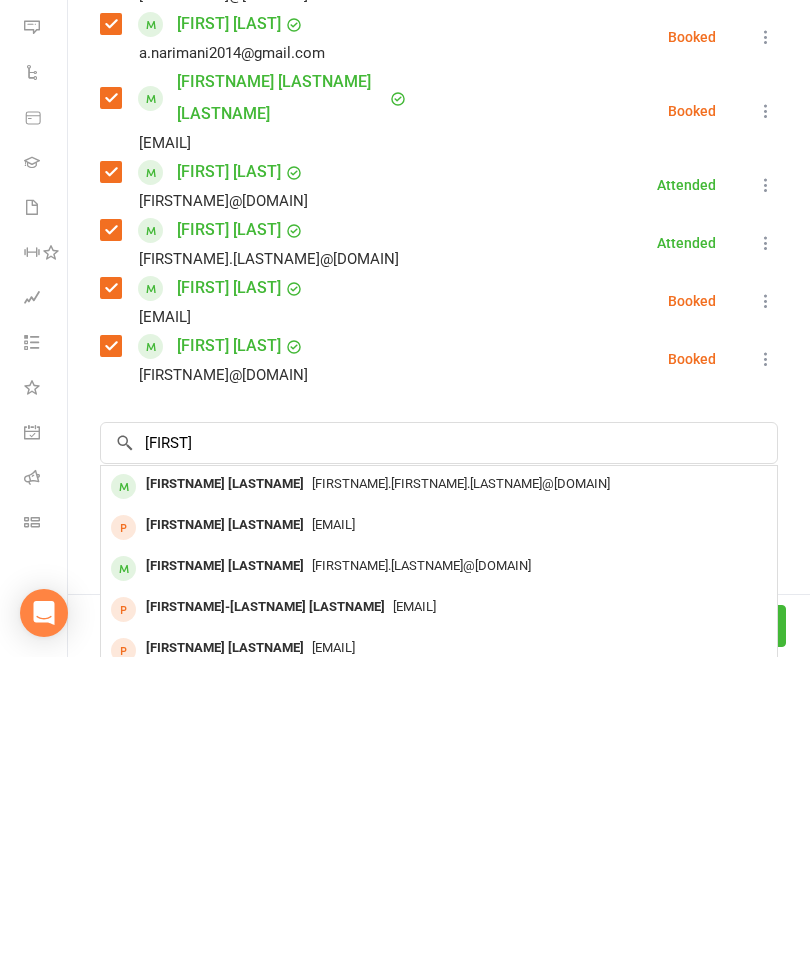click on "[FIRSTNAME] [LASTNAME]" at bounding box center (225, 886) 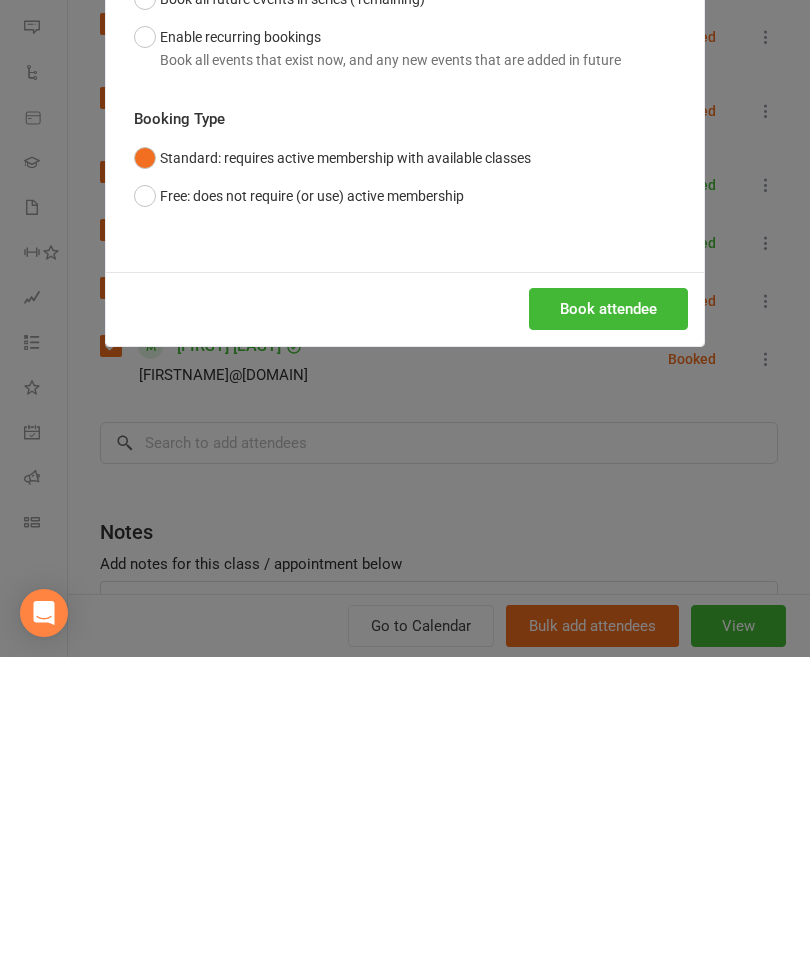 scroll, scrollTop: 403, scrollLeft: 0, axis: vertical 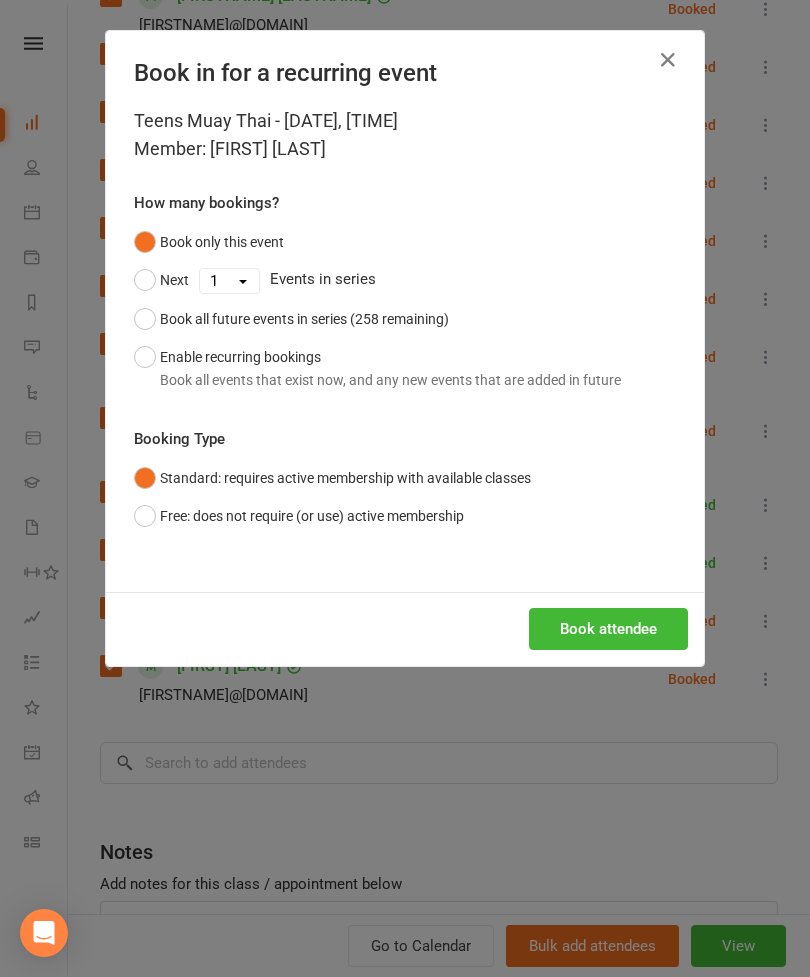 click on "Book attendee" at bounding box center [608, 629] 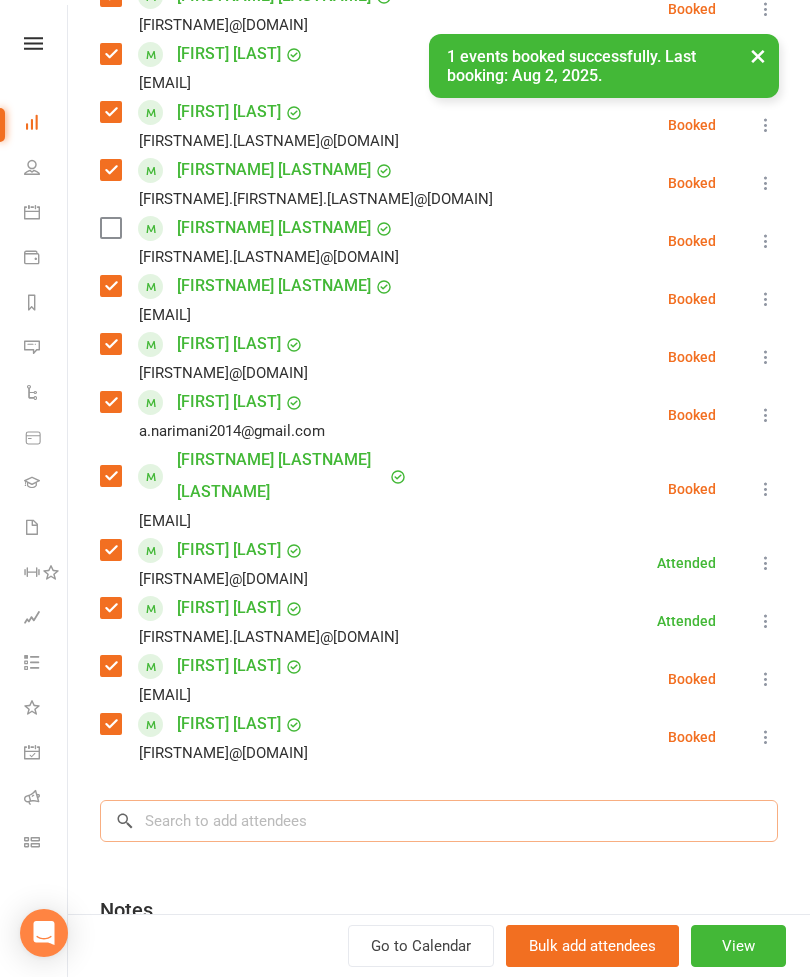 click at bounding box center (439, 821) 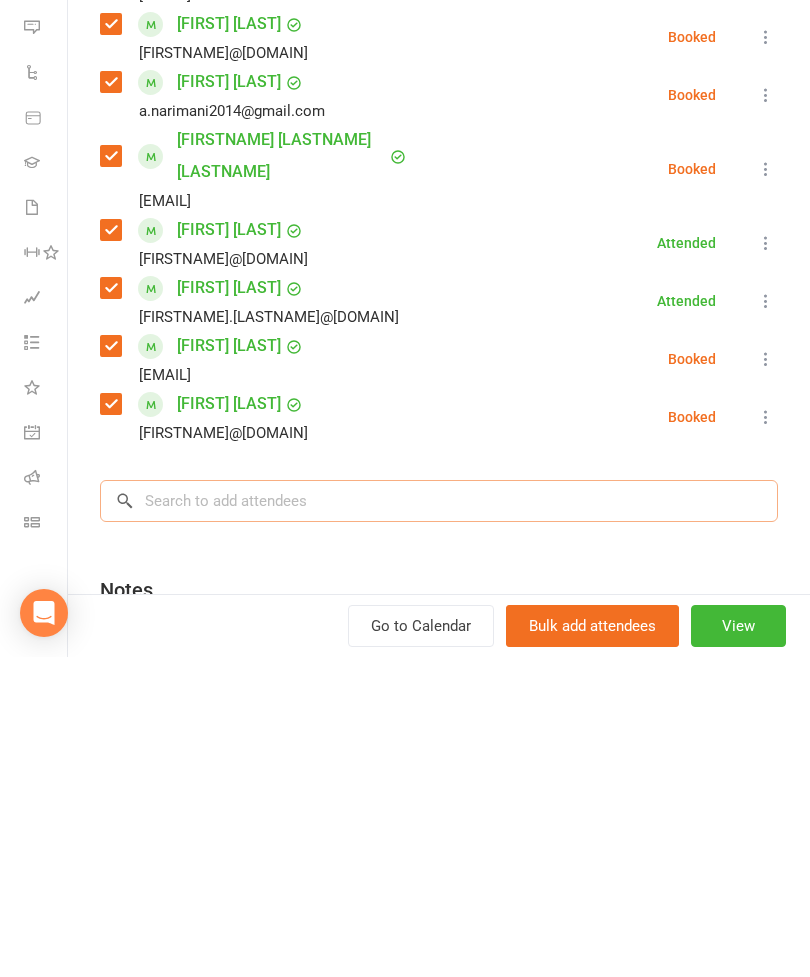 scroll, scrollTop: 544, scrollLeft: 0, axis: vertical 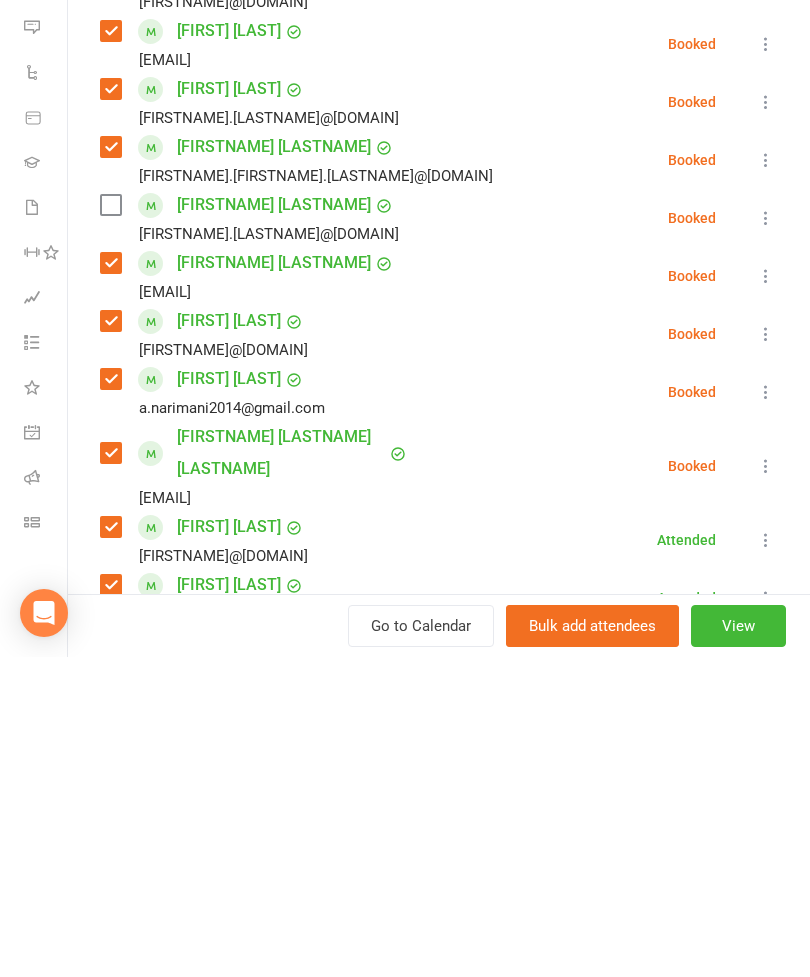 click at bounding box center (110, 525) 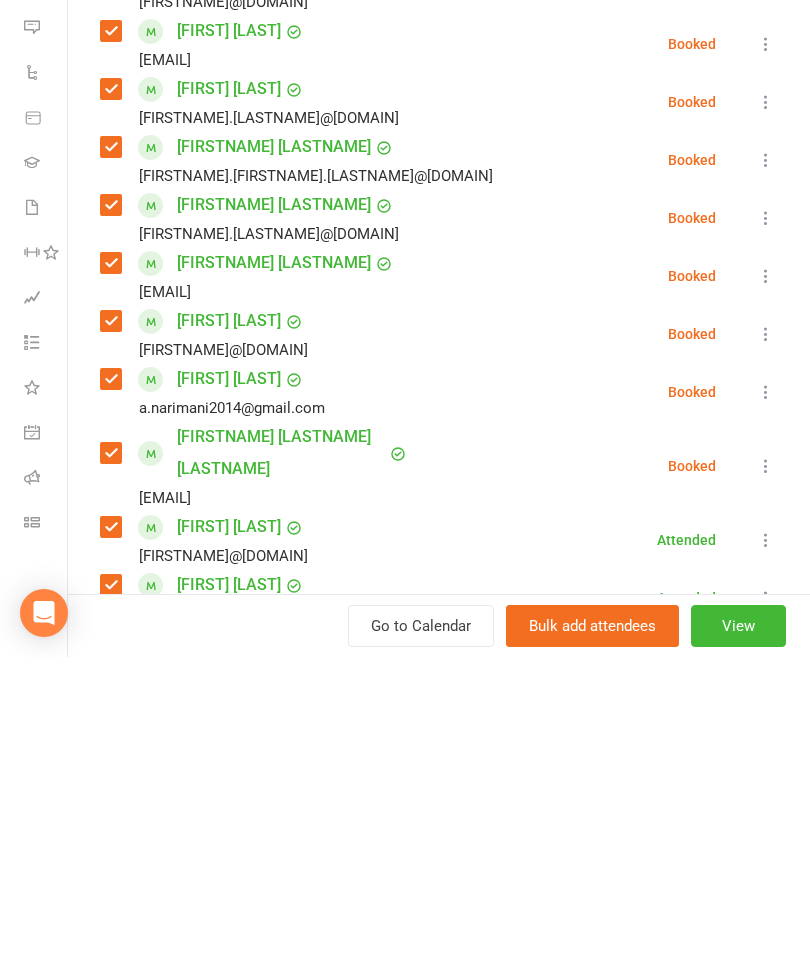 scroll, scrollTop: 864, scrollLeft: 0, axis: vertical 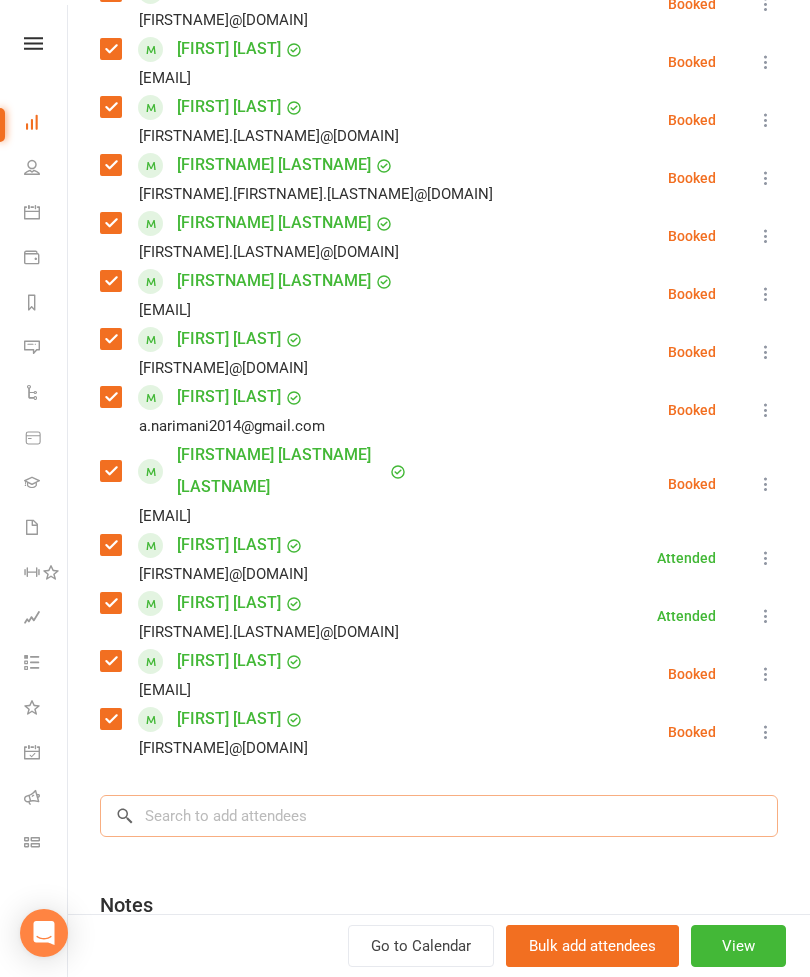 click at bounding box center (439, 816) 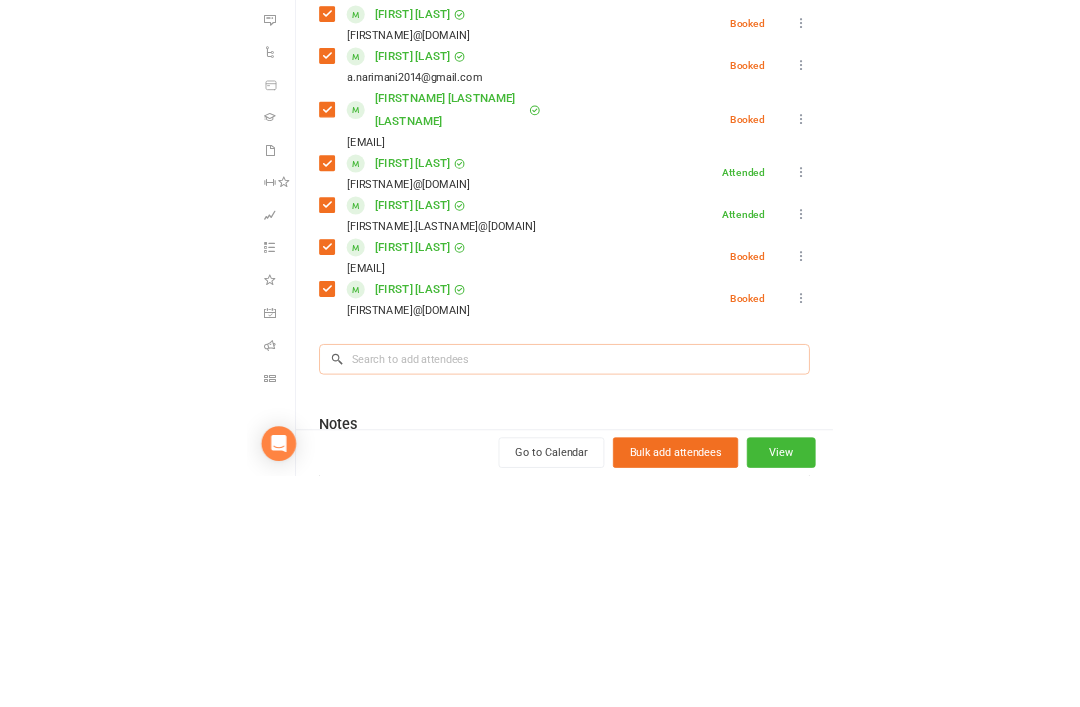 scroll, scrollTop: 1320, scrollLeft: 0, axis: vertical 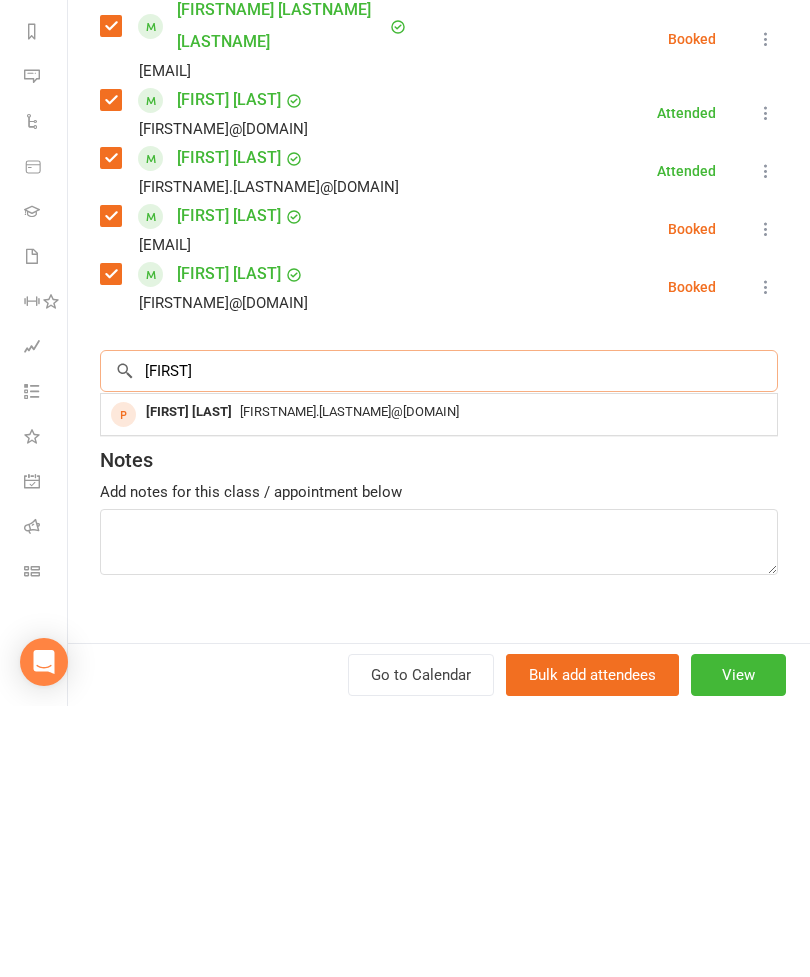 type on "[FIRST]" 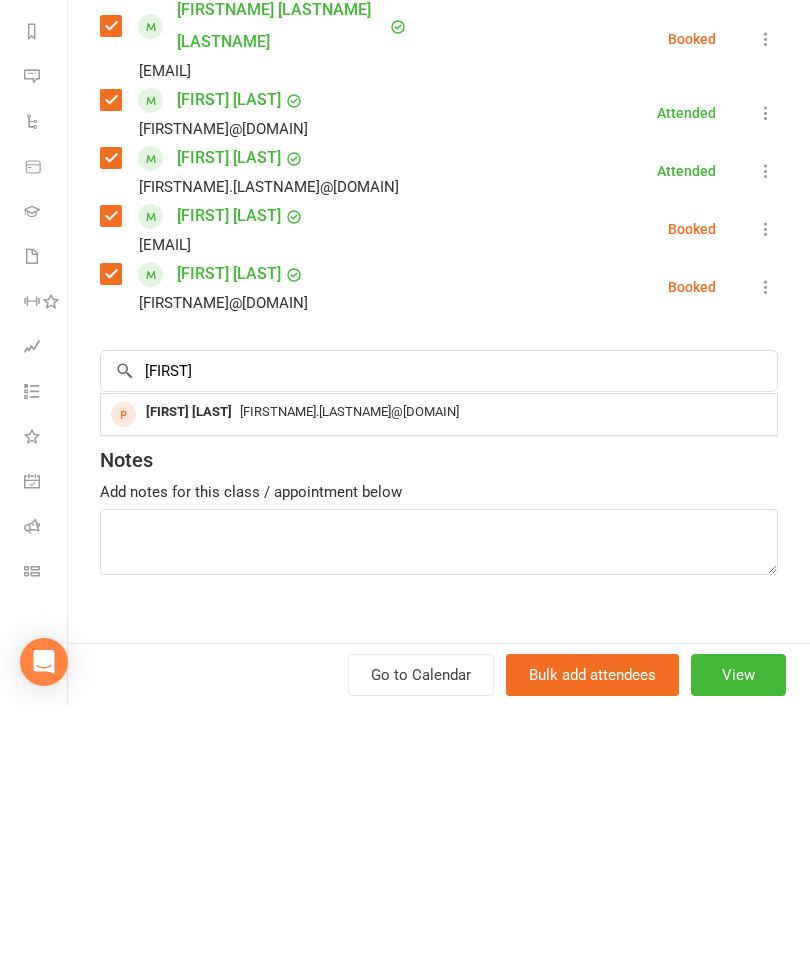 click on "[FIRST] [LAST]" at bounding box center (189, 683) 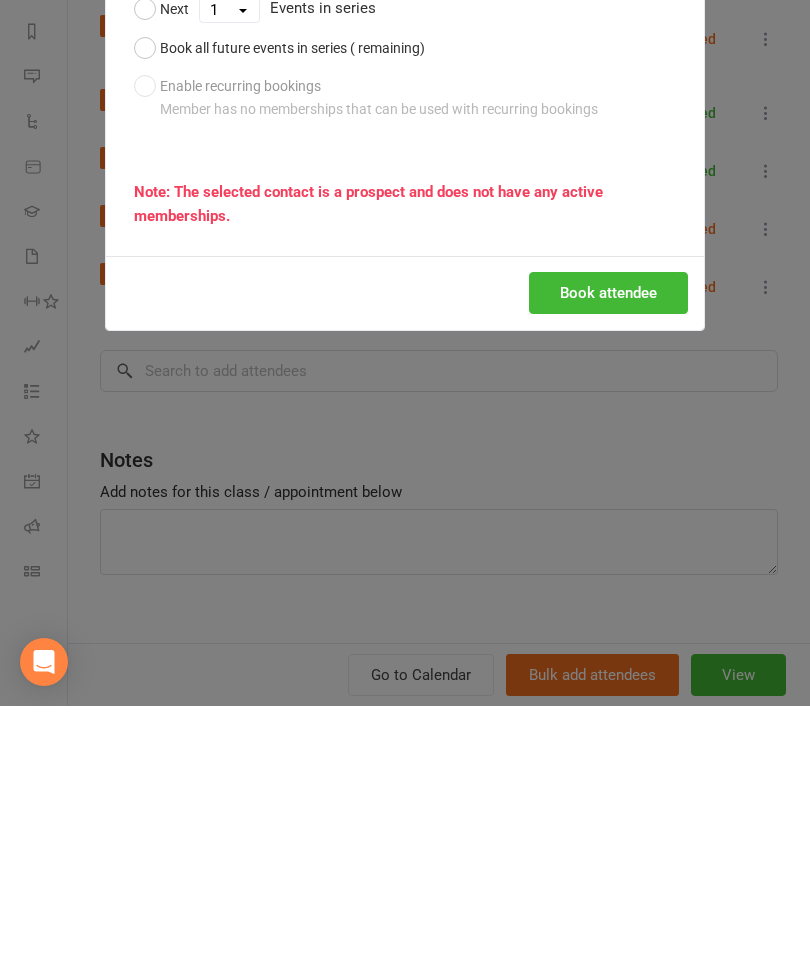 scroll, scrollTop: 1320, scrollLeft: 0, axis: vertical 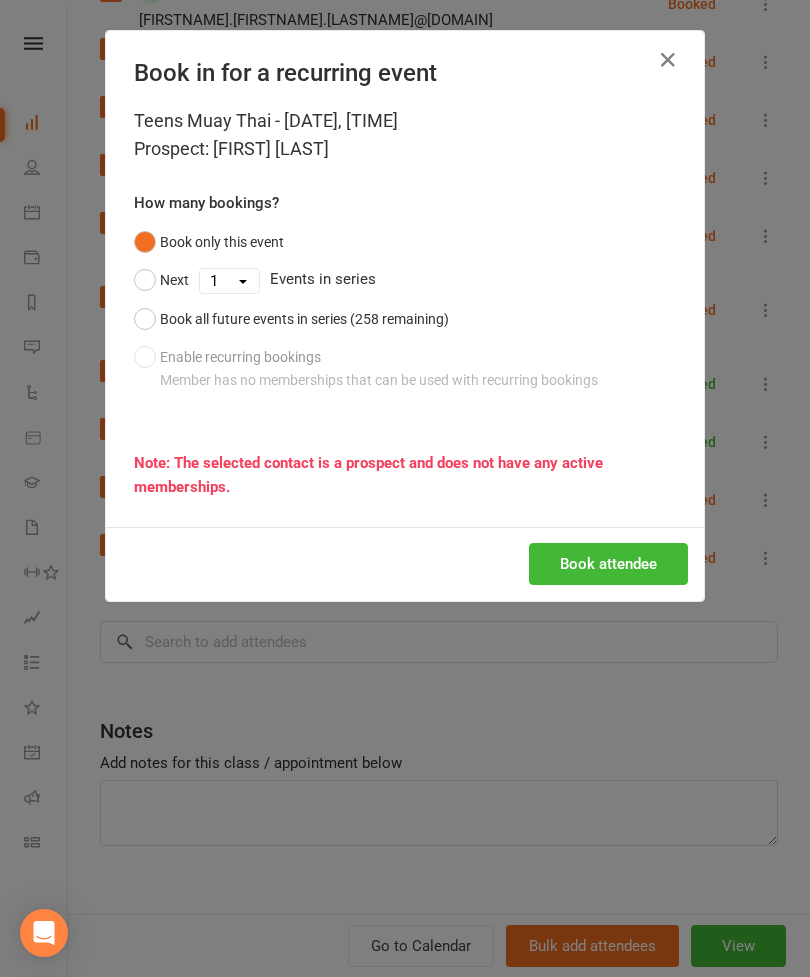click on "Book attendee" at bounding box center [608, 564] 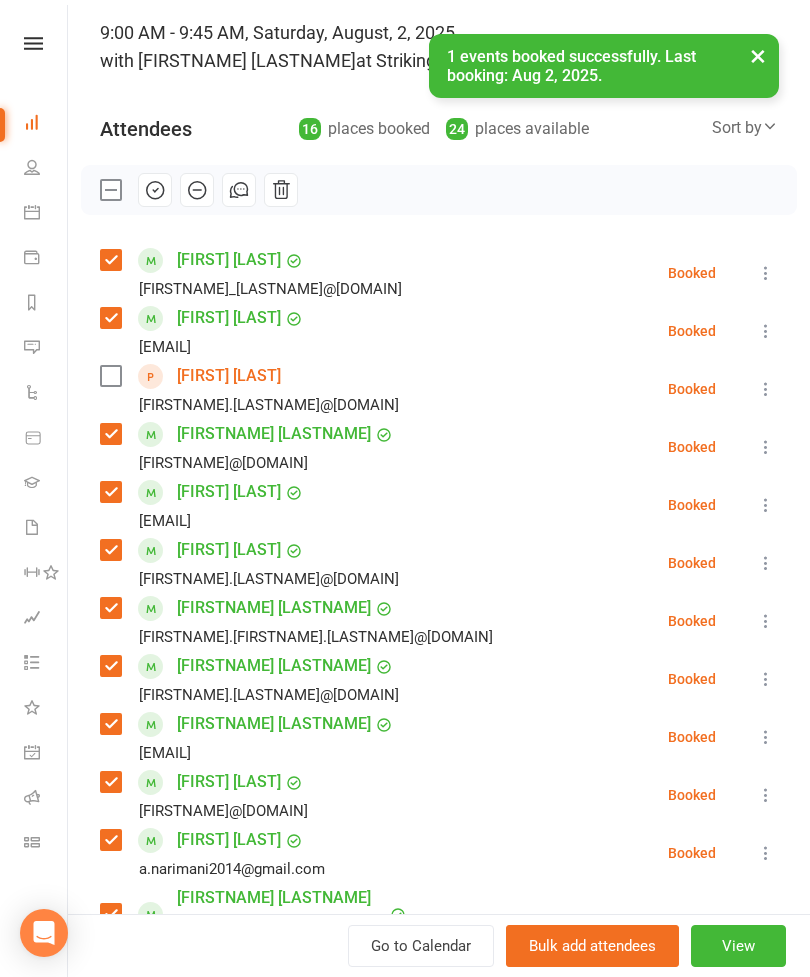 scroll, scrollTop: 100, scrollLeft: 0, axis: vertical 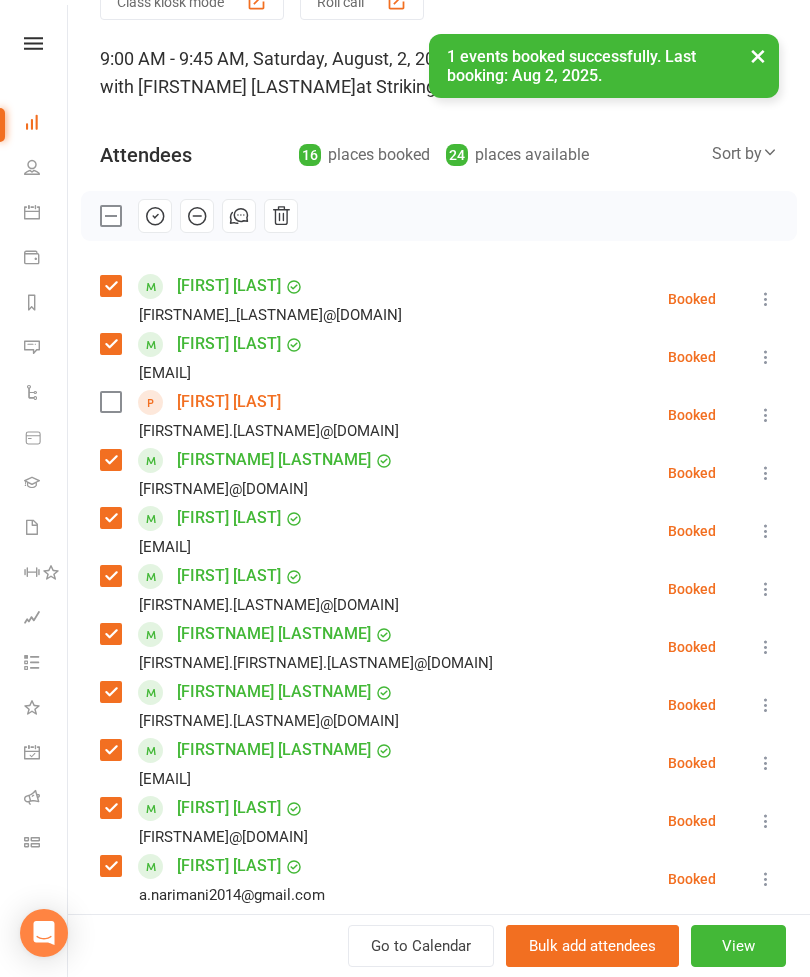 click at bounding box center [110, 402] 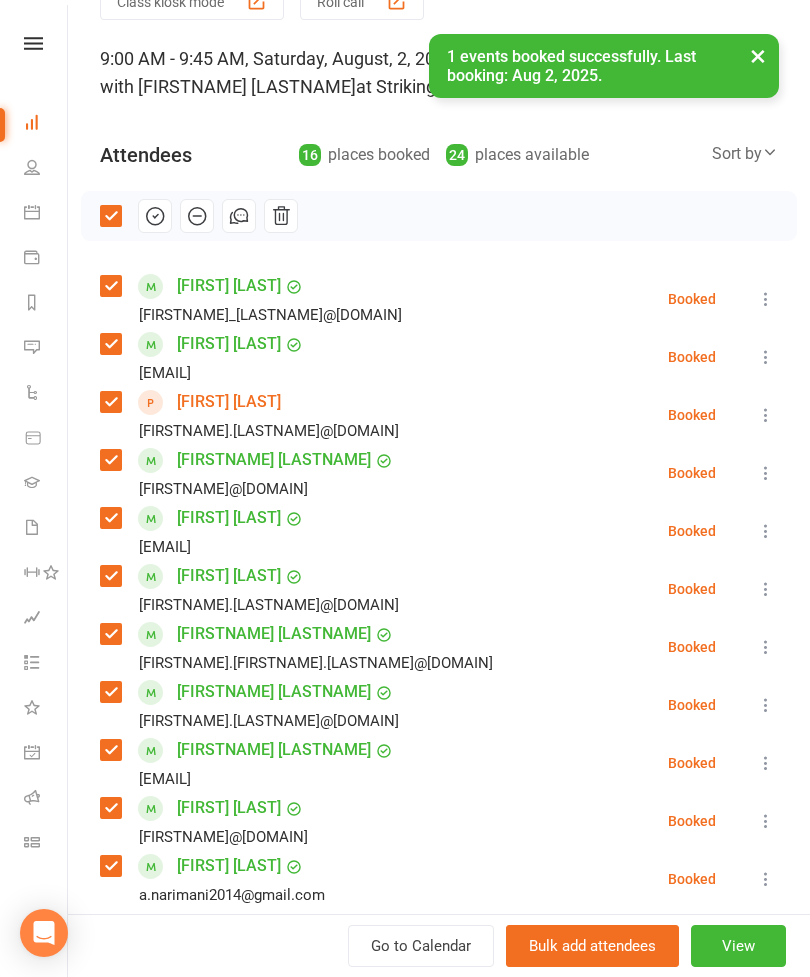 click 